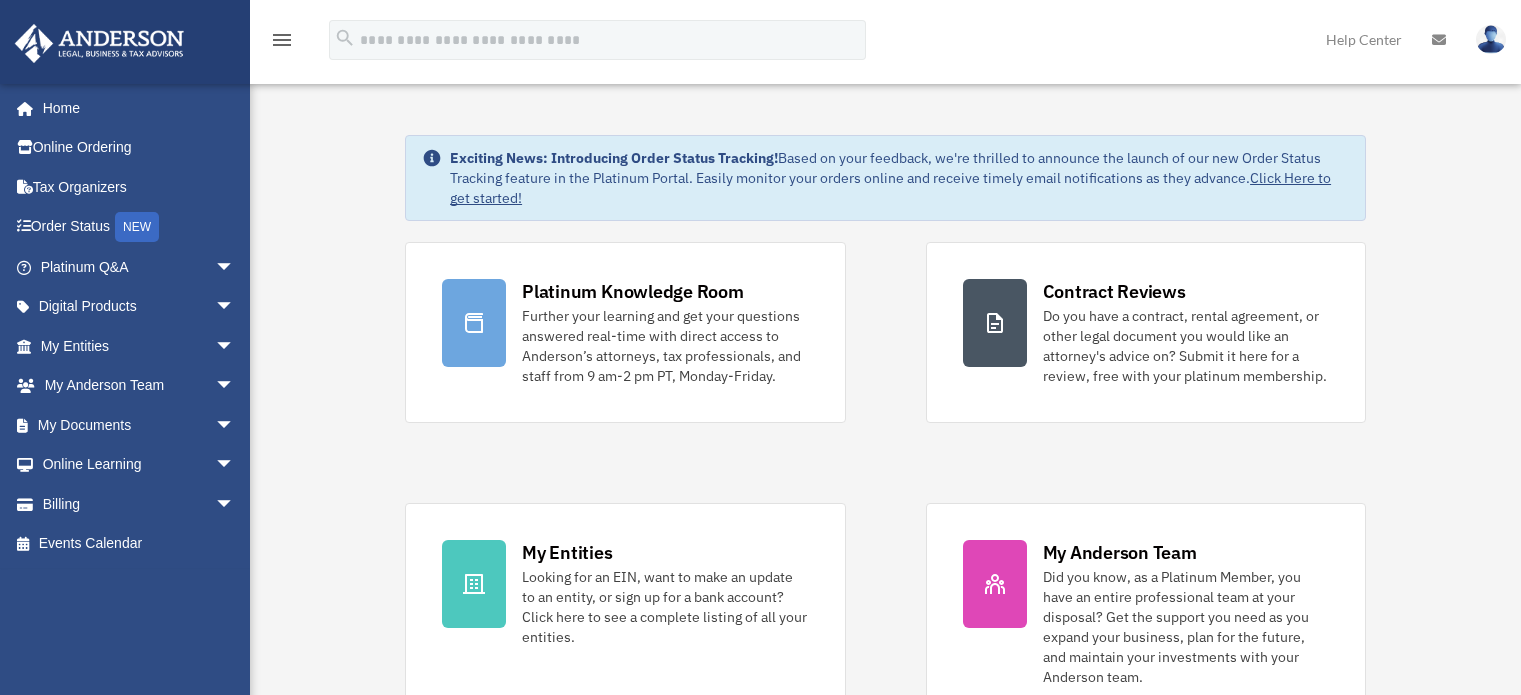 scroll, scrollTop: 0, scrollLeft: 0, axis: both 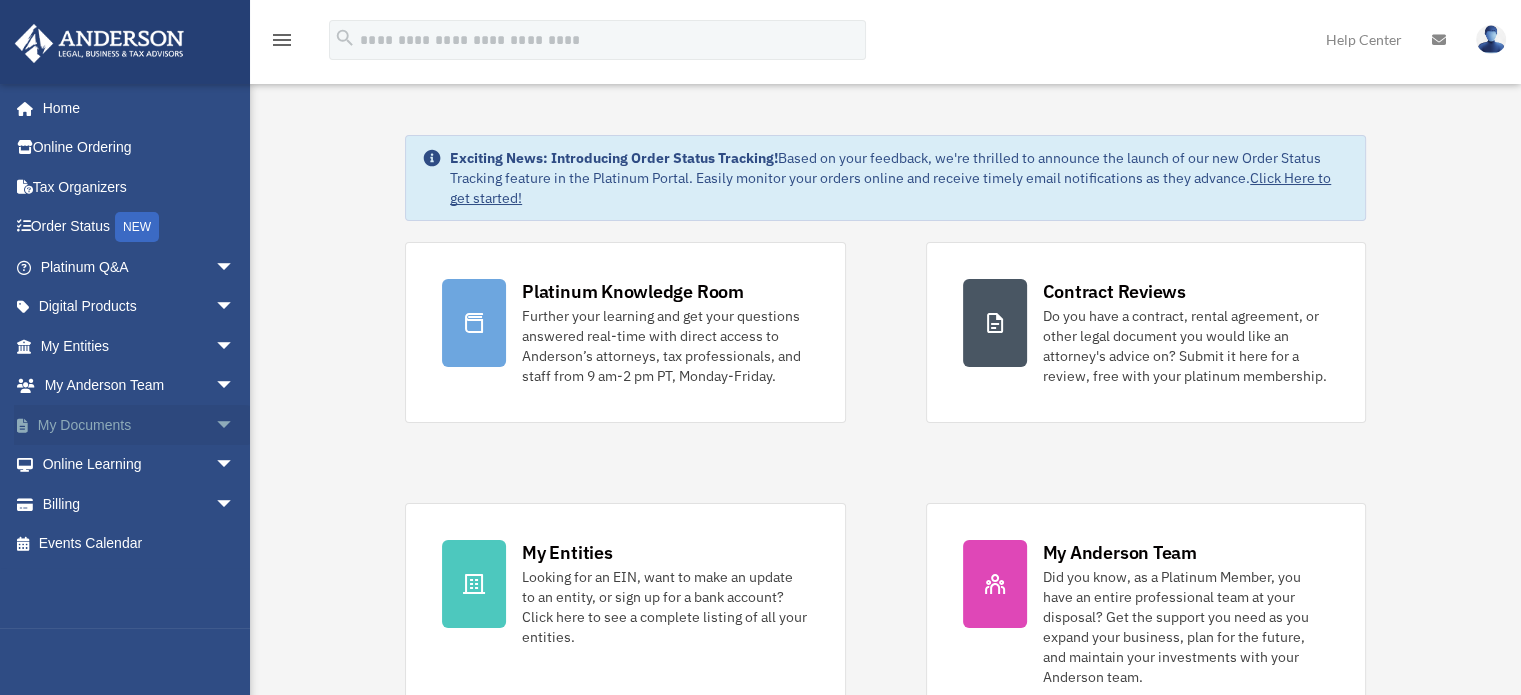 click on "My Documents arrow_drop_down" at bounding box center (139, 425) 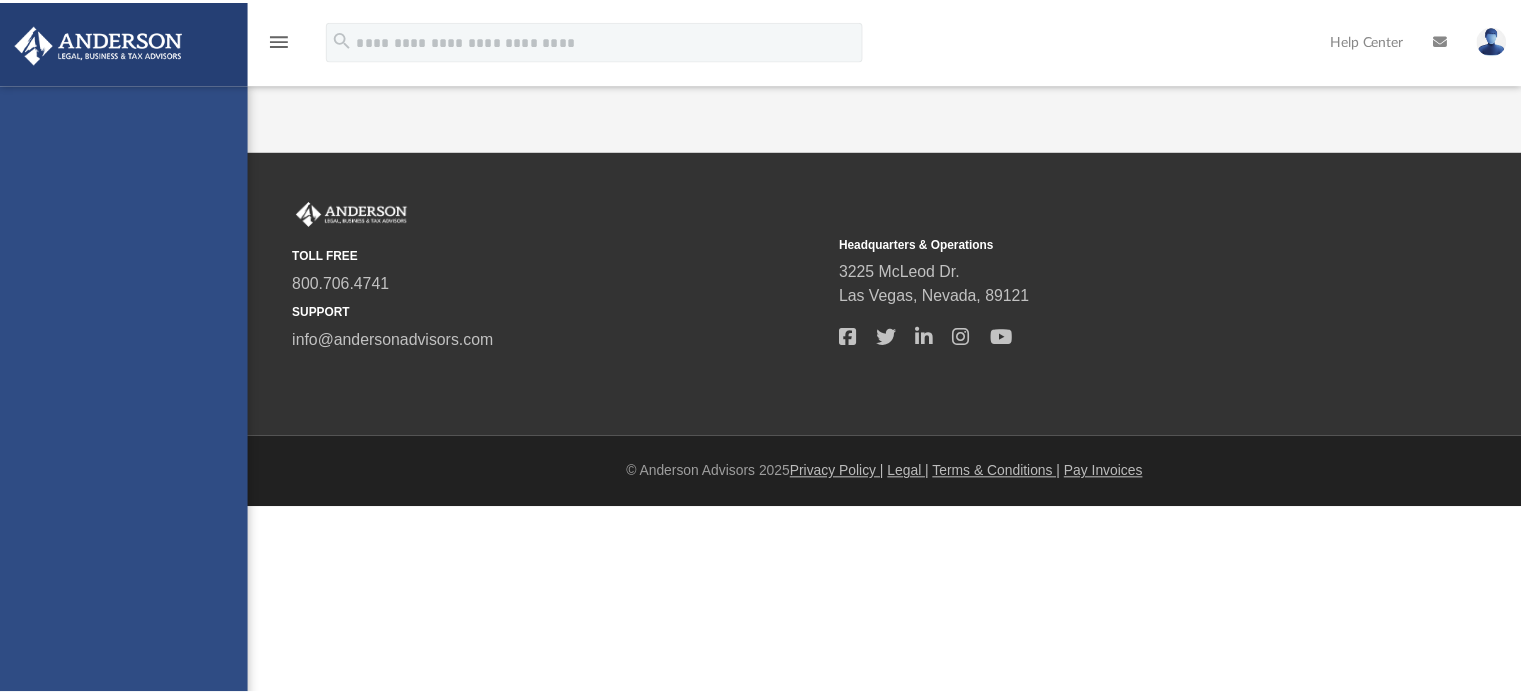 scroll, scrollTop: 0, scrollLeft: 0, axis: both 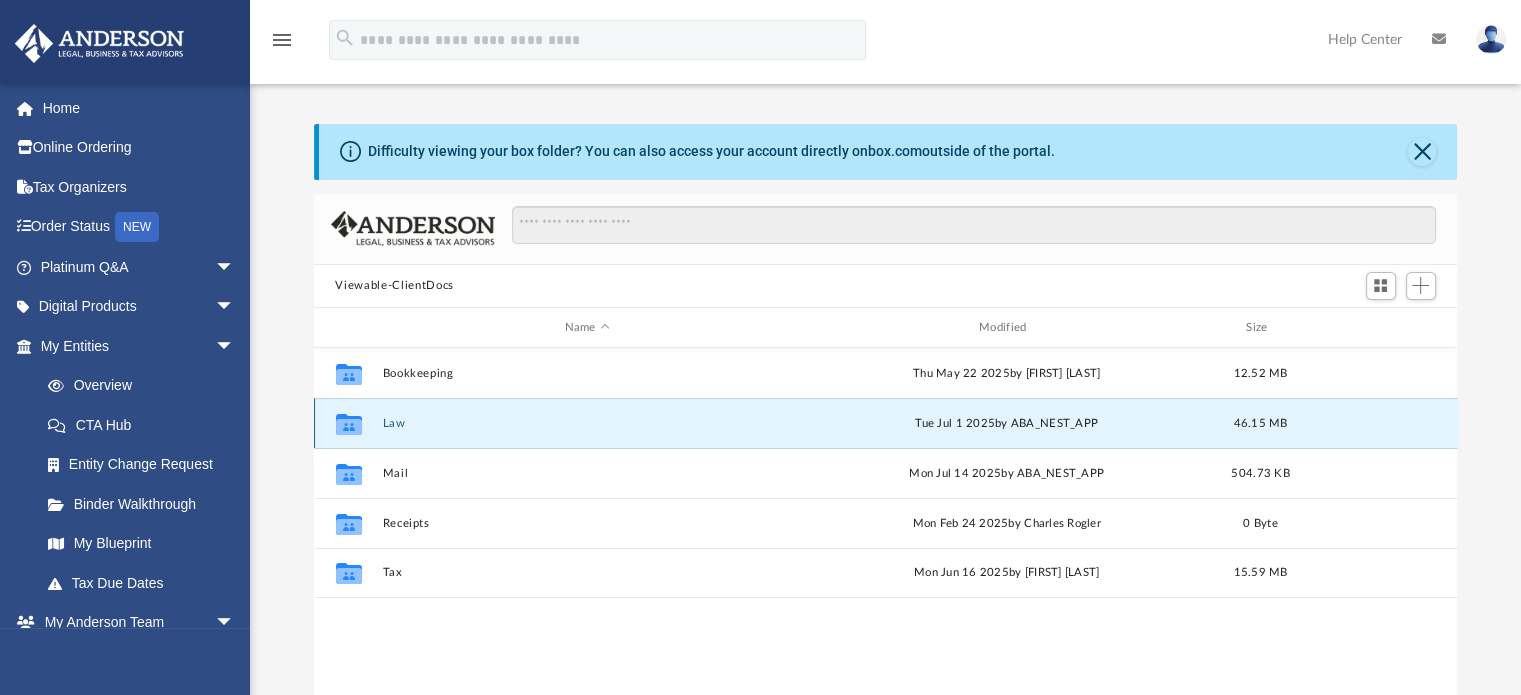 click on "Law" at bounding box center (587, 423) 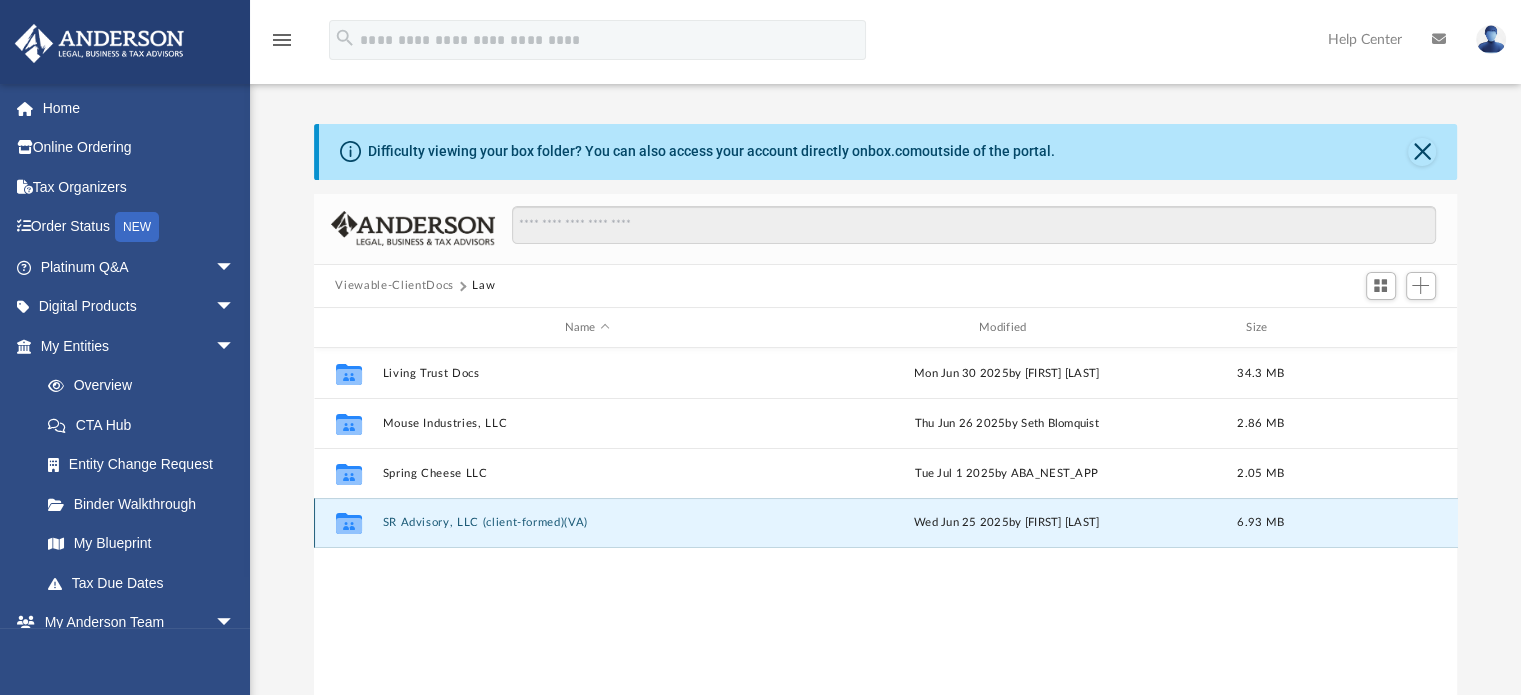 click on "SR Advisory, LLC (client-formed)(VA)" at bounding box center (587, 523) 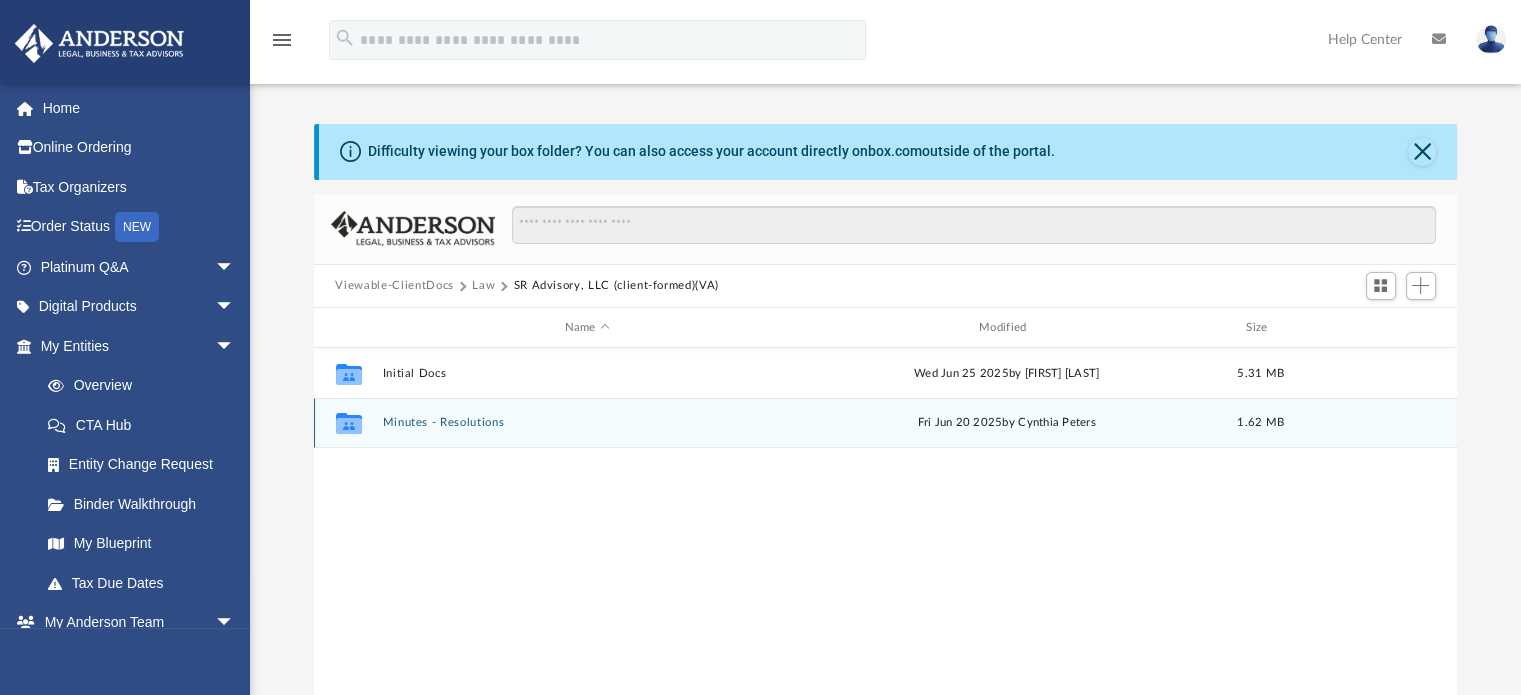 click on "Minutes - Resolutions" at bounding box center (587, 423) 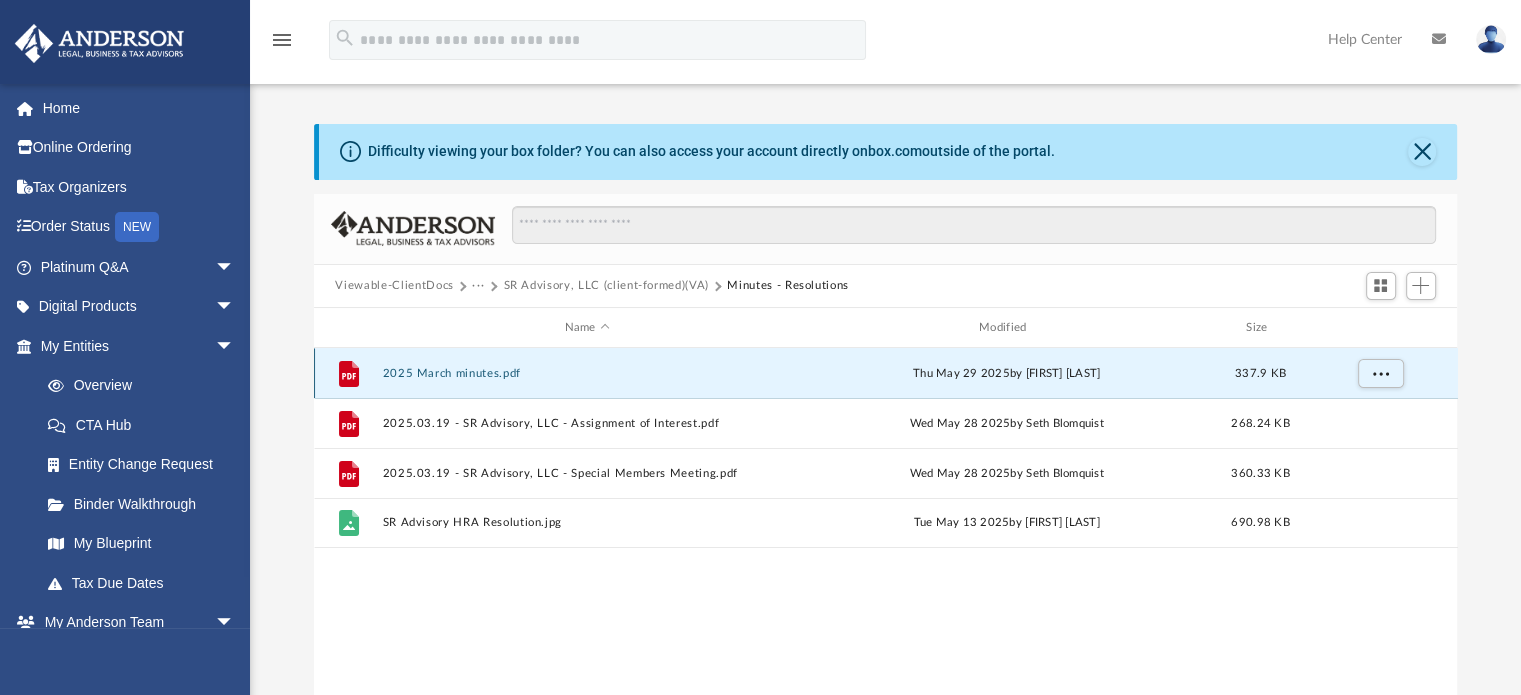 click on "2025 March minutes.pdf" at bounding box center [587, 373] 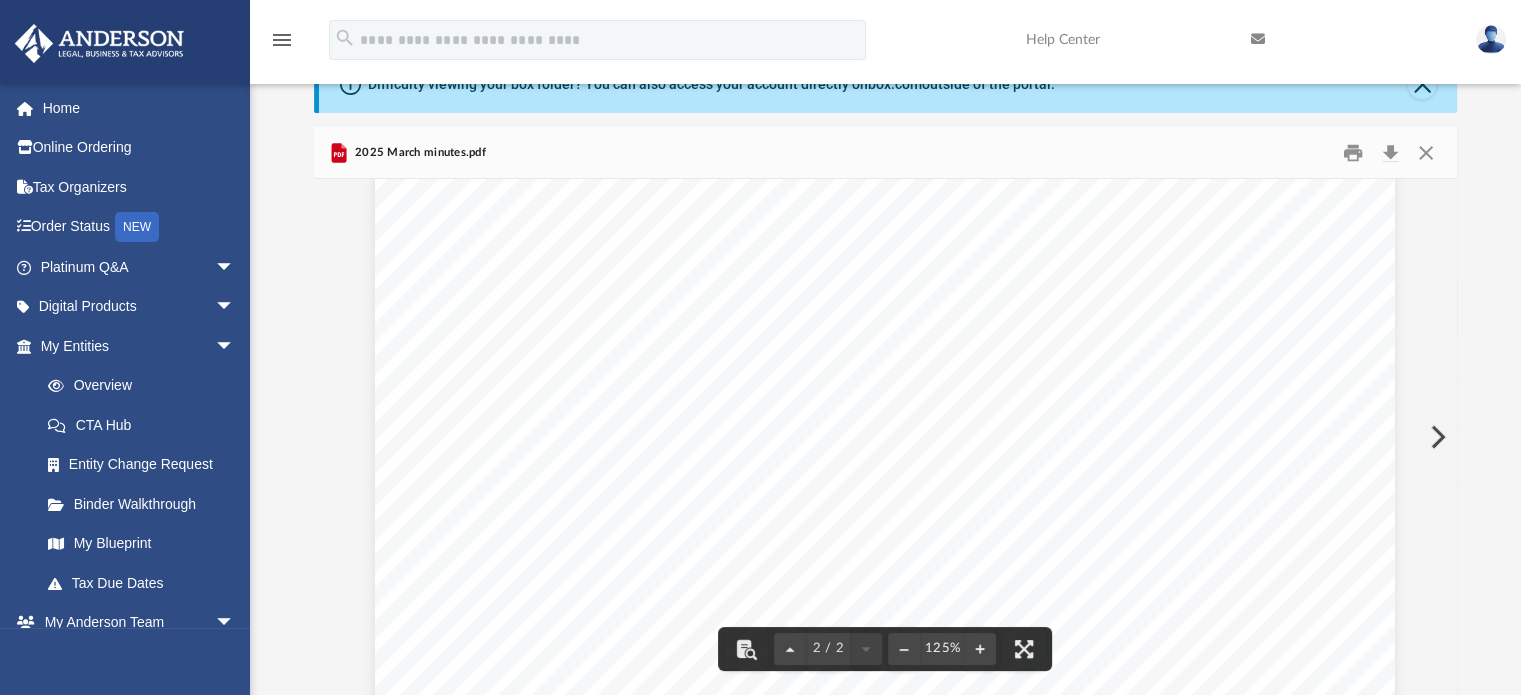 scroll, scrollTop: 1350, scrollLeft: 0, axis: vertical 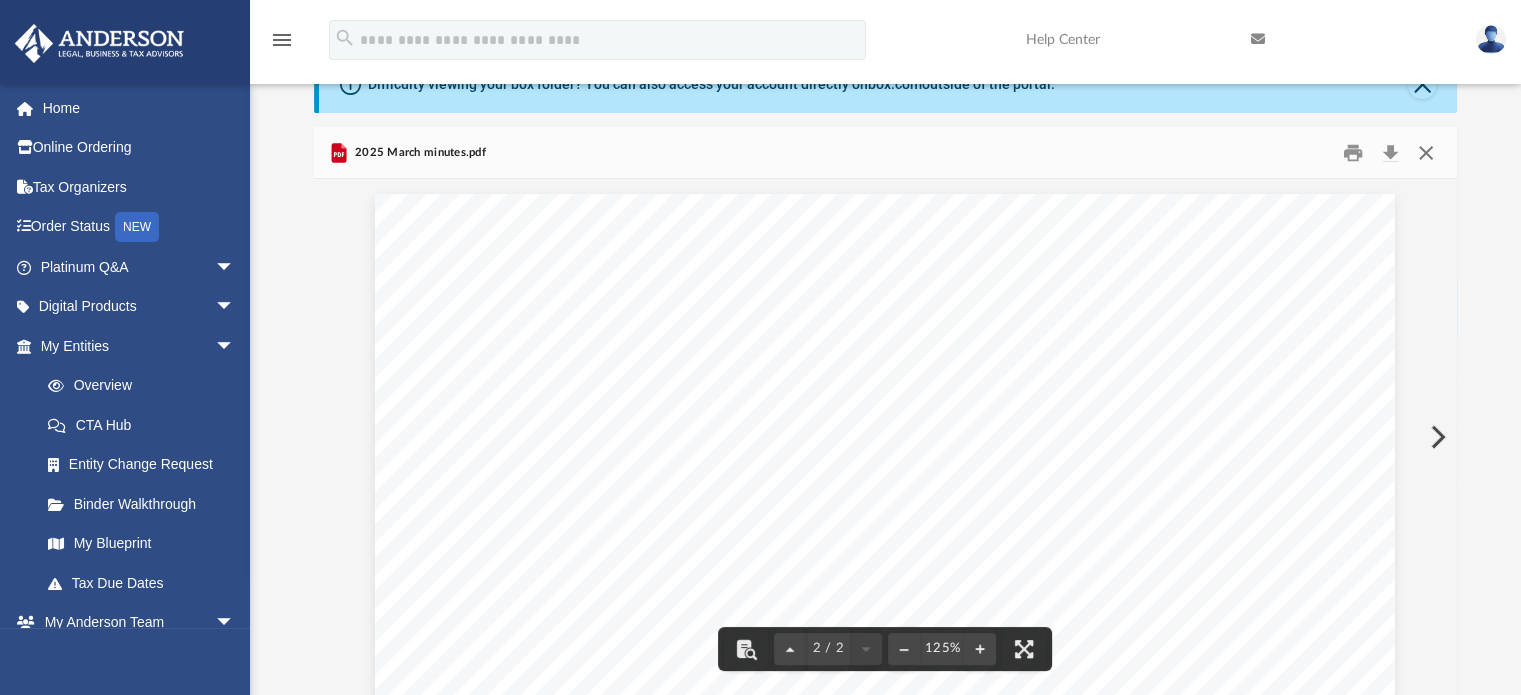 click at bounding box center (1426, 152) 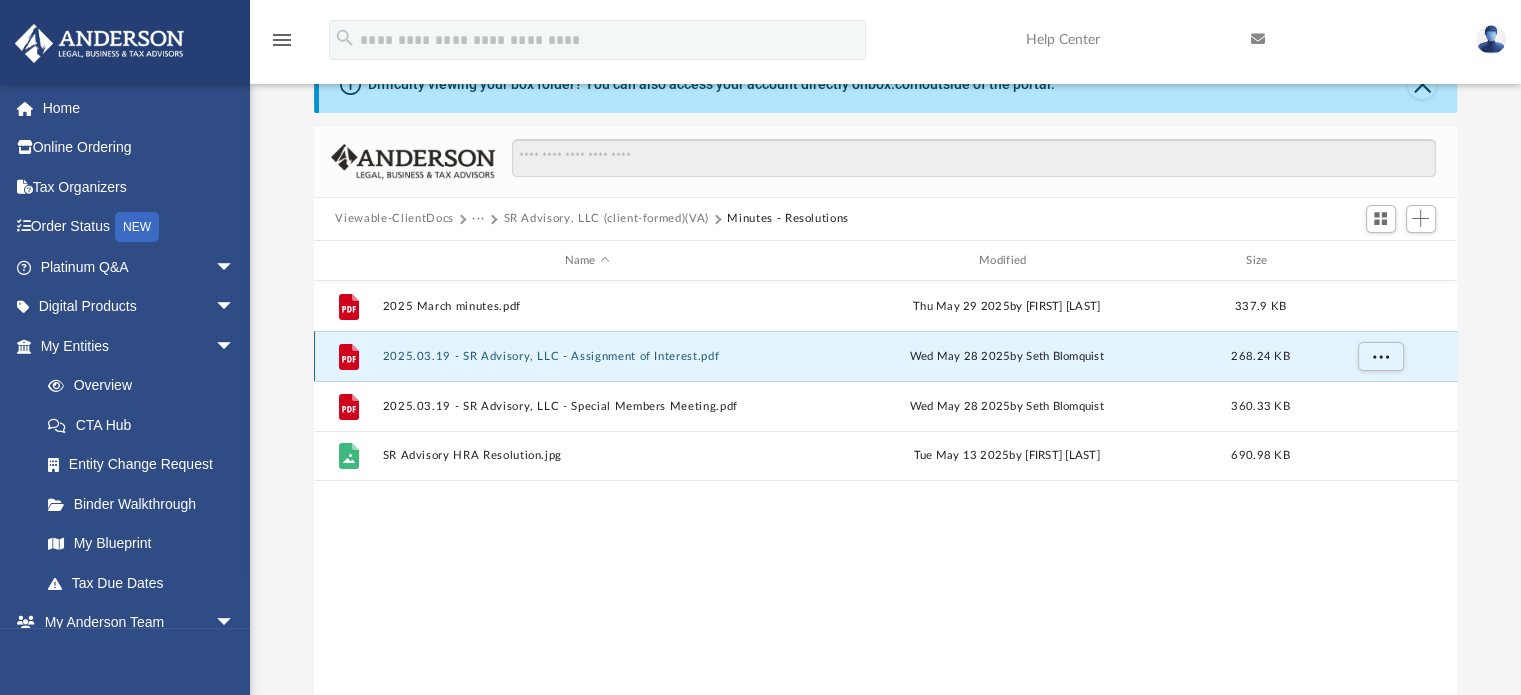 click on "2025.03.19 - SR Advisory, LLC - Assignment of Interest.pdf" at bounding box center [587, 356] 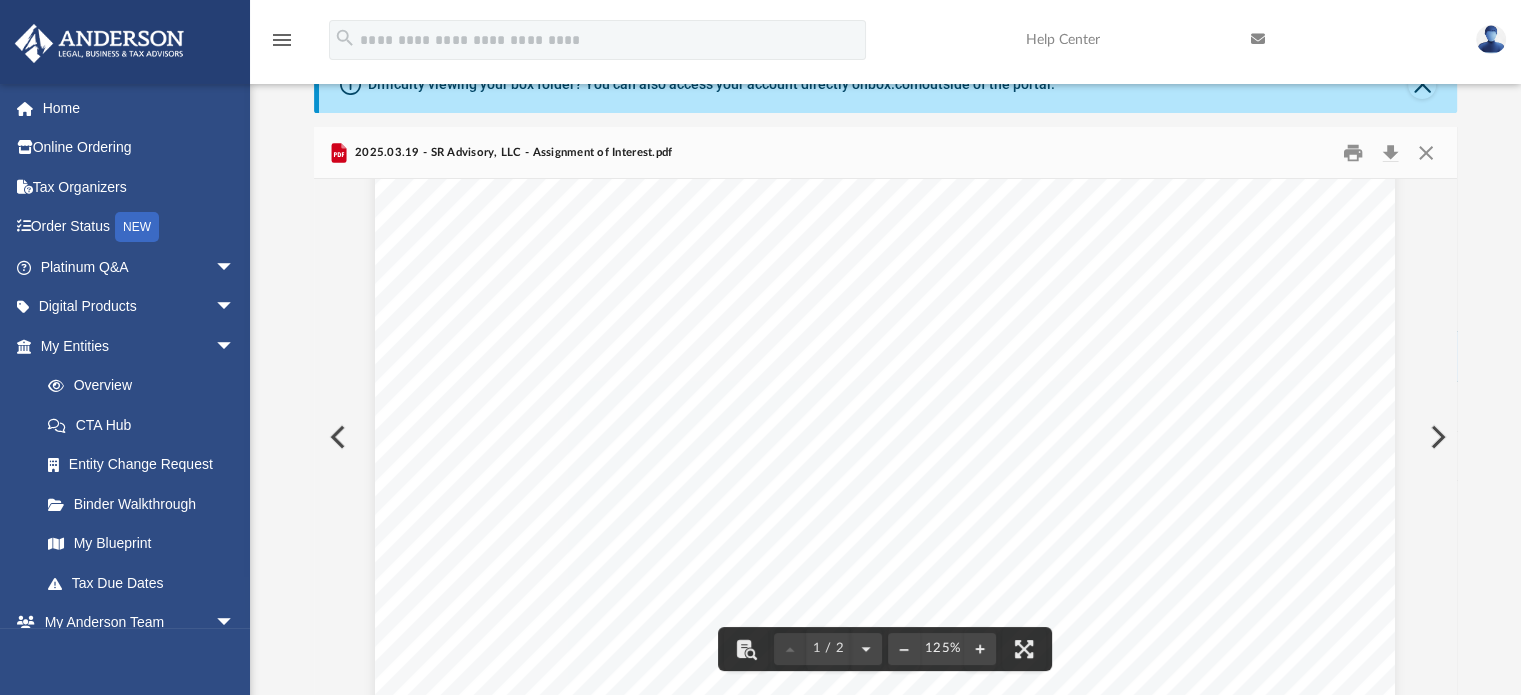 scroll, scrollTop: 0, scrollLeft: 0, axis: both 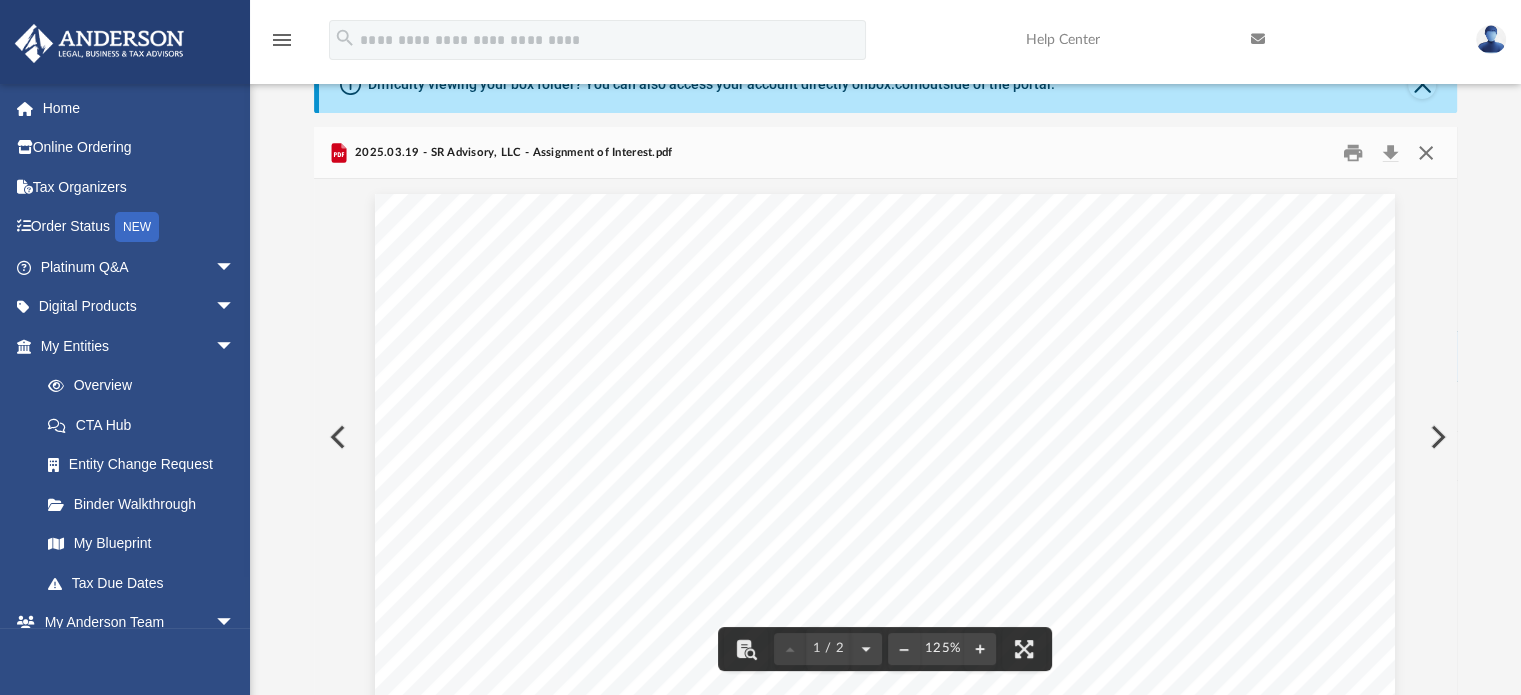 click at bounding box center [1426, 152] 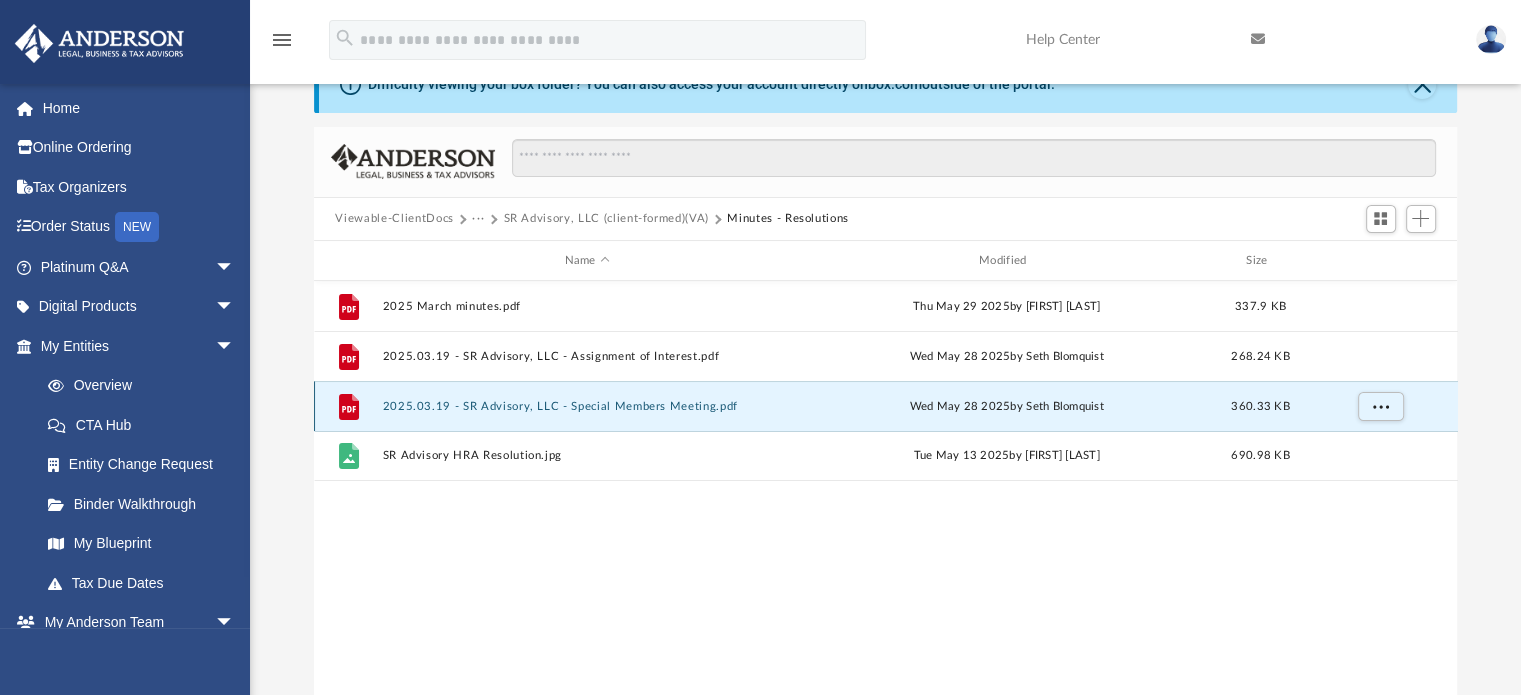 click on "2025.03.19 - SR Advisory, LLC - Special Members Meeting.pdf" at bounding box center (587, 406) 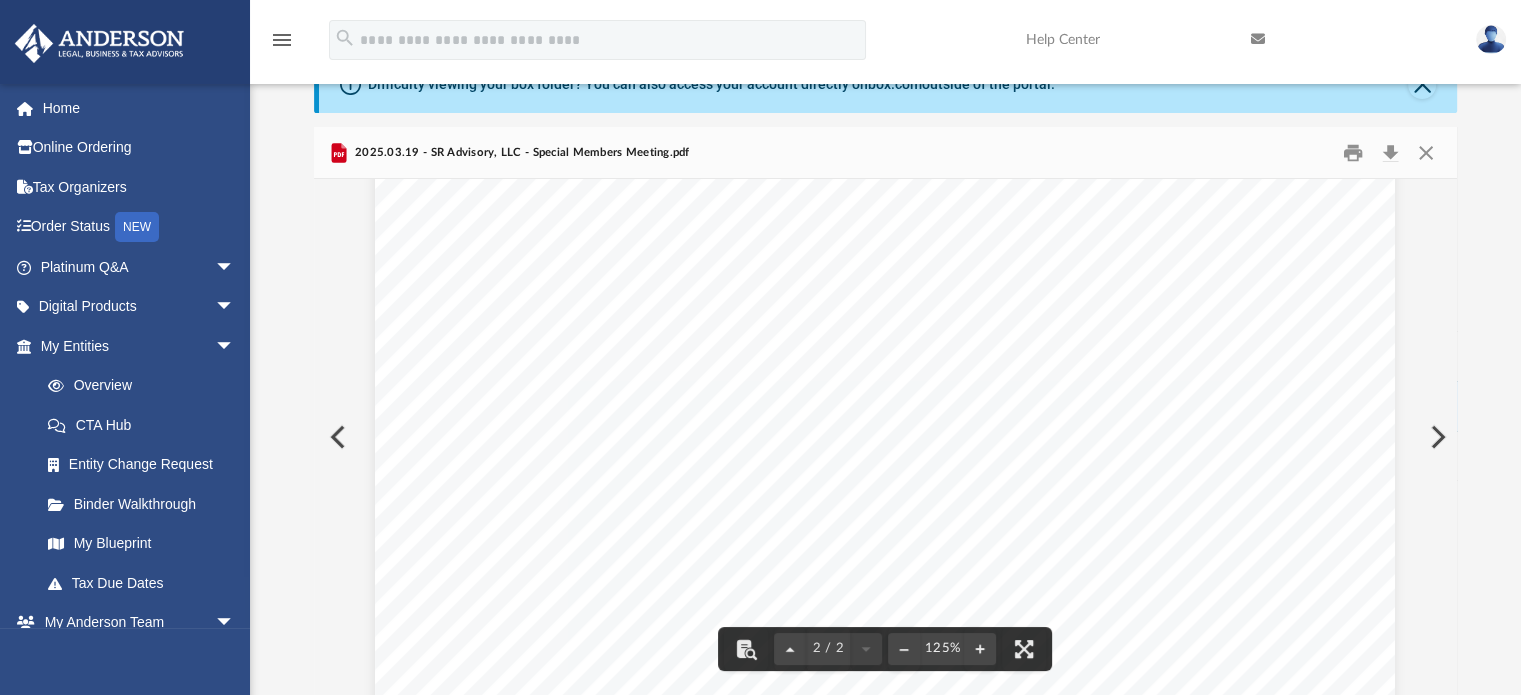 scroll, scrollTop: 1450, scrollLeft: 0, axis: vertical 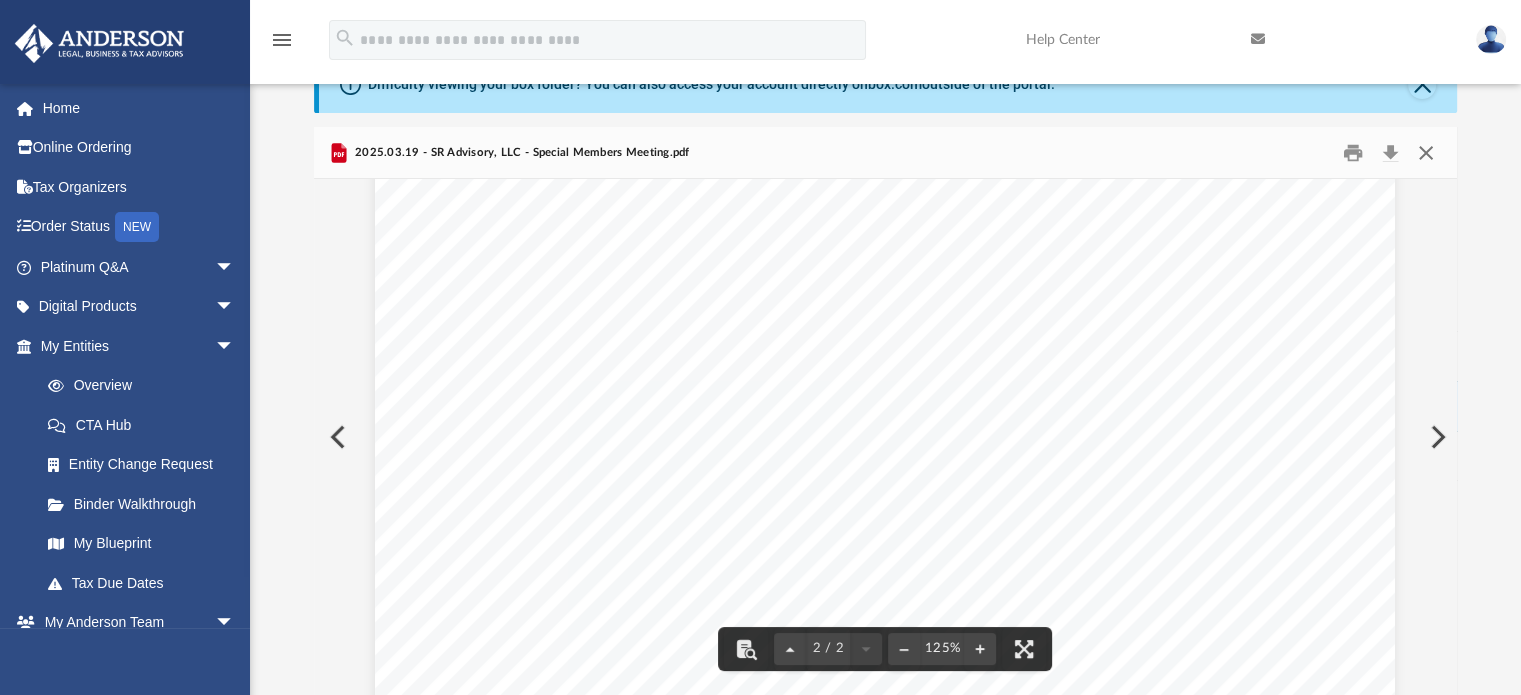 click at bounding box center [1426, 152] 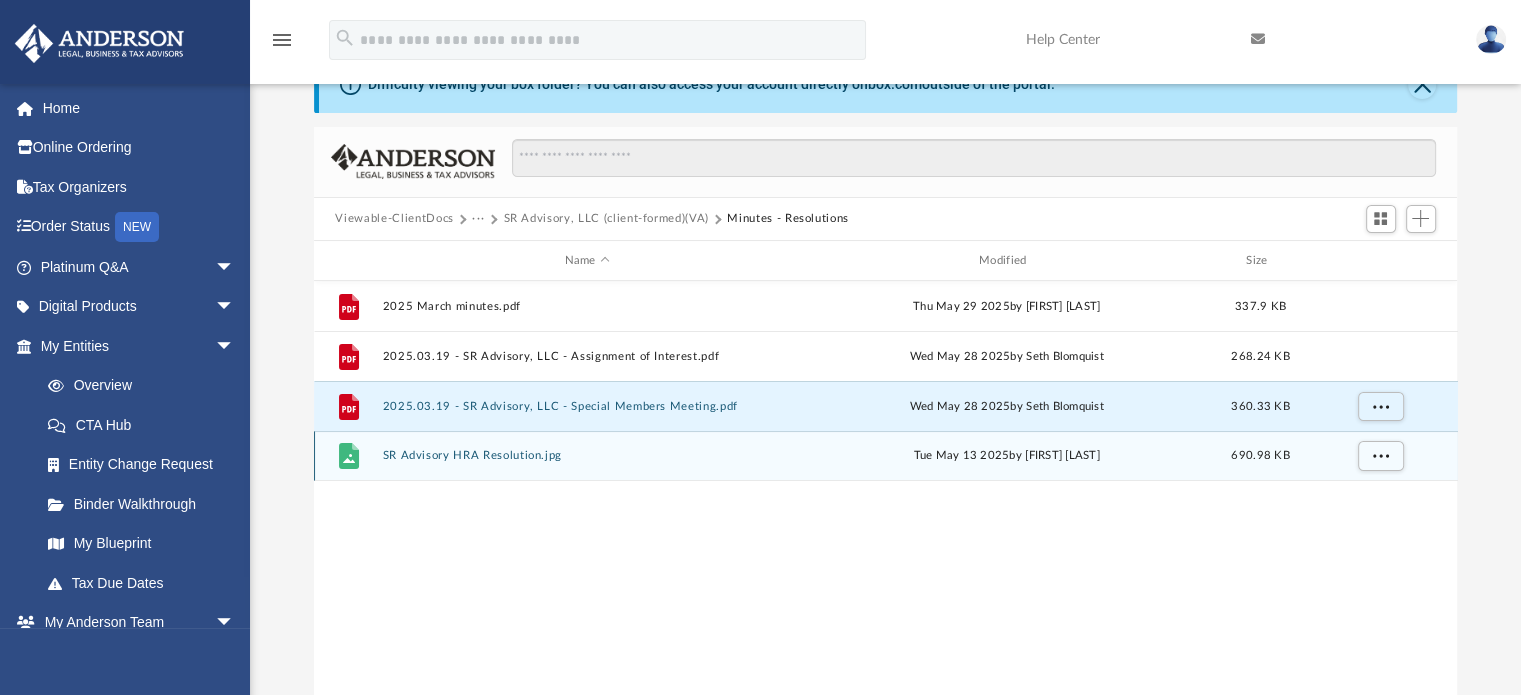 click on "SR Advisory HRA Resolution.jpg" at bounding box center [587, 456] 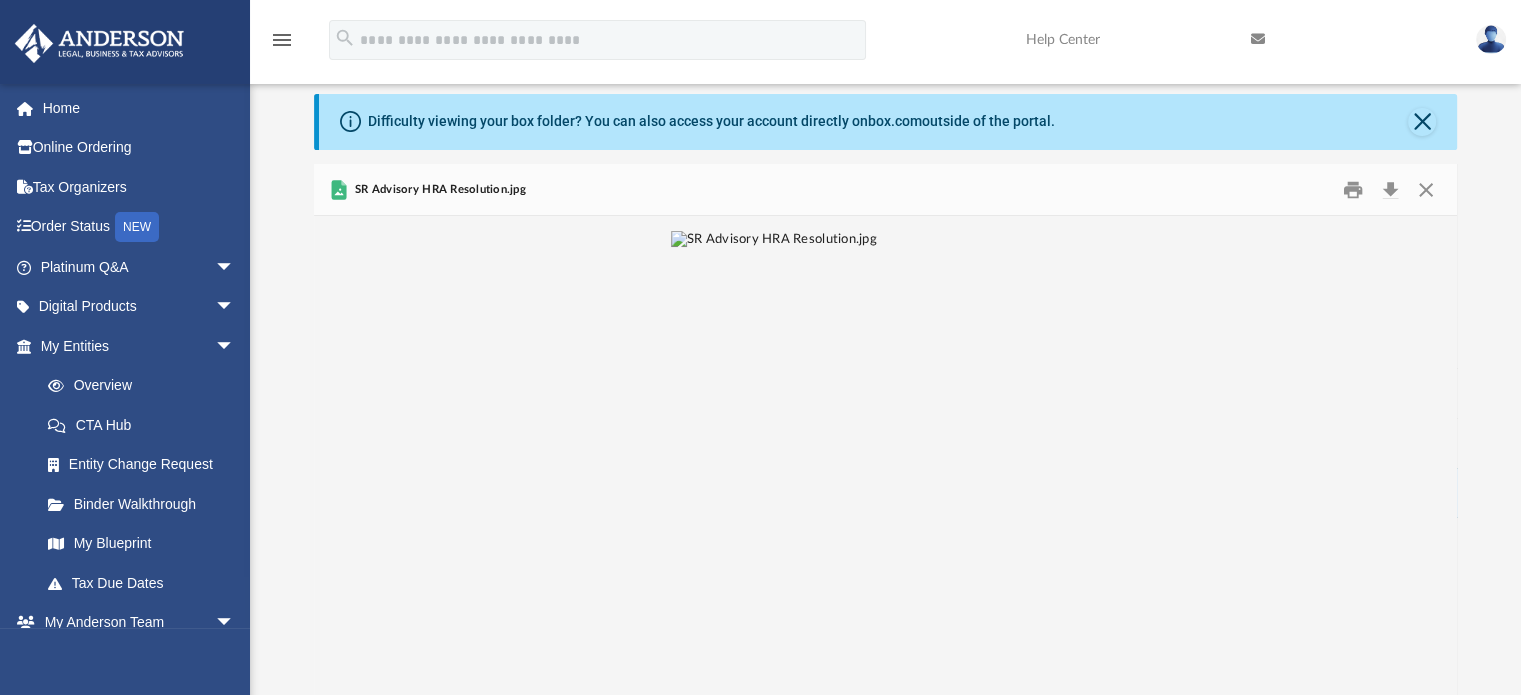 scroll, scrollTop: 0, scrollLeft: 0, axis: both 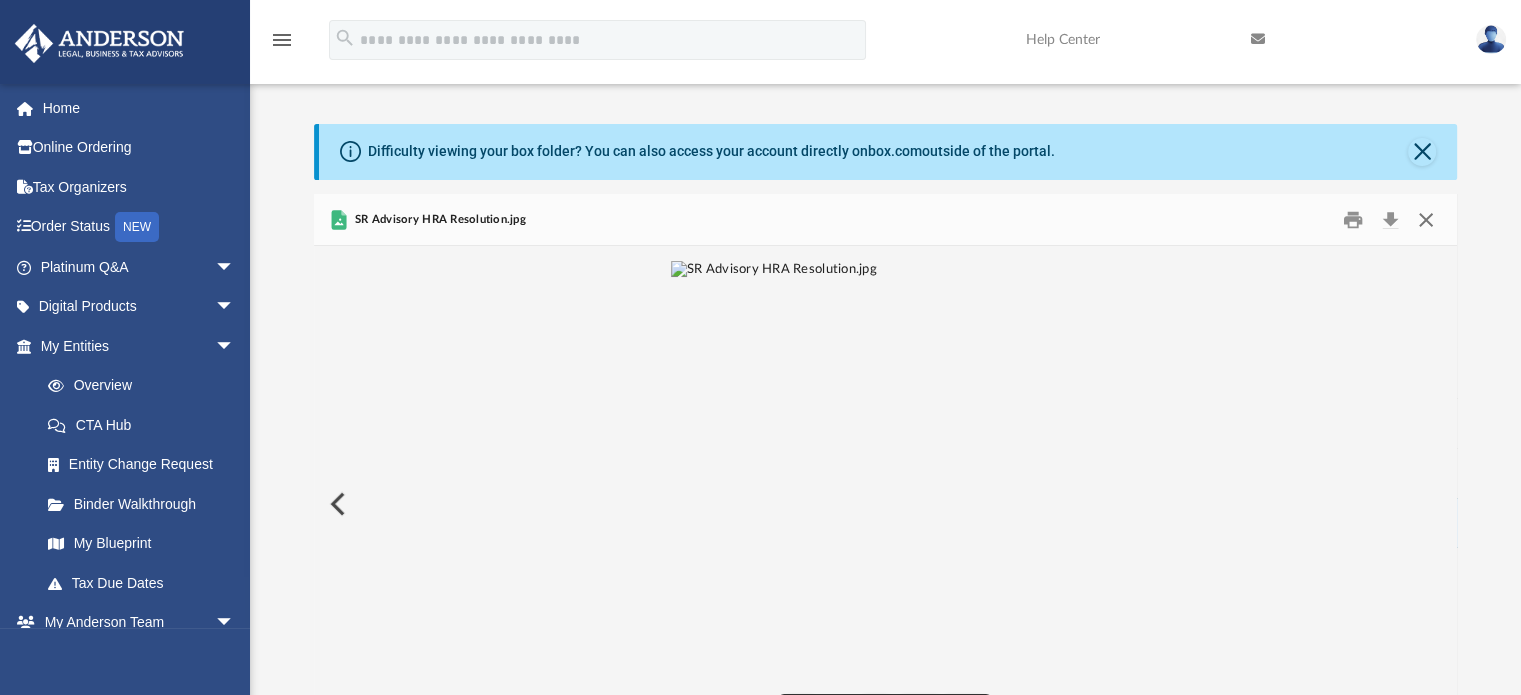 click at bounding box center (1426, 219) 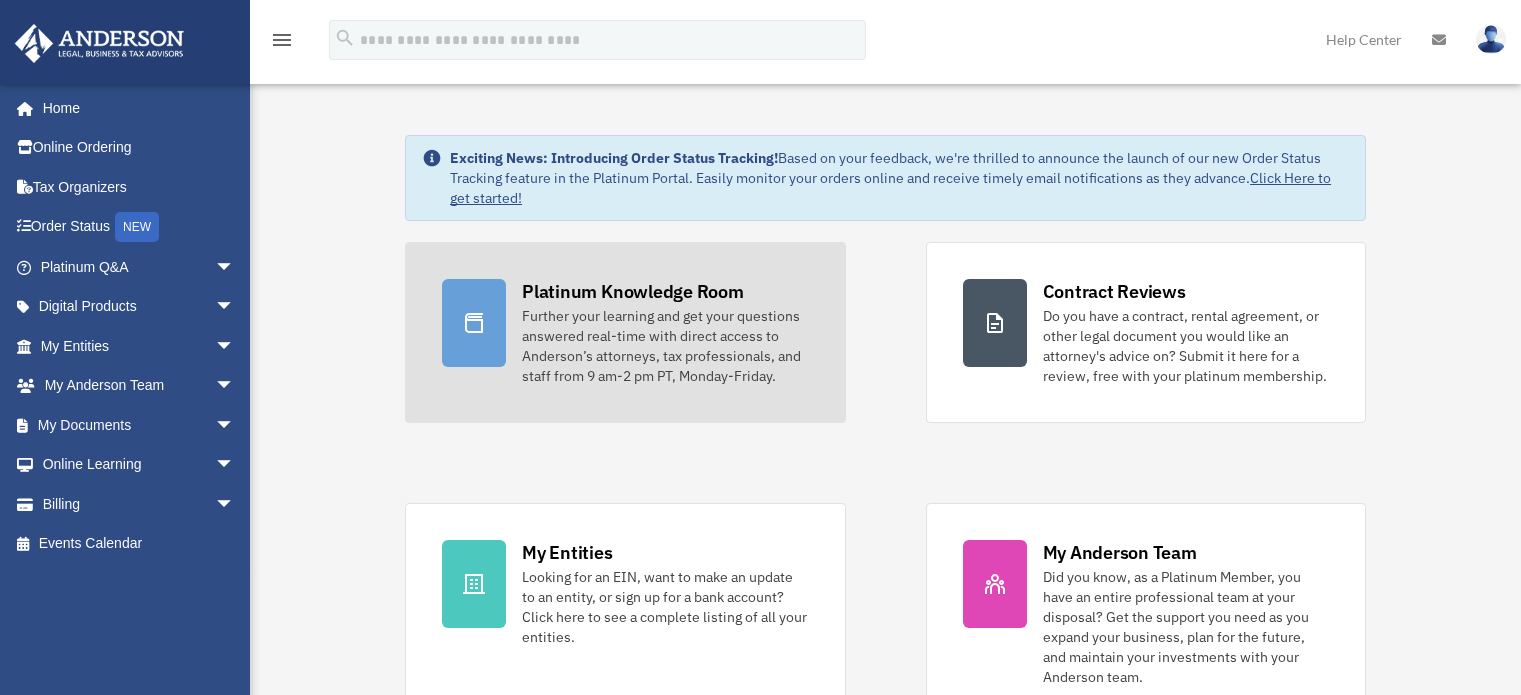 scroll, scrollTop: 0, scrollLeft: 0, axis: both 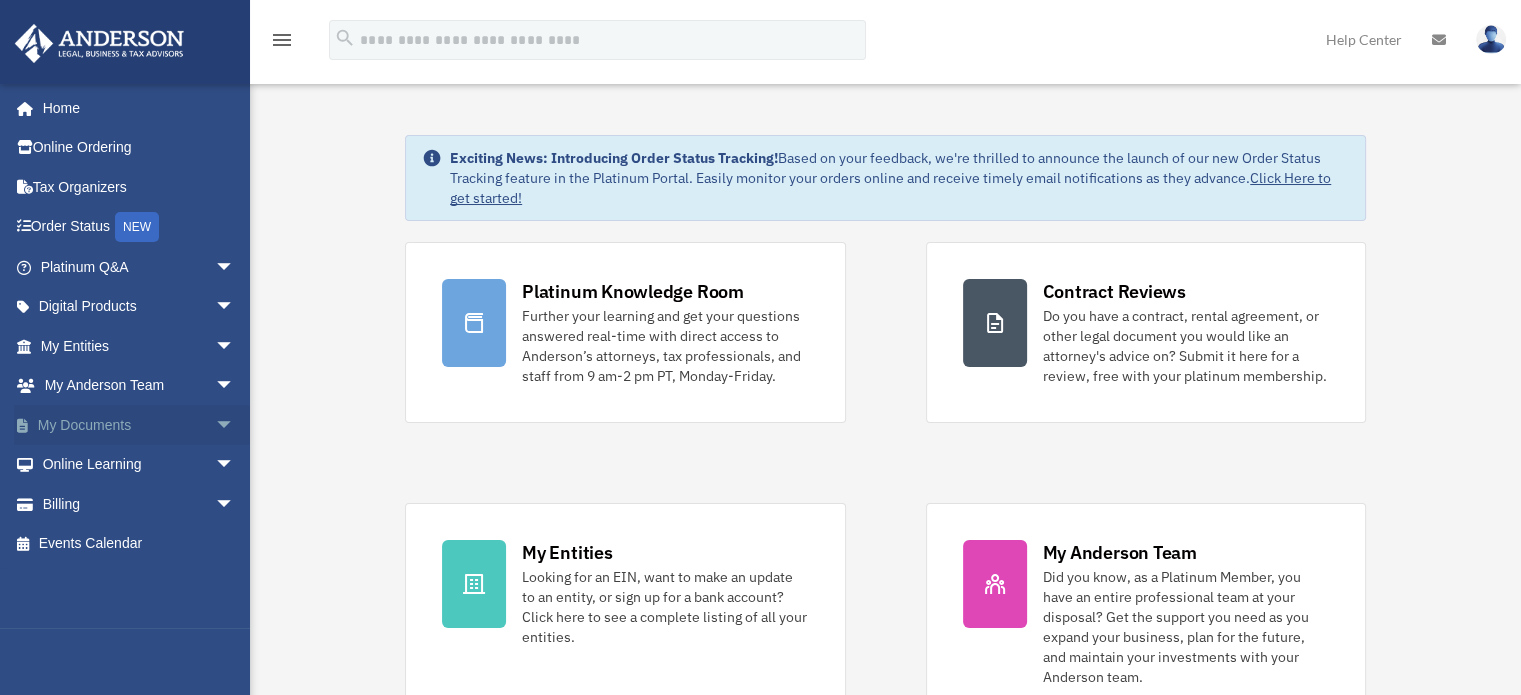 click on "arrow_drop_down" at bounding box center (235, 425) 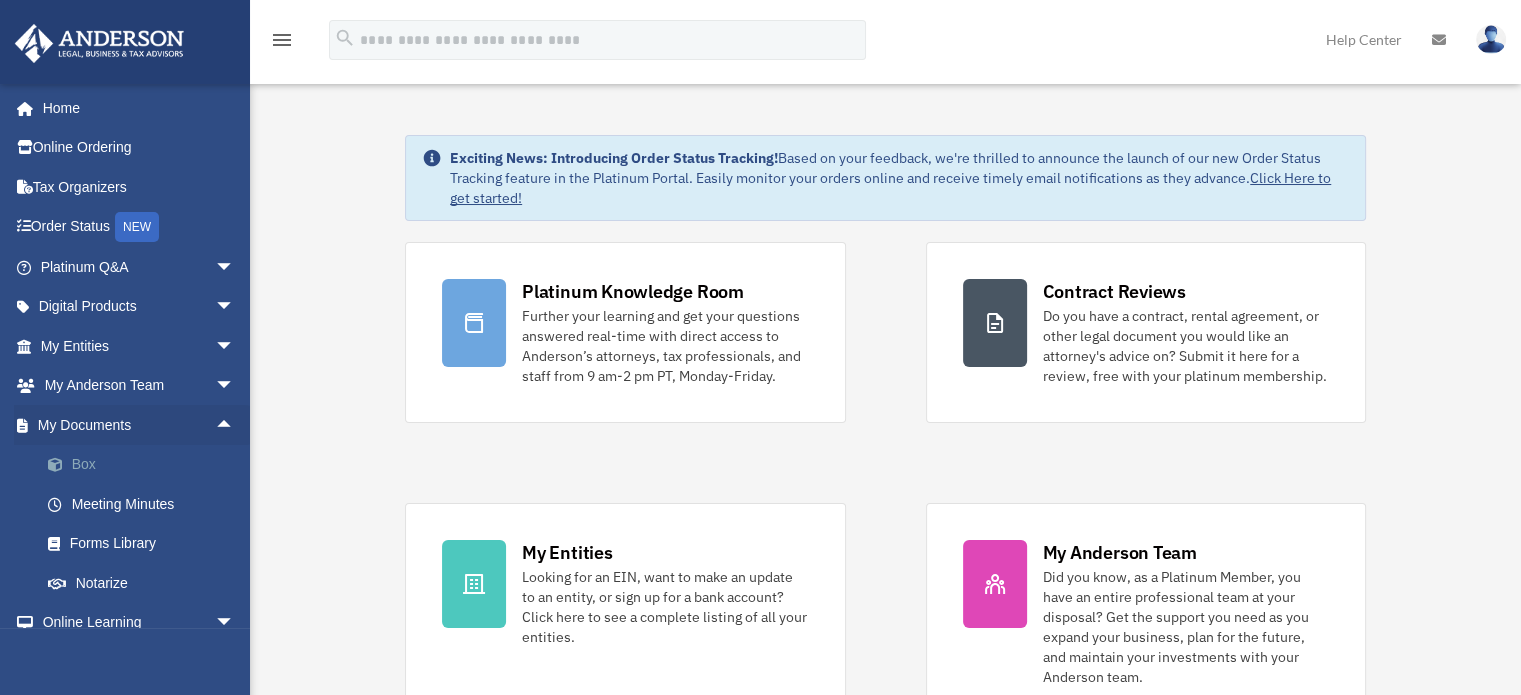 click on "Box" at bounding box center [146, 465] 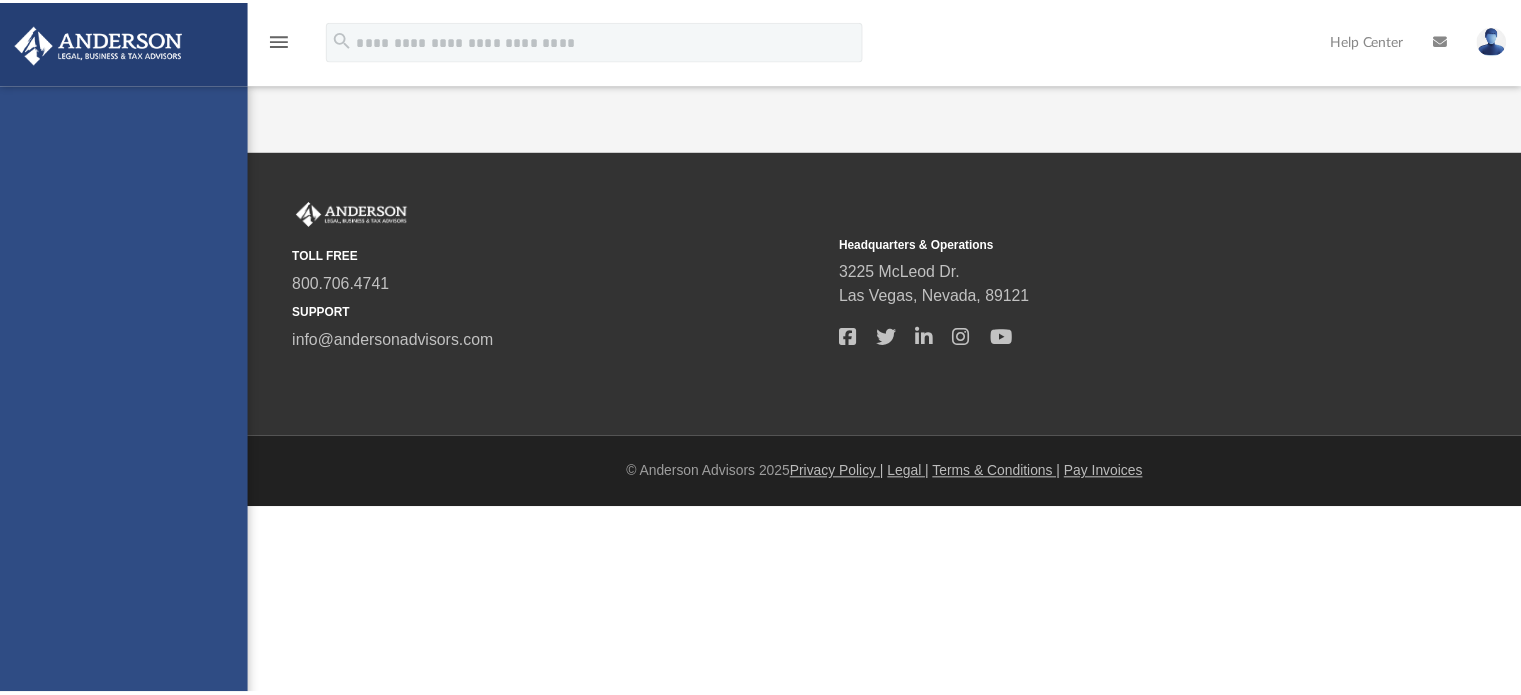 scroll, scrollTop: 0, scrollLeft: 0, axis: both 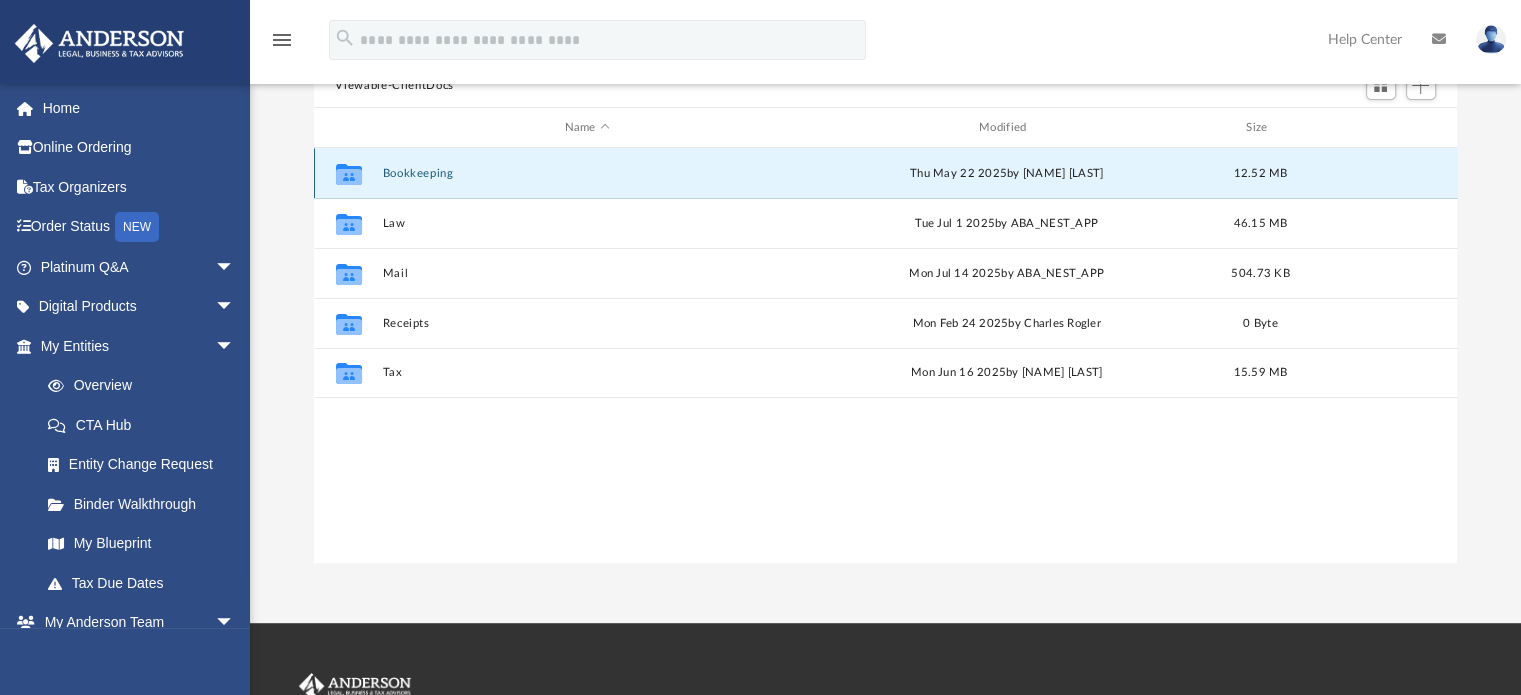click on "Bookkeeping" at bounding box center (587, 173) 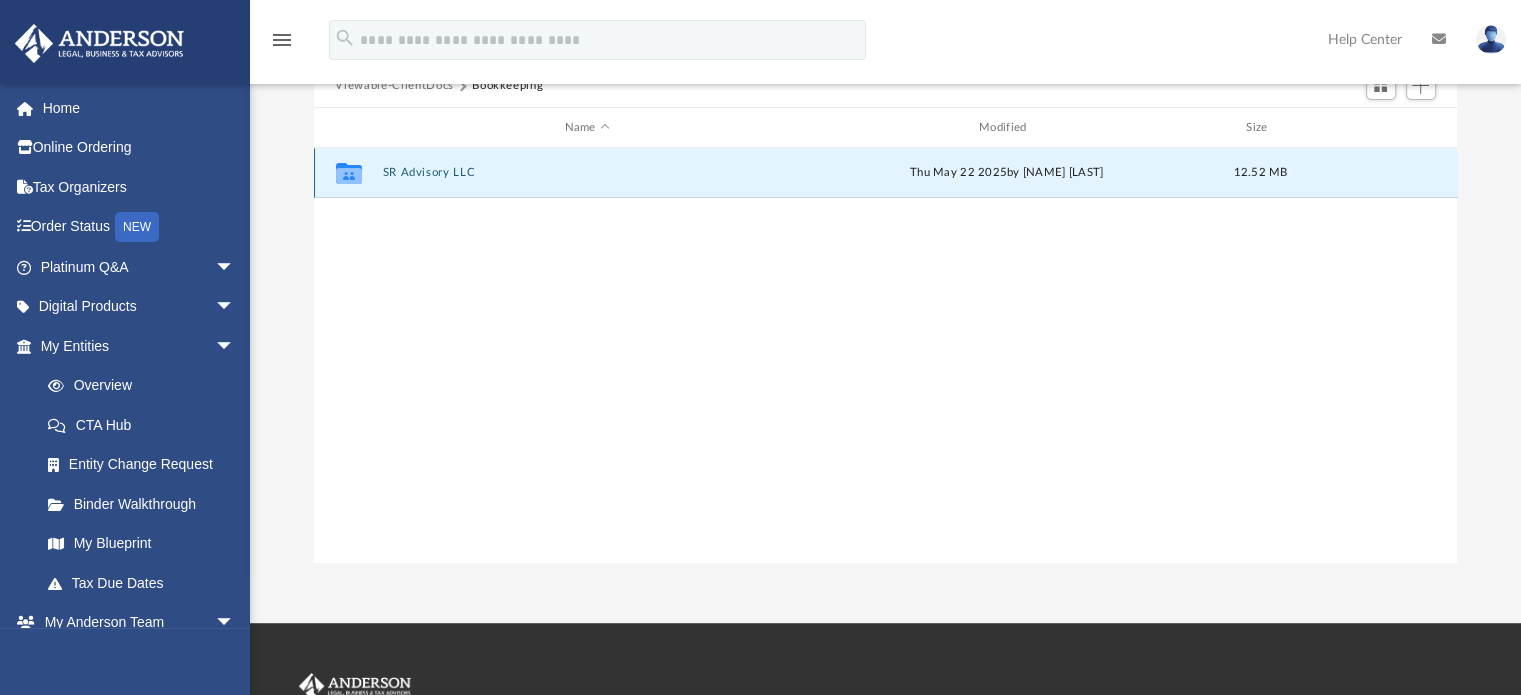 click on "SR Advisory LLC" at bounding box center (587, 173) 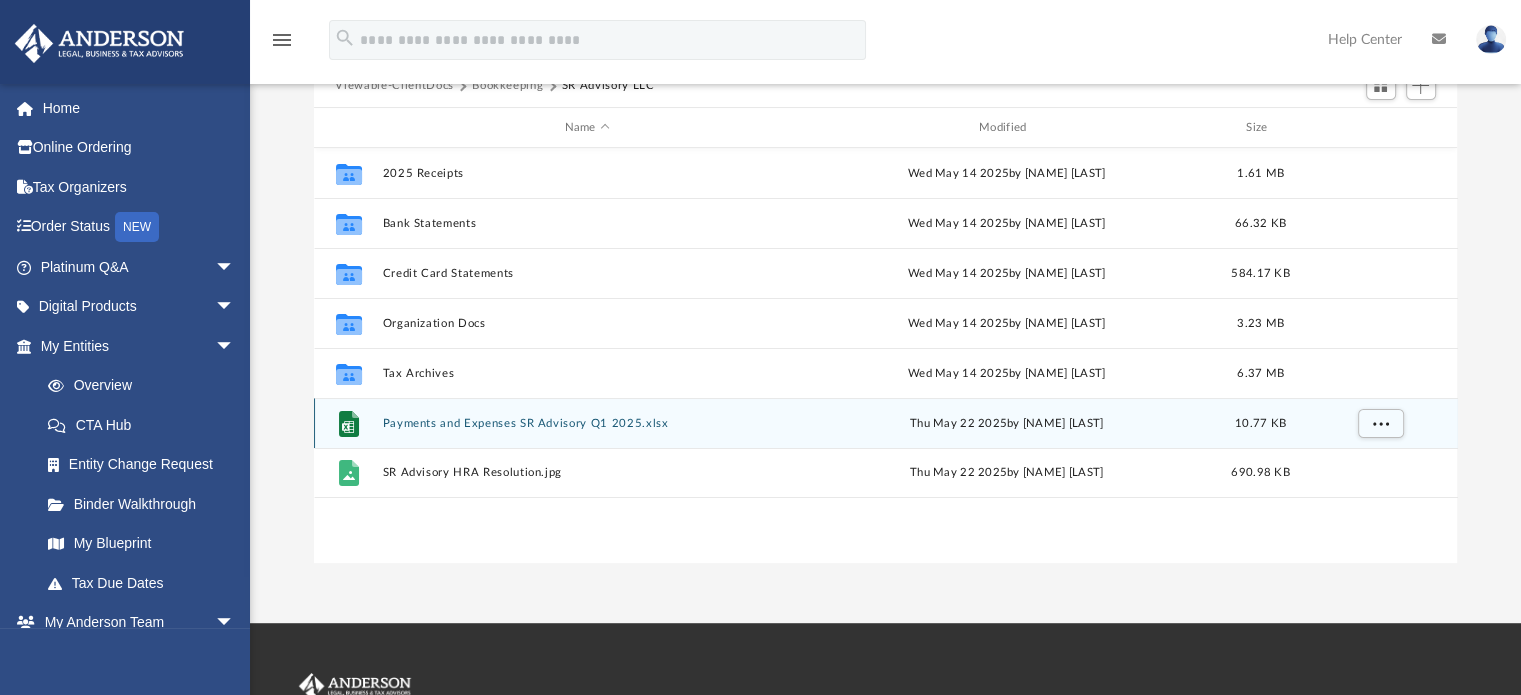 click on "Payments and Expenses SR Advisory Q1 2025.xlsx" at bounding box center (587, 423) 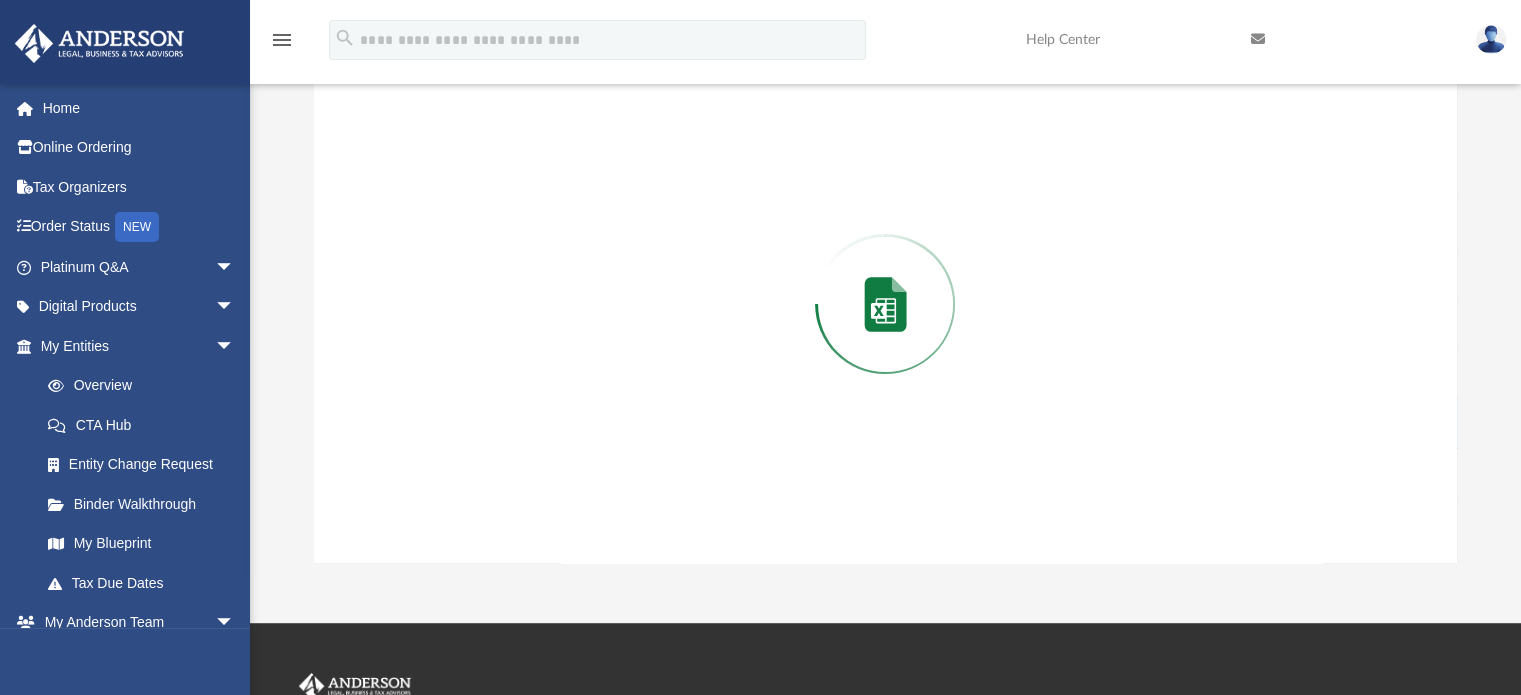 scroll, scrollTop: 193, scrollLeft: 0, axis: vertical 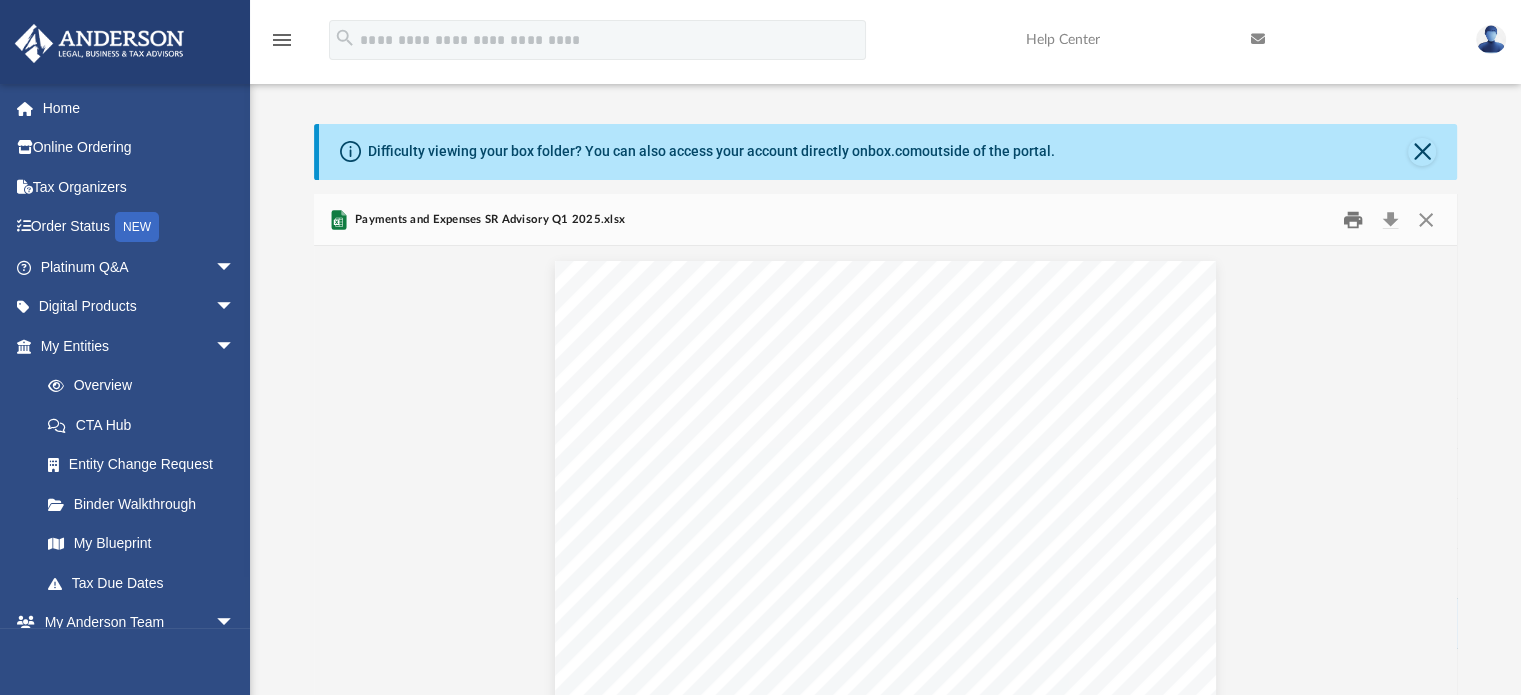 click at bounding box center [1353, 219] 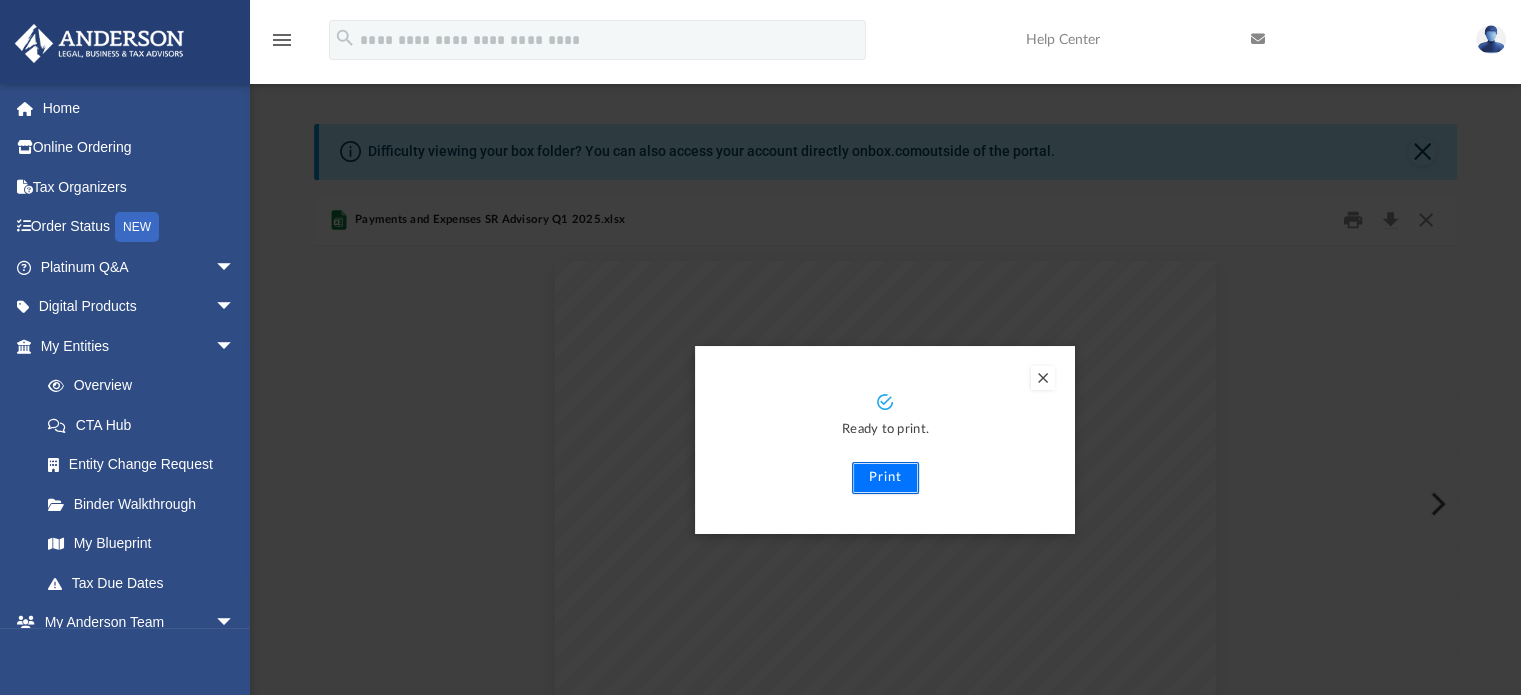 click on "Print" at bounding box center [885, 478] 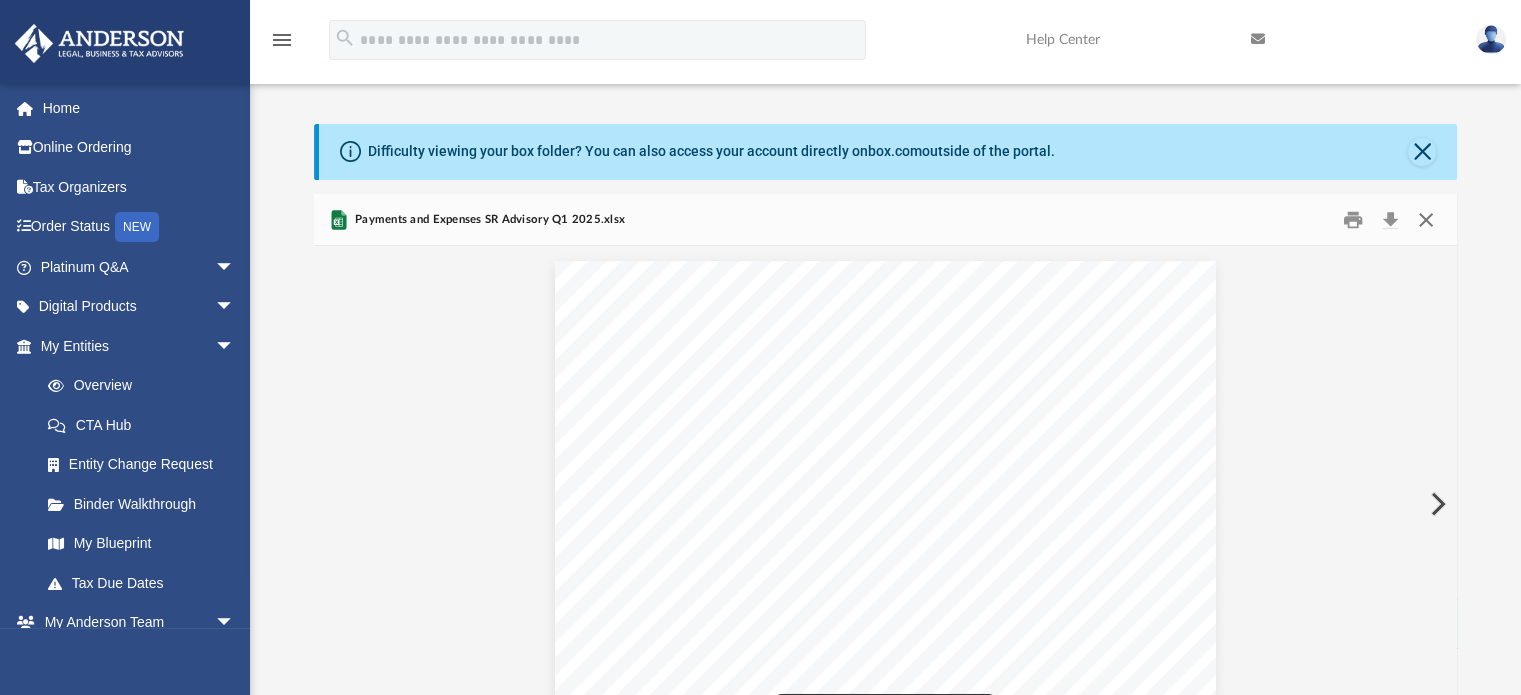 click at bounding box center [1426, 219] 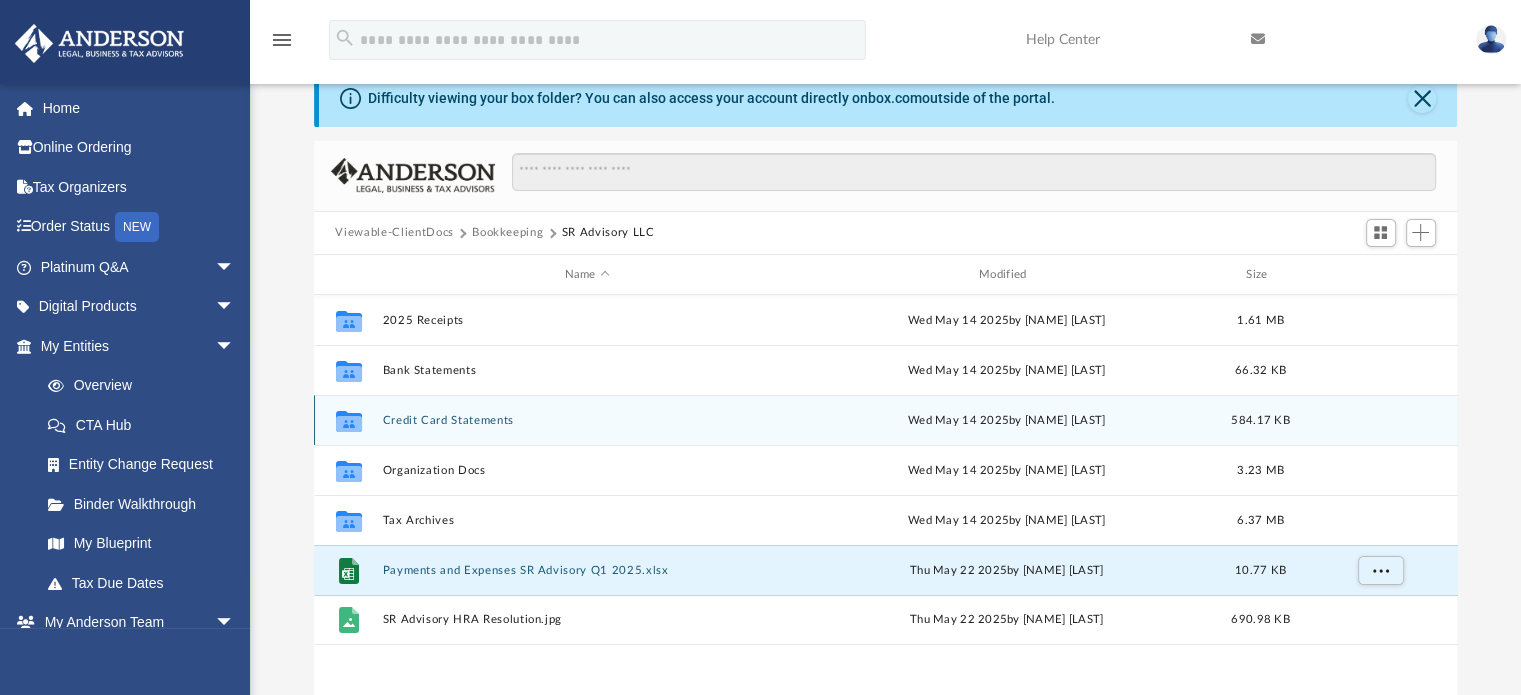 scroll, scrollTop: 200, scrollLeft: 0, axis: vertical 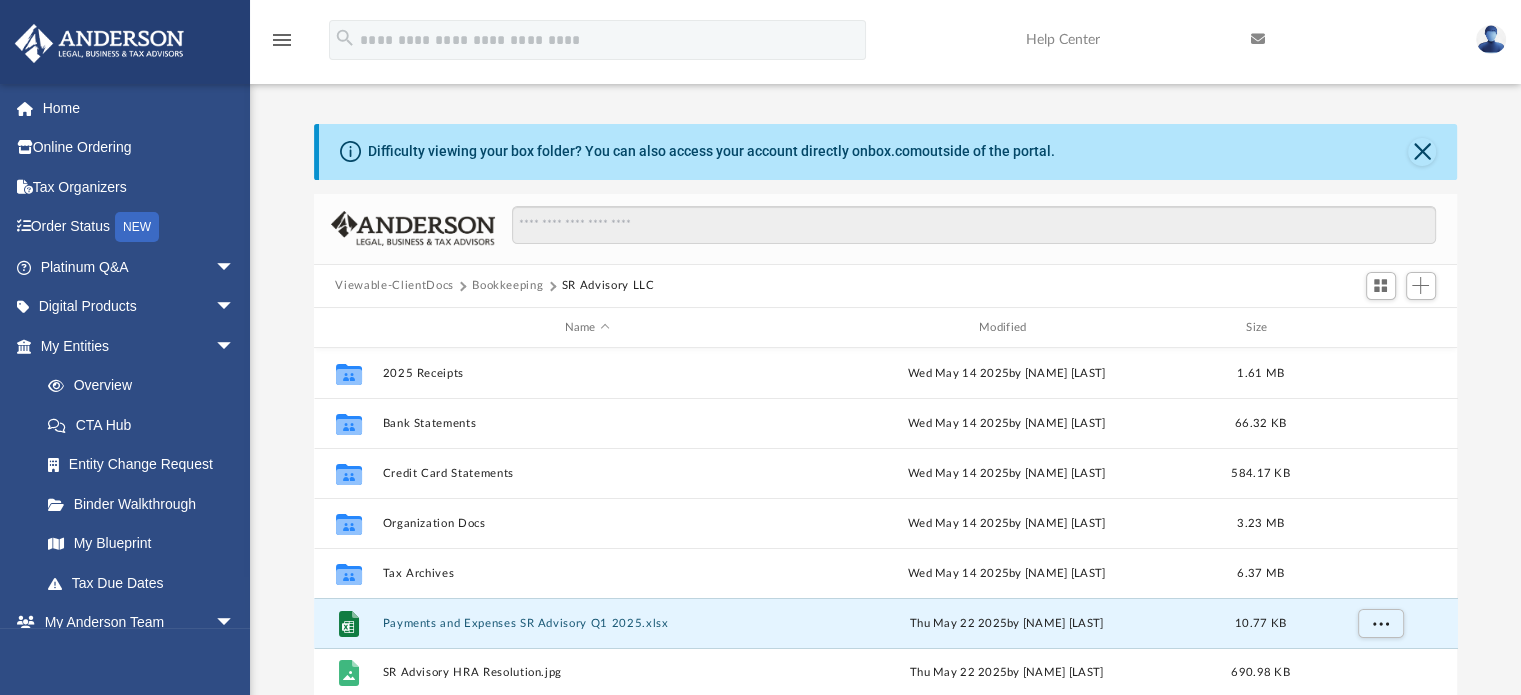 click on "Difficulty viewing your box folder? You can also access your account directly on  box.com  outside of the portal." at bounding box center (888, 152) 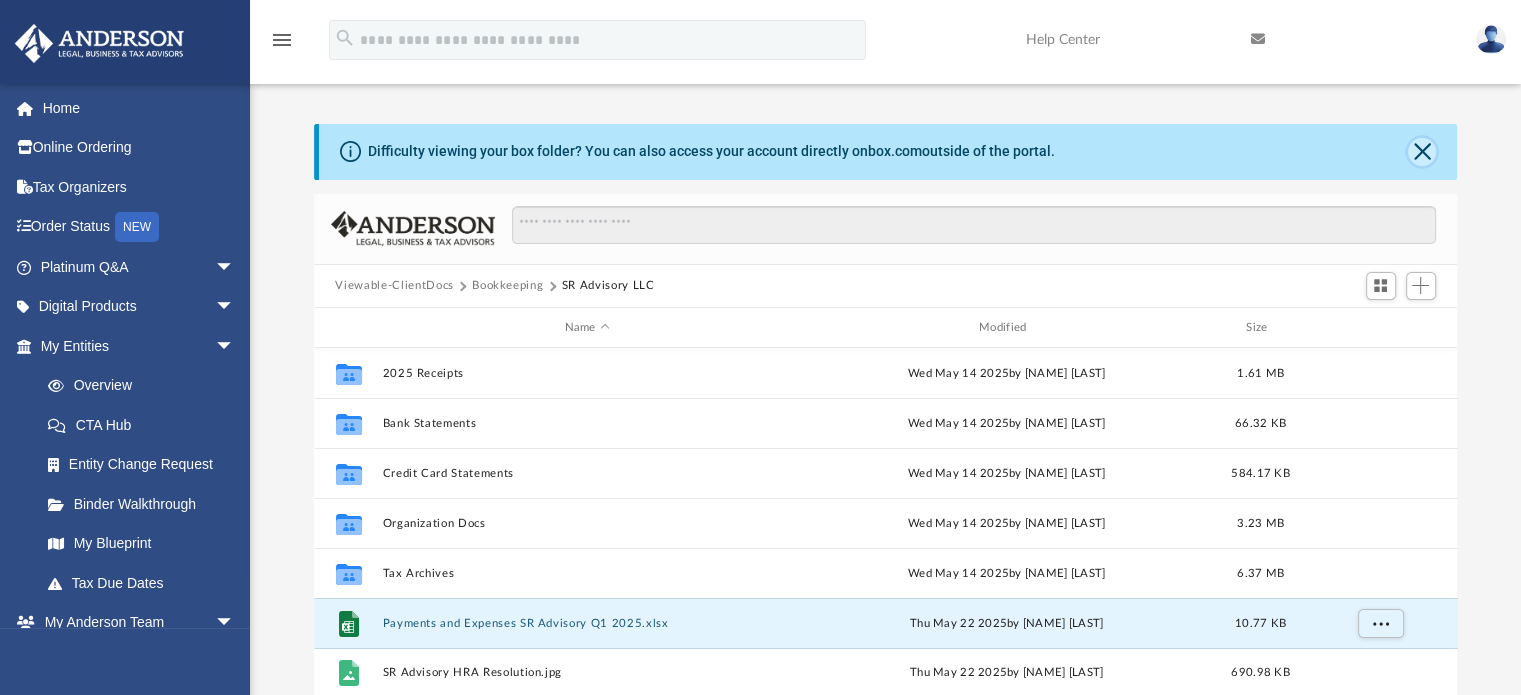 click 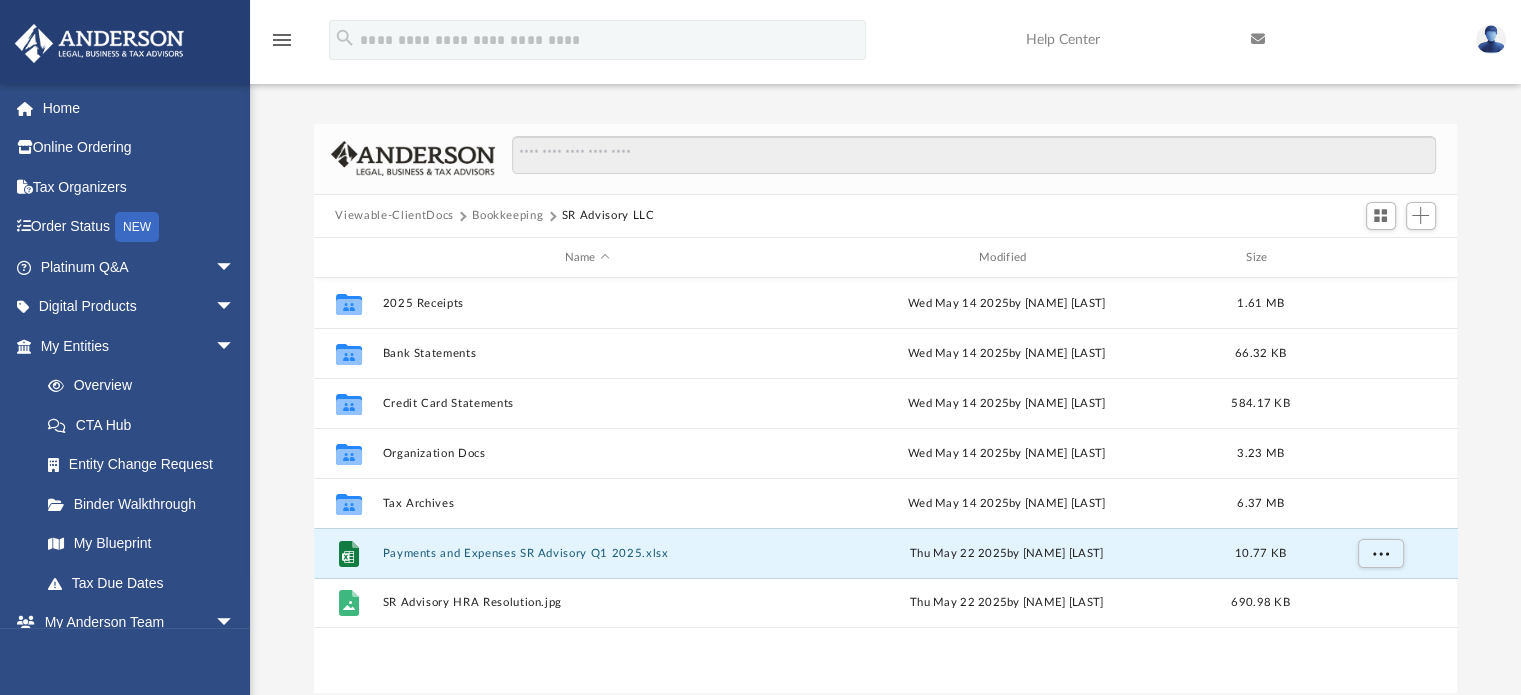 click on "Viewable-ClientDocs" at bounding box center (394, 216) 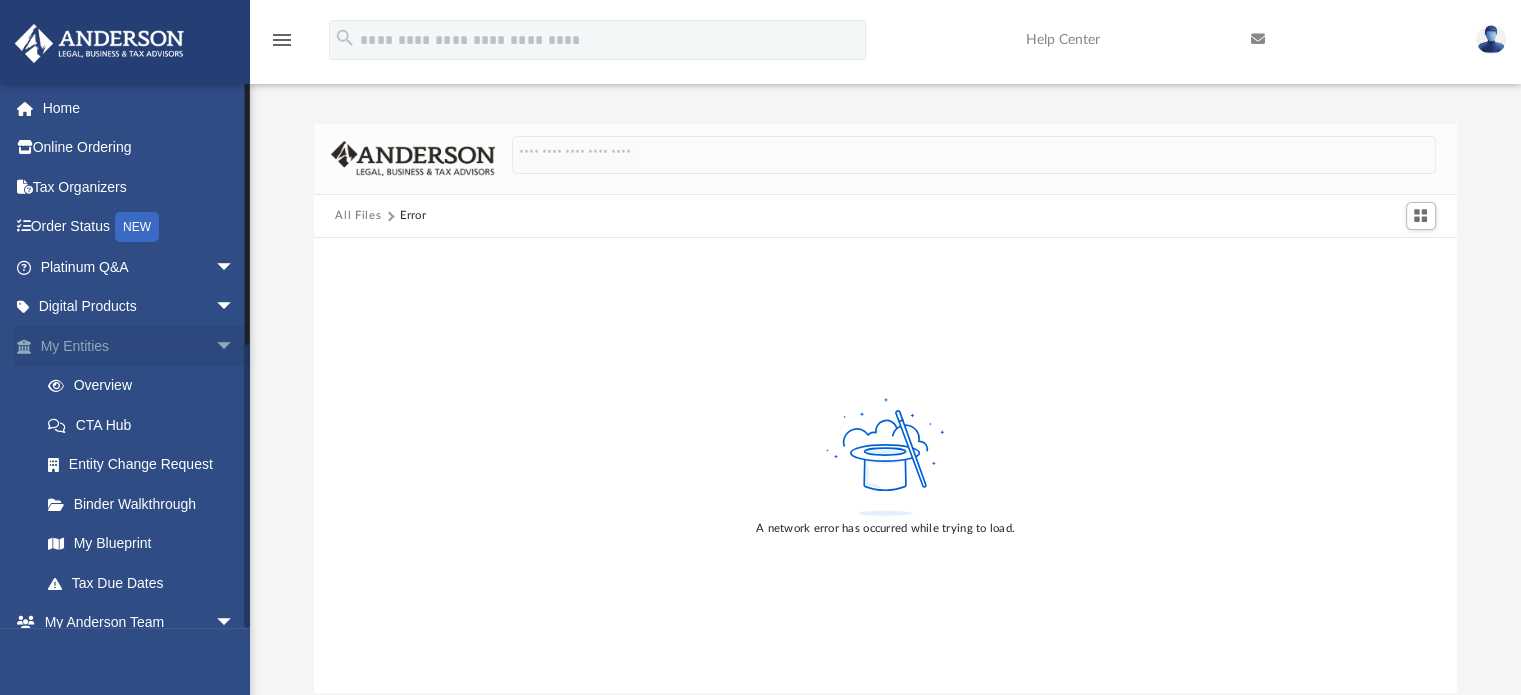 click on "arrow_drop_down" at bounding box center (235, 346) 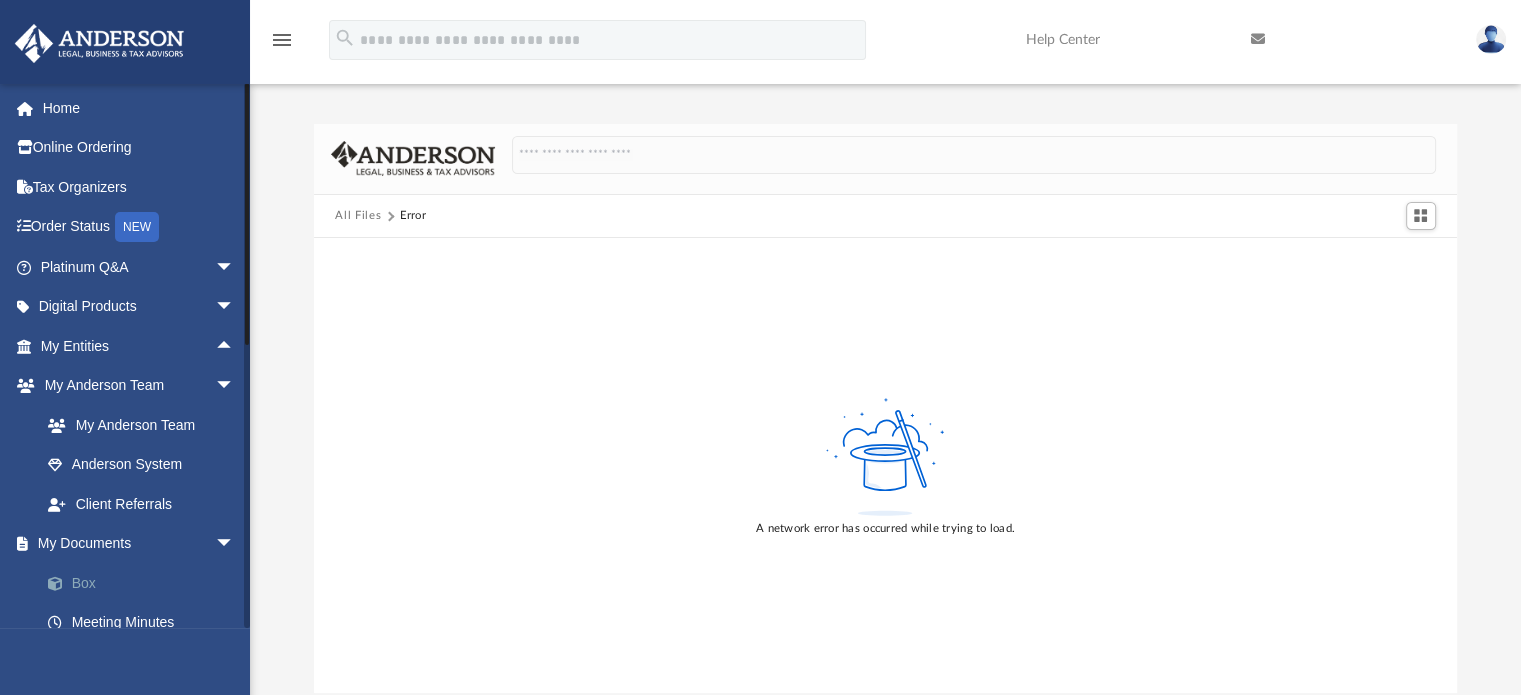 click on "Box" at bounding box center (146, 583) 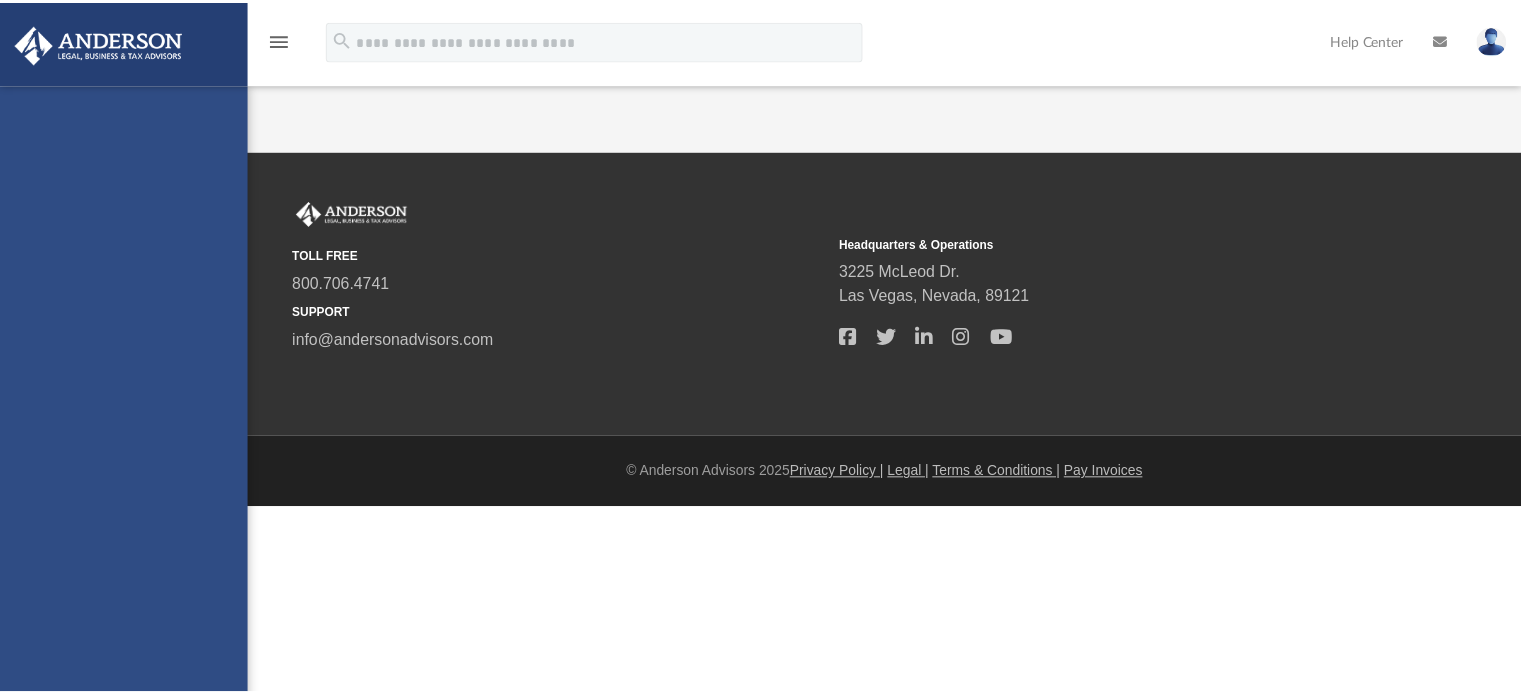 scroll, scrollTop: 0, scrollLeft: 0, axis: both 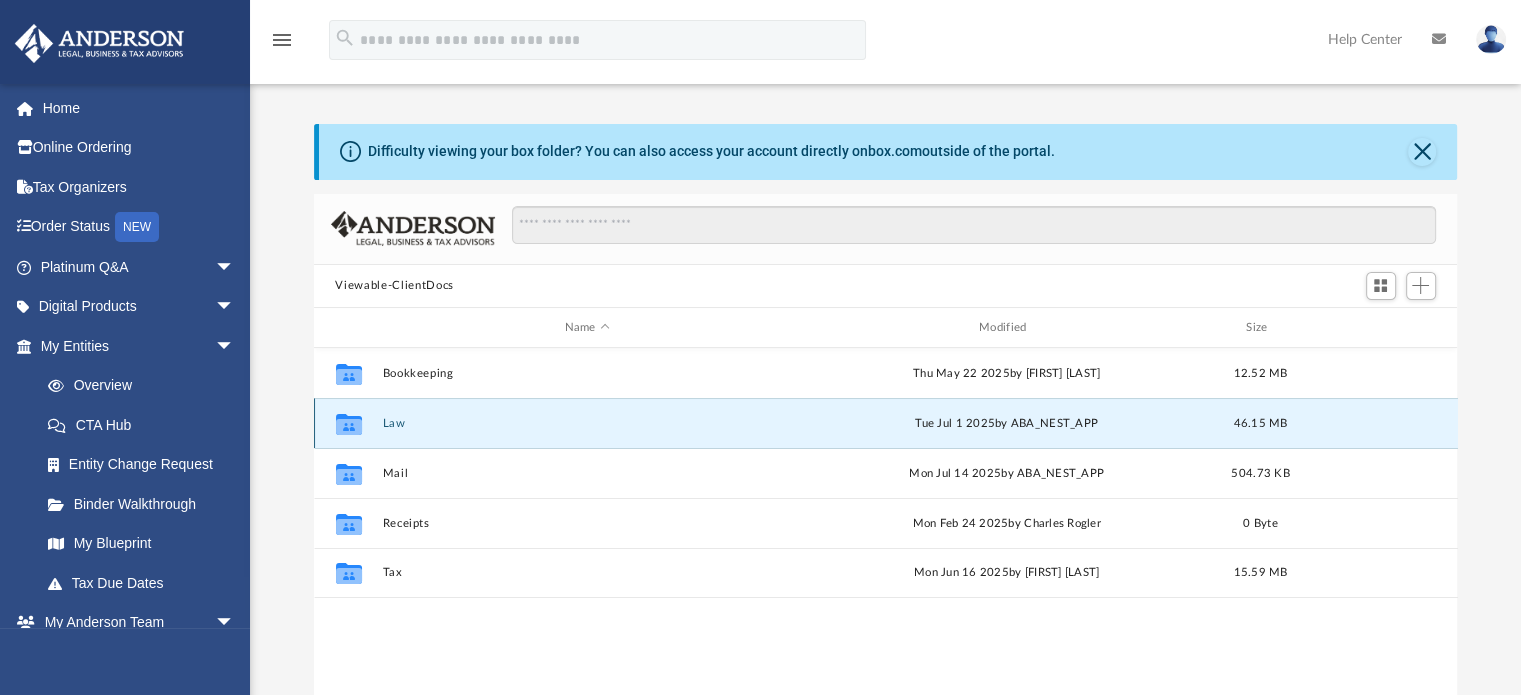 click on "Law" at bounding box center [587, 423] 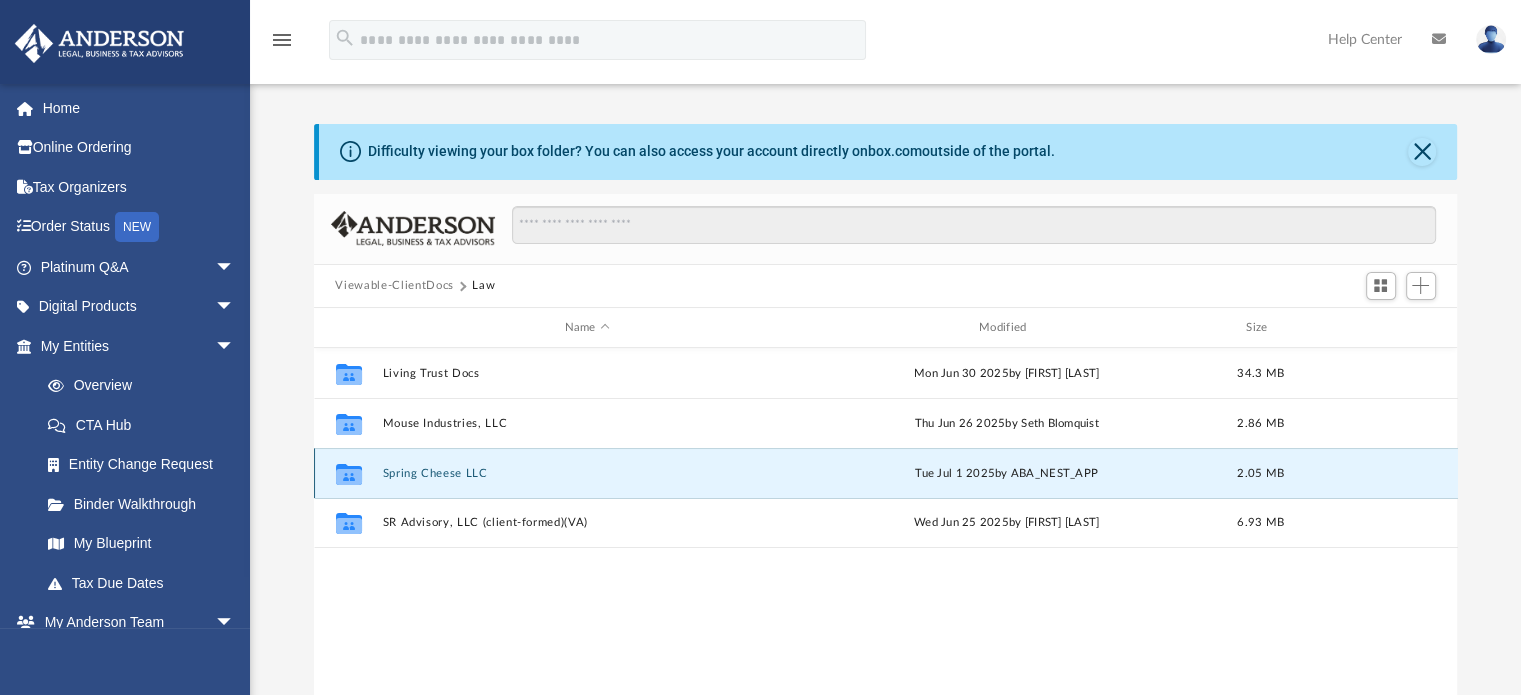 click on "Spring Cheese LLC" at bounding box center [587, 473] 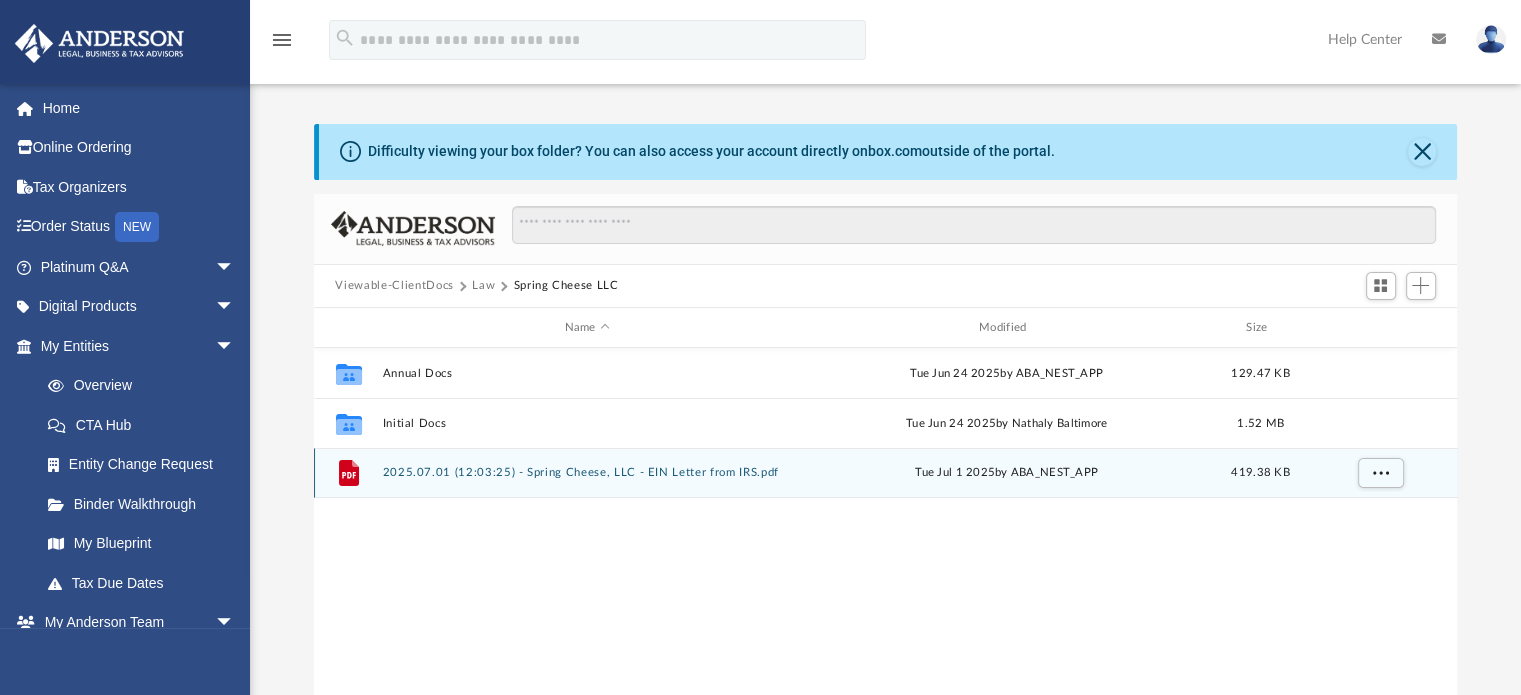 click on "2025.07.01 (12:03:25) - Spring Cheese, LLC - EIN Letter from IRS.pdf" at bounding box center [587, 473] 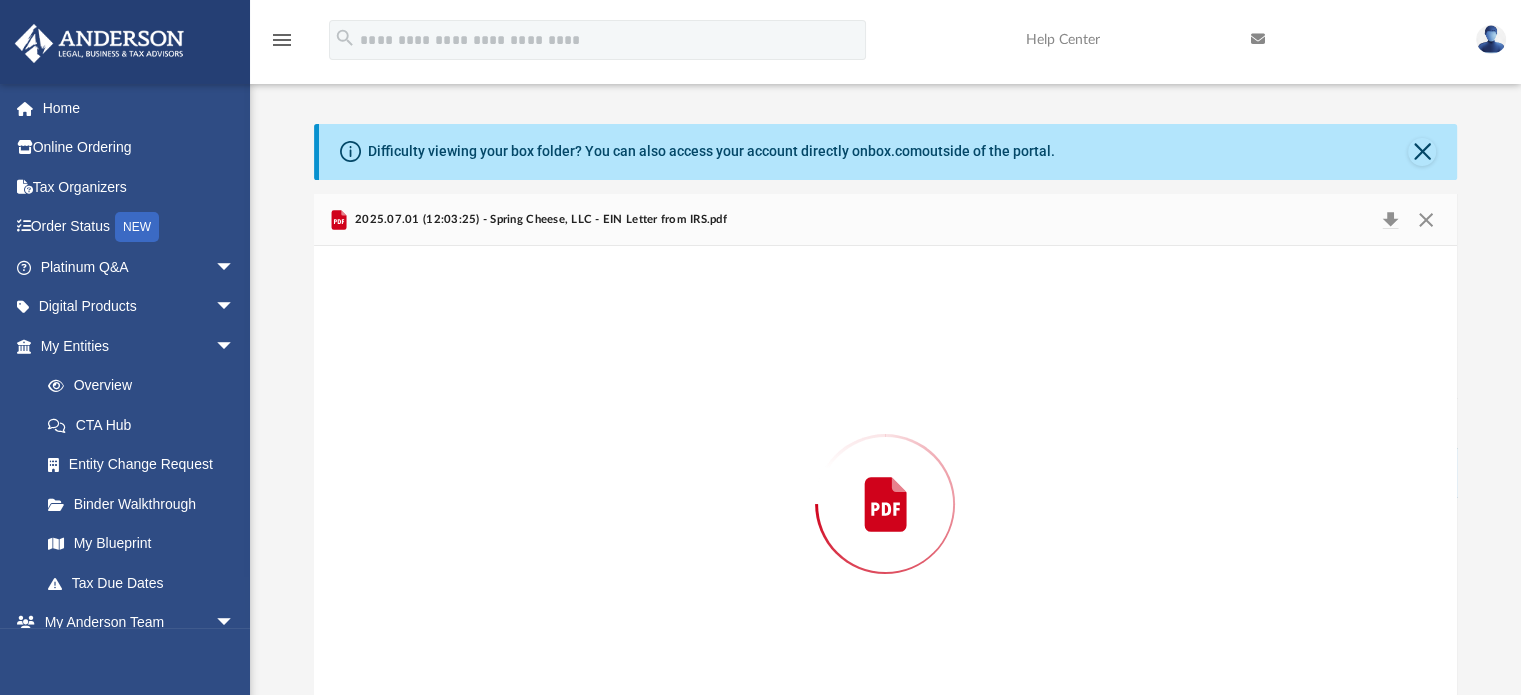 scroll, scrollTop: 67, scrollLeft: 0, axis: vertical 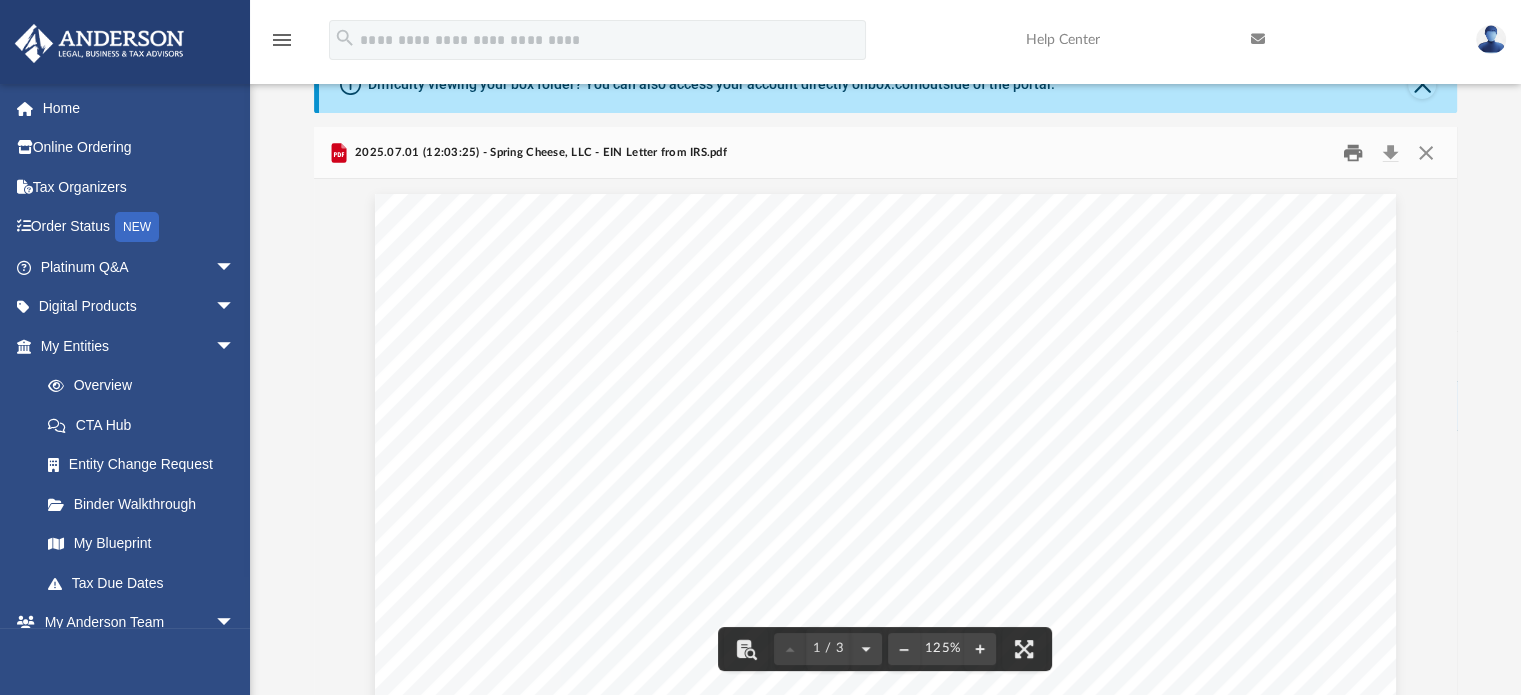 click at bounding box center [1353, 152] 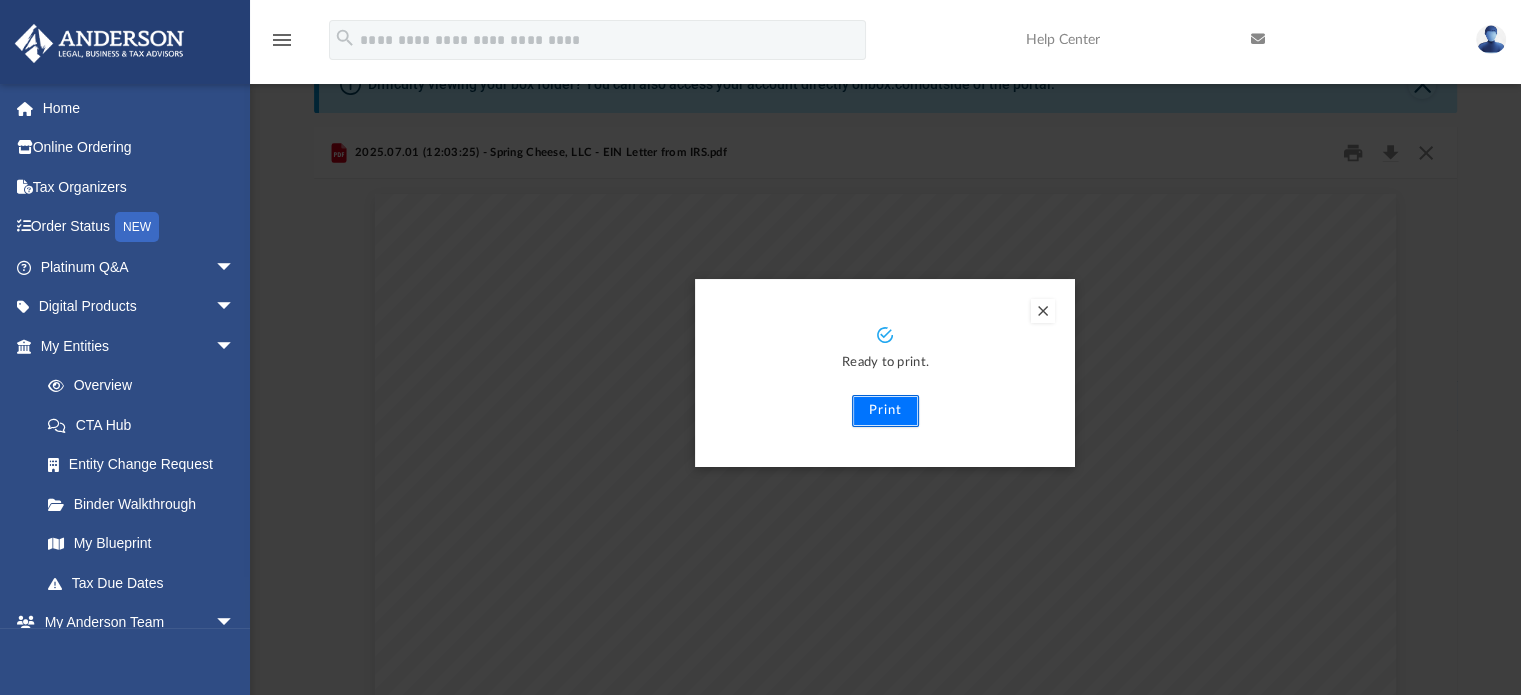 click on "Print" at bounding box center (885, 411) 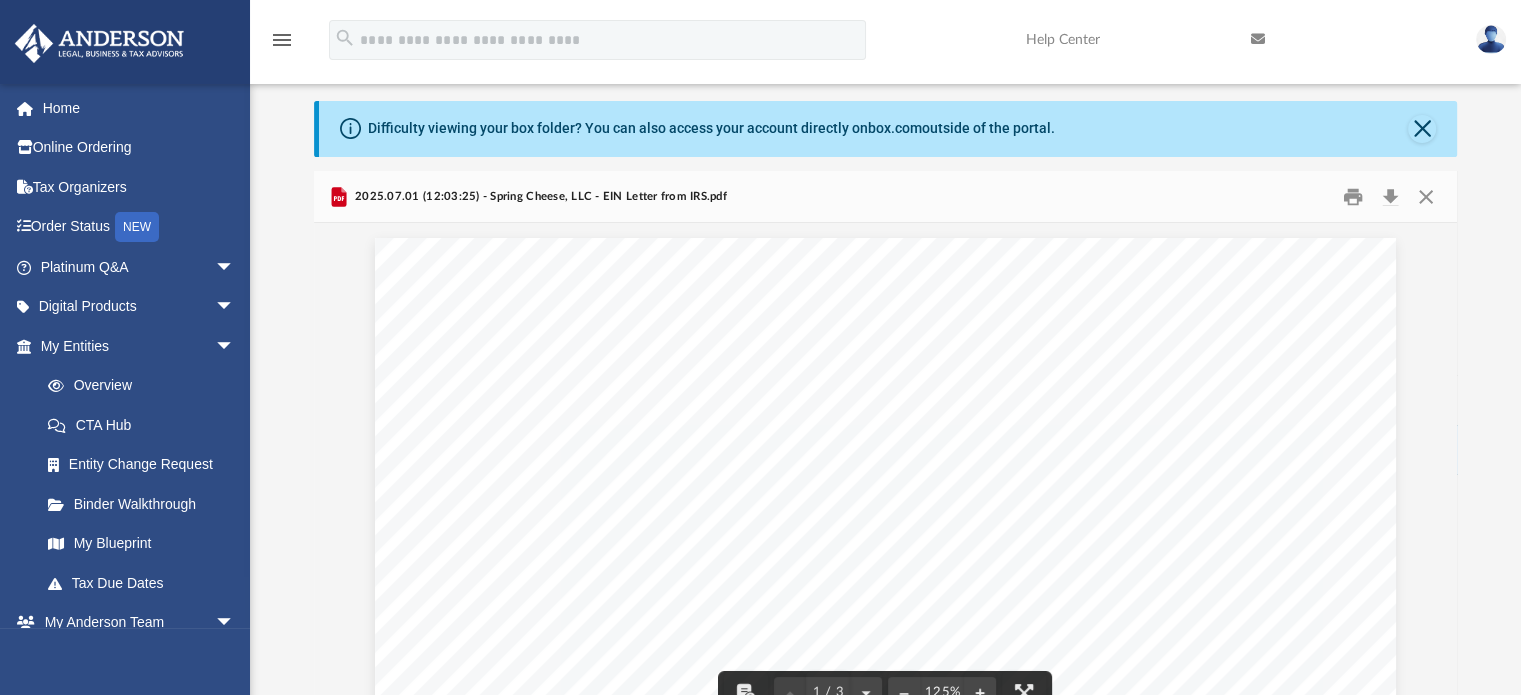scroll, scrollTop: 0, scrollLeft: 0, axis: both 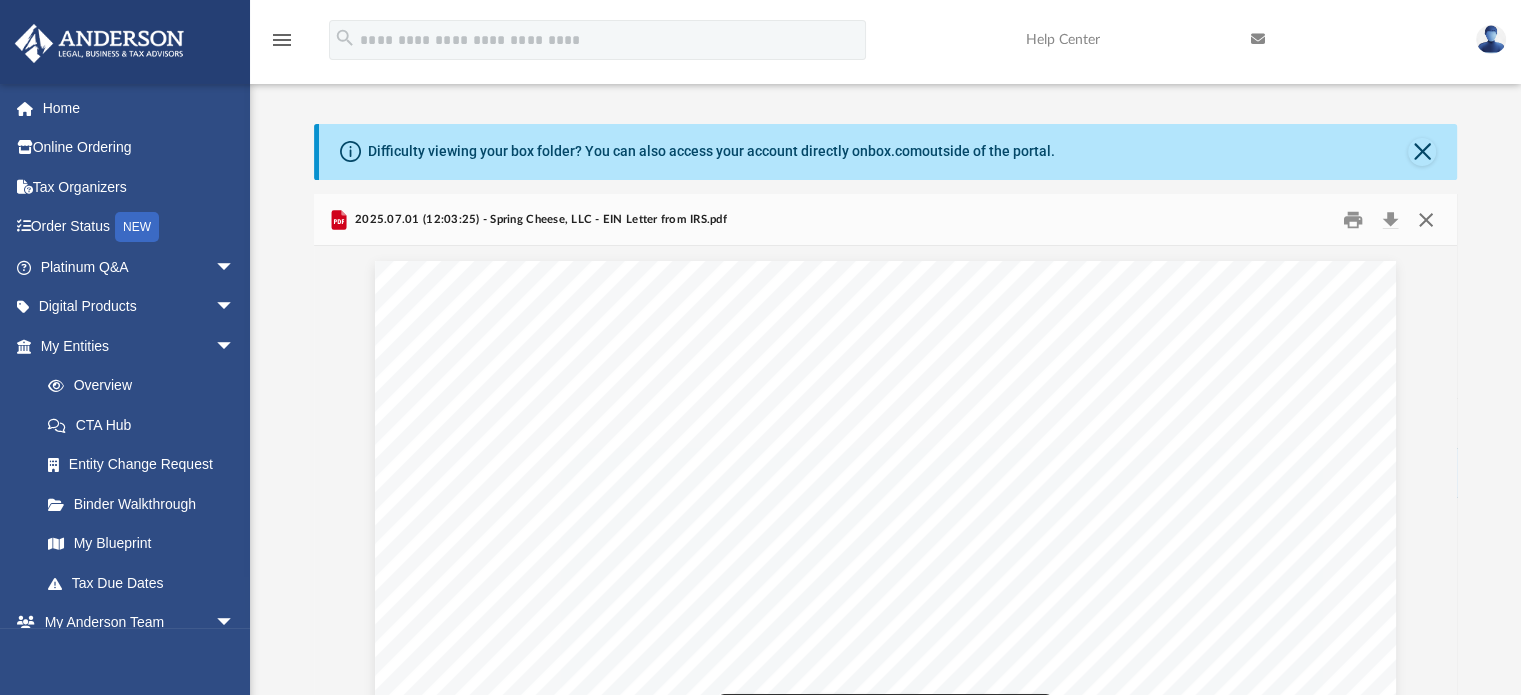 click at bounding box center [1426, 219] 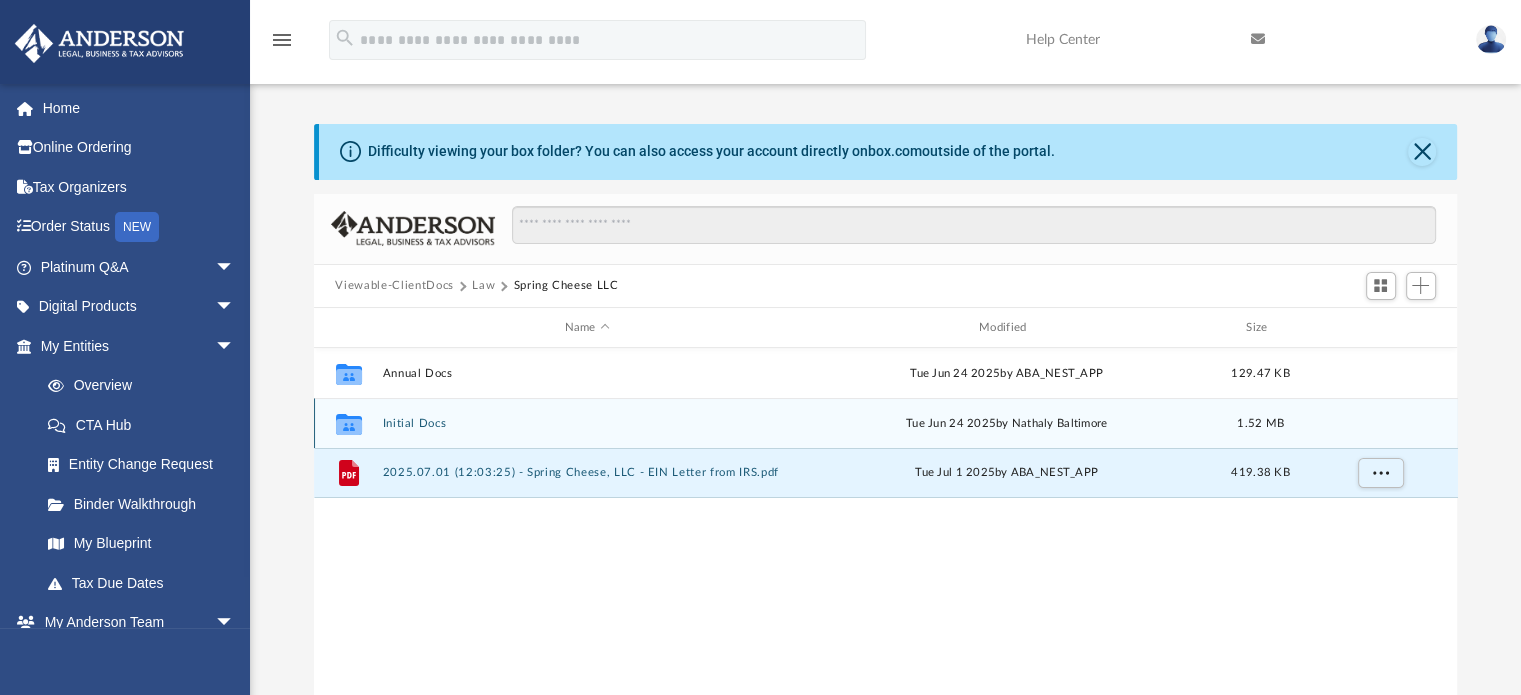 click on "Initial Docs" at bounding box center (587, 423) 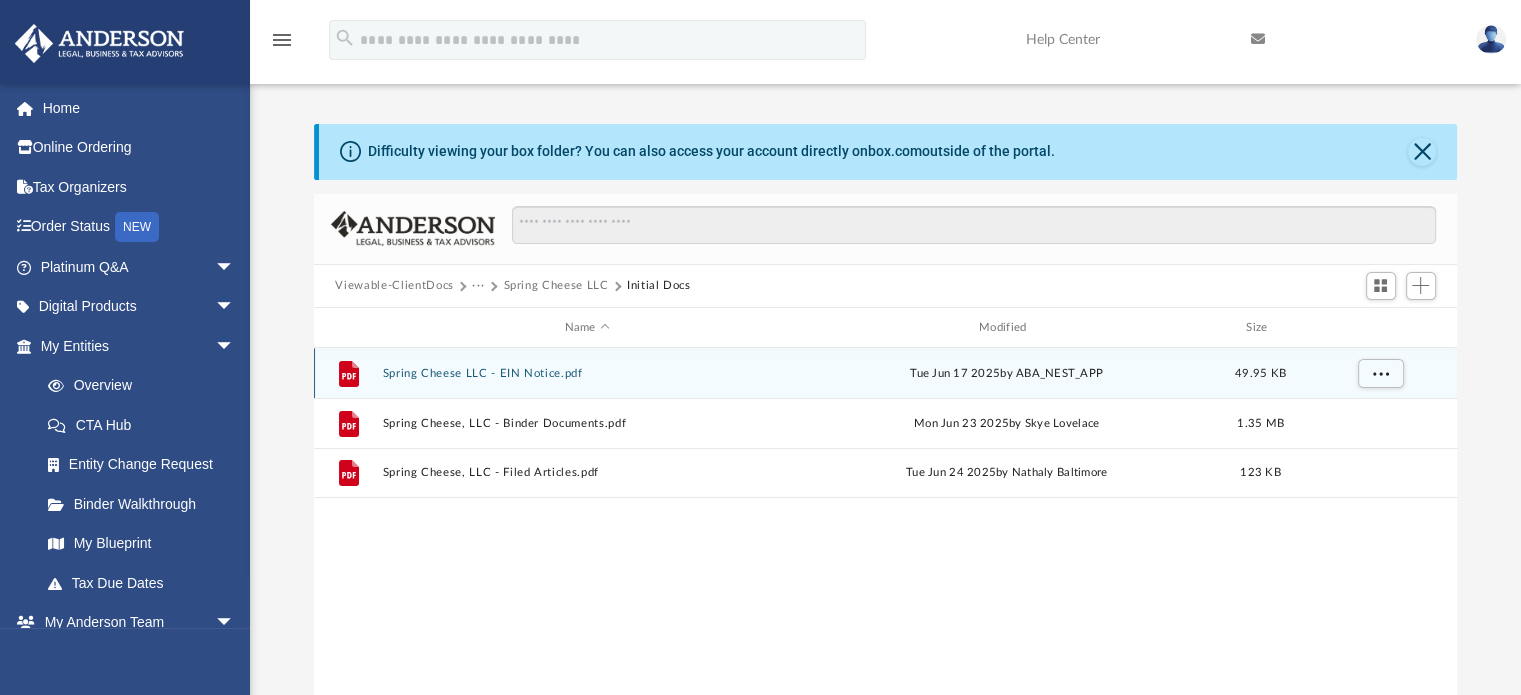 click on "Spring Cheese LLC - EIN Notice.pdf" at bounding box center (587, 373) 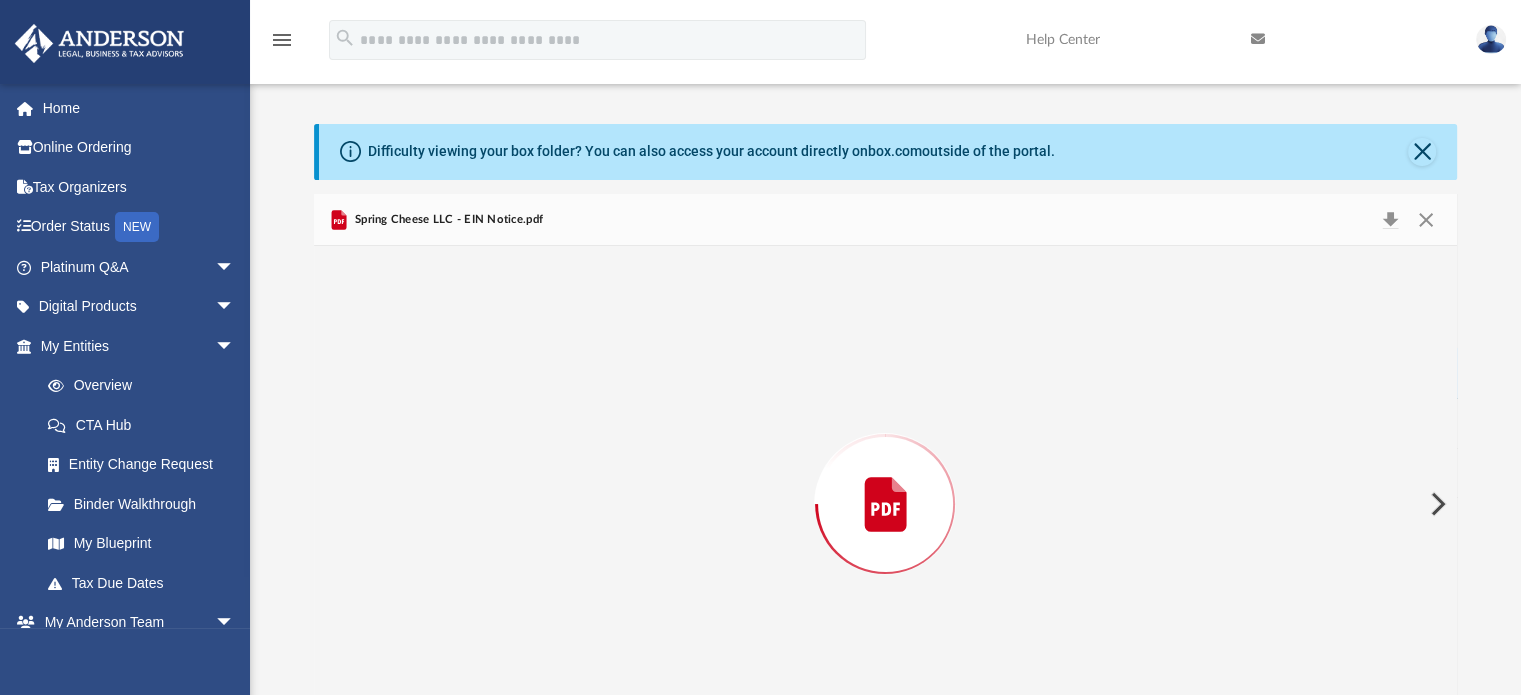 scroll, scrollTop: 67, scrollLeft: 0, axis: vertical 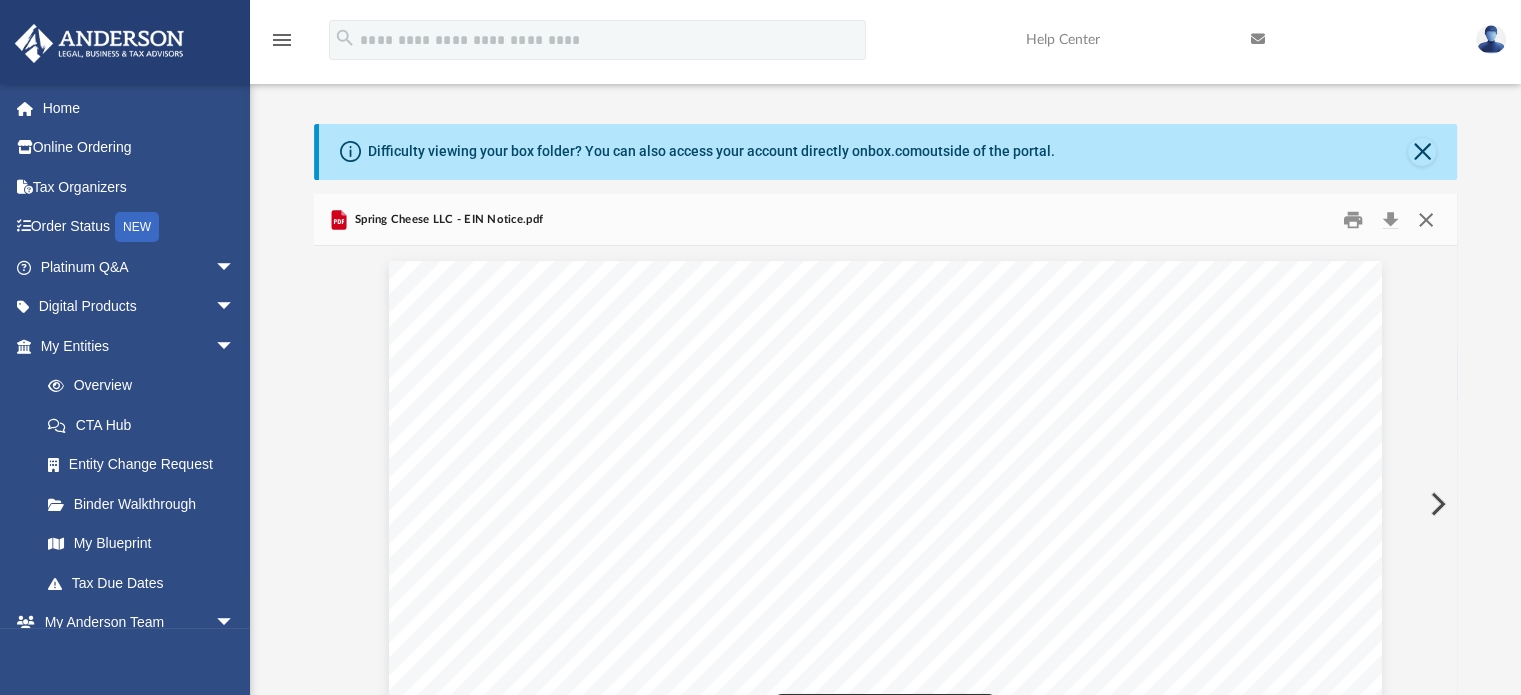 click at bounding box center (1426, 219) 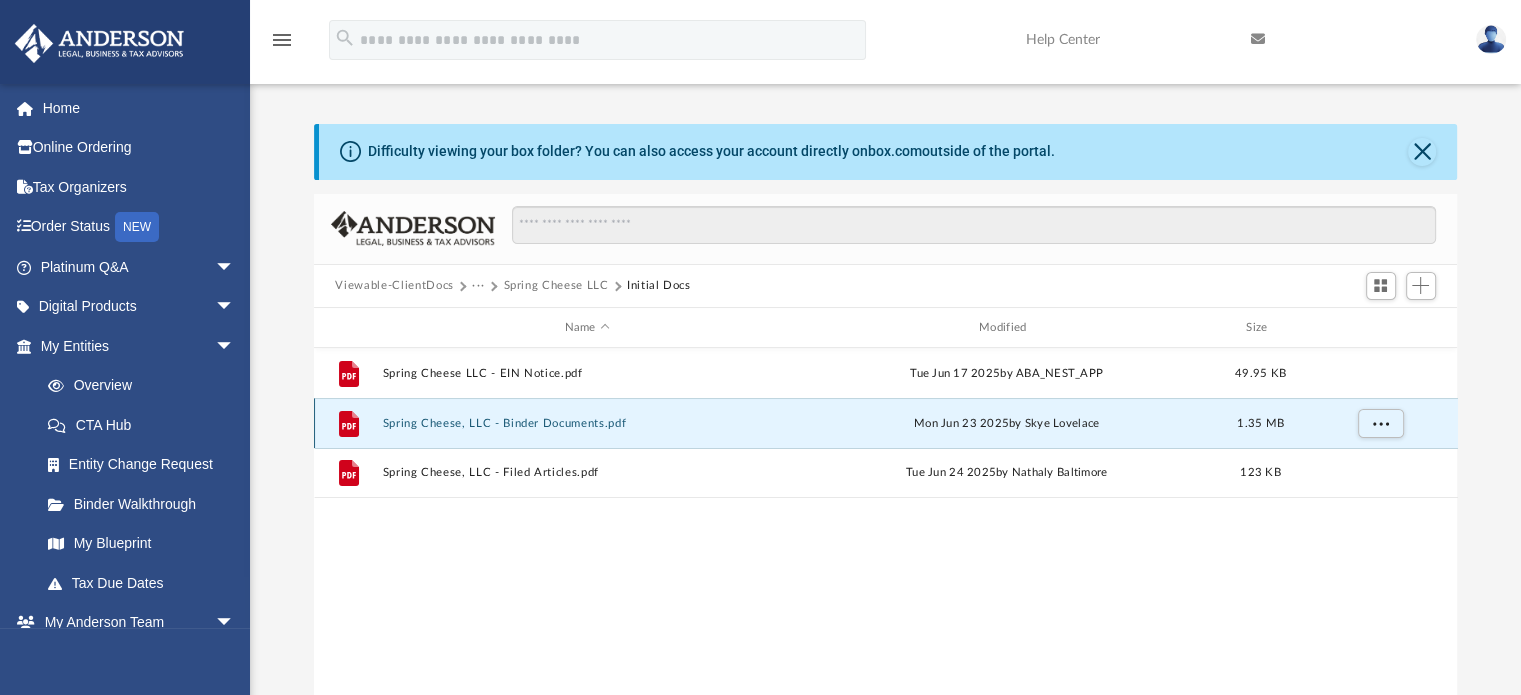 click on "Spring Cheese, LLC - Binder Documents.pdf" at bounding box center [587, 423] 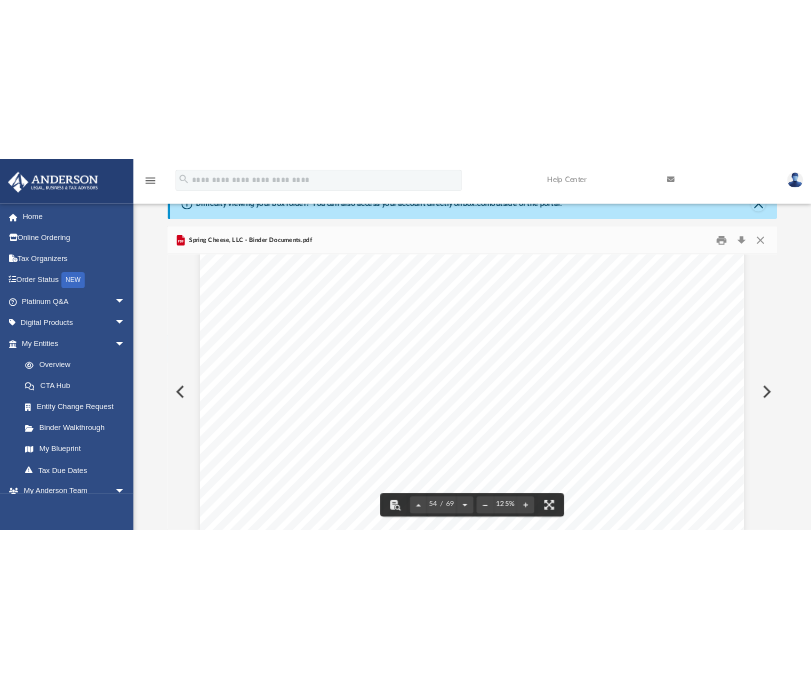 scroll, scrollTop: 72050, scrollLeft: 0, axis: vertical 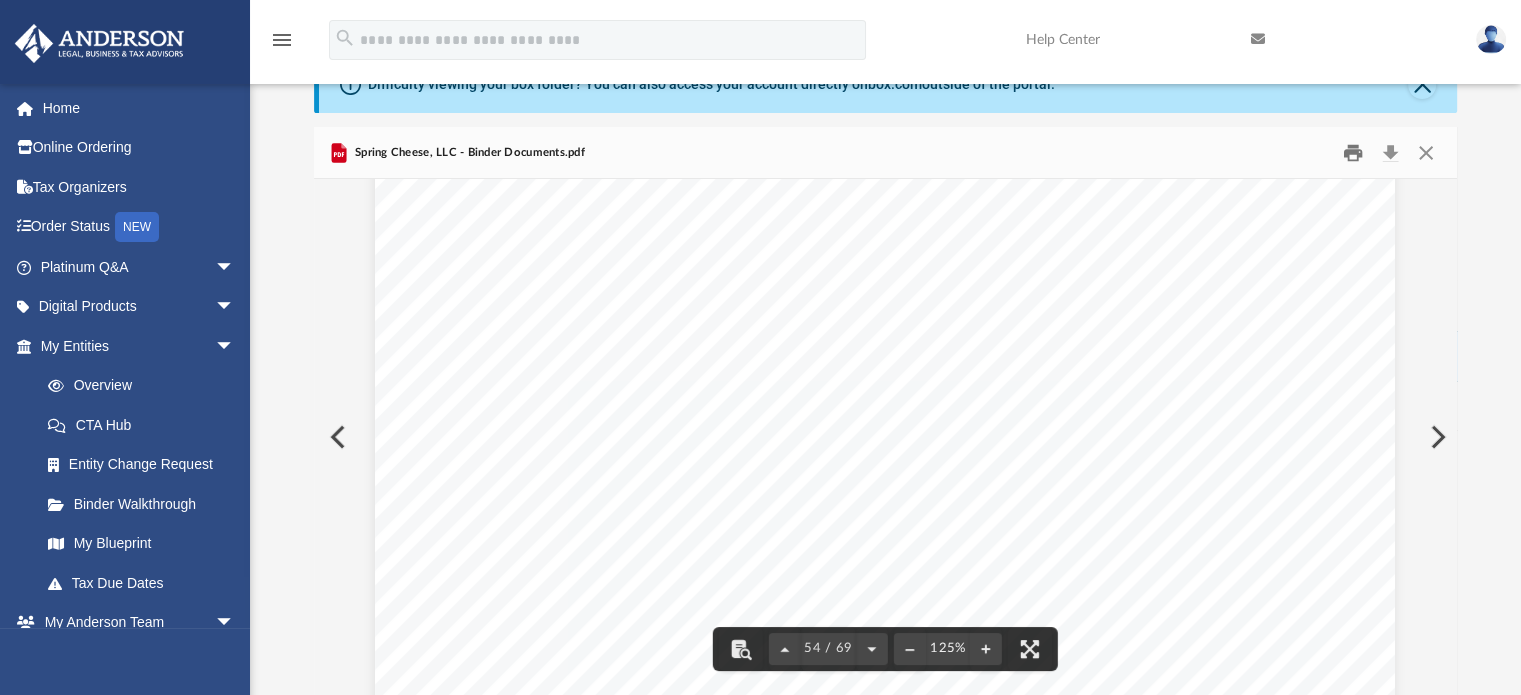 click at bounding box center [1353, 152] 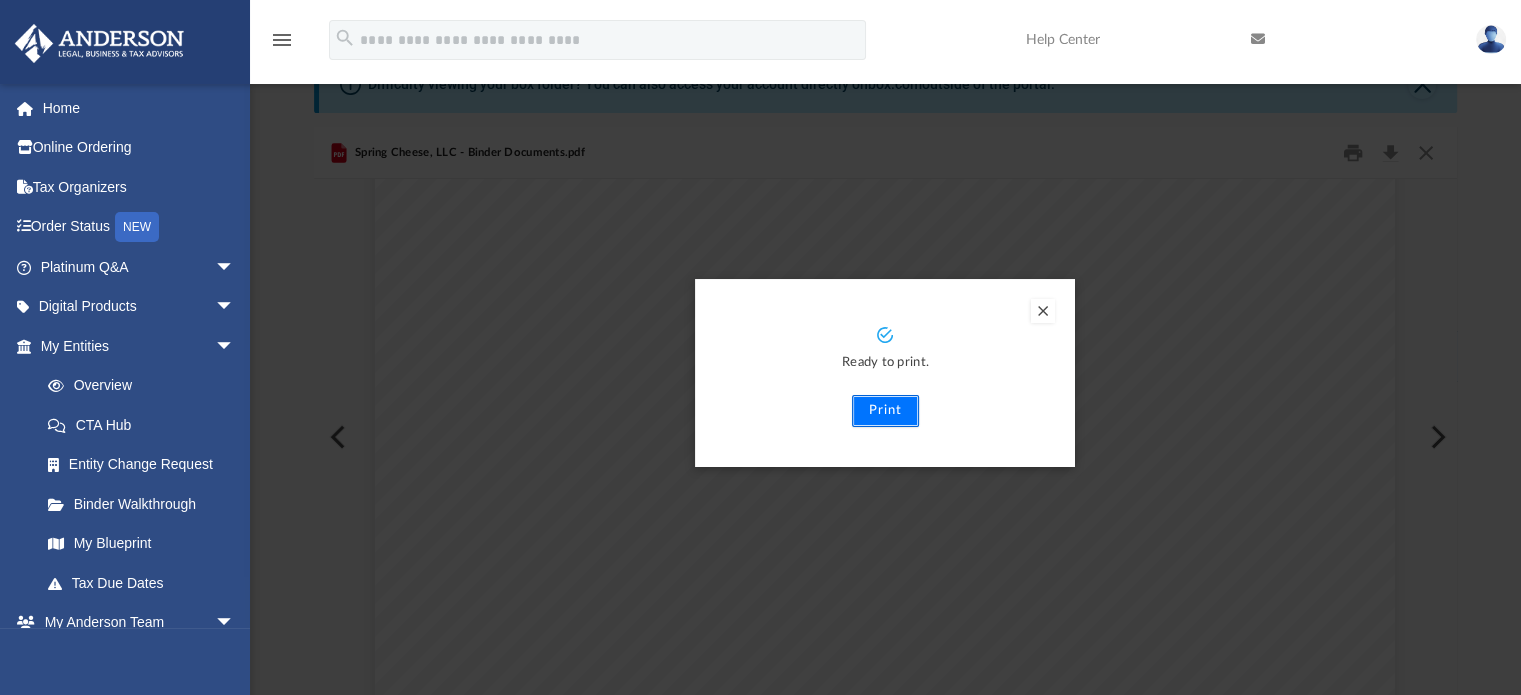 click on "Print" at bounding box center [885, 411] 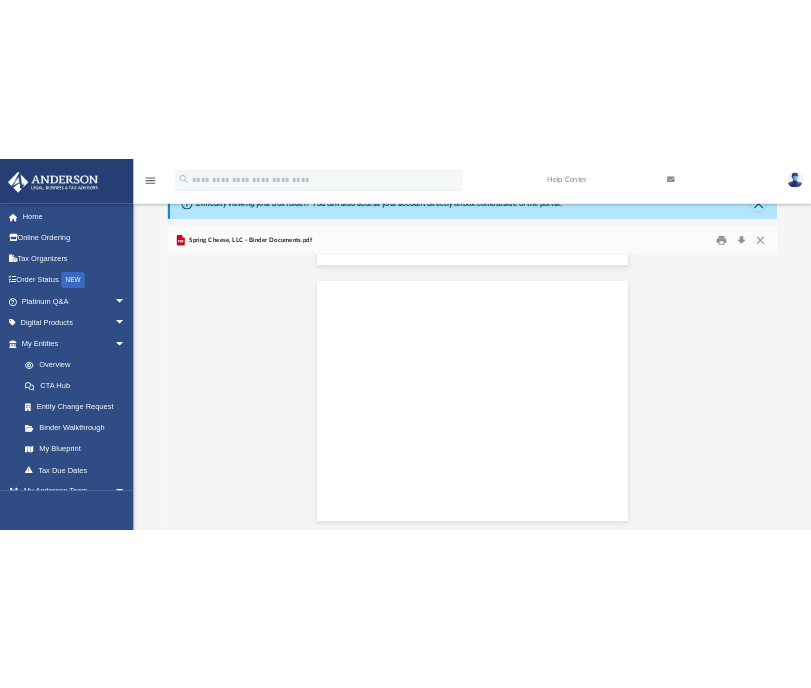 scroll, scrollTop: 439, scrollLeft: 490, axis: both 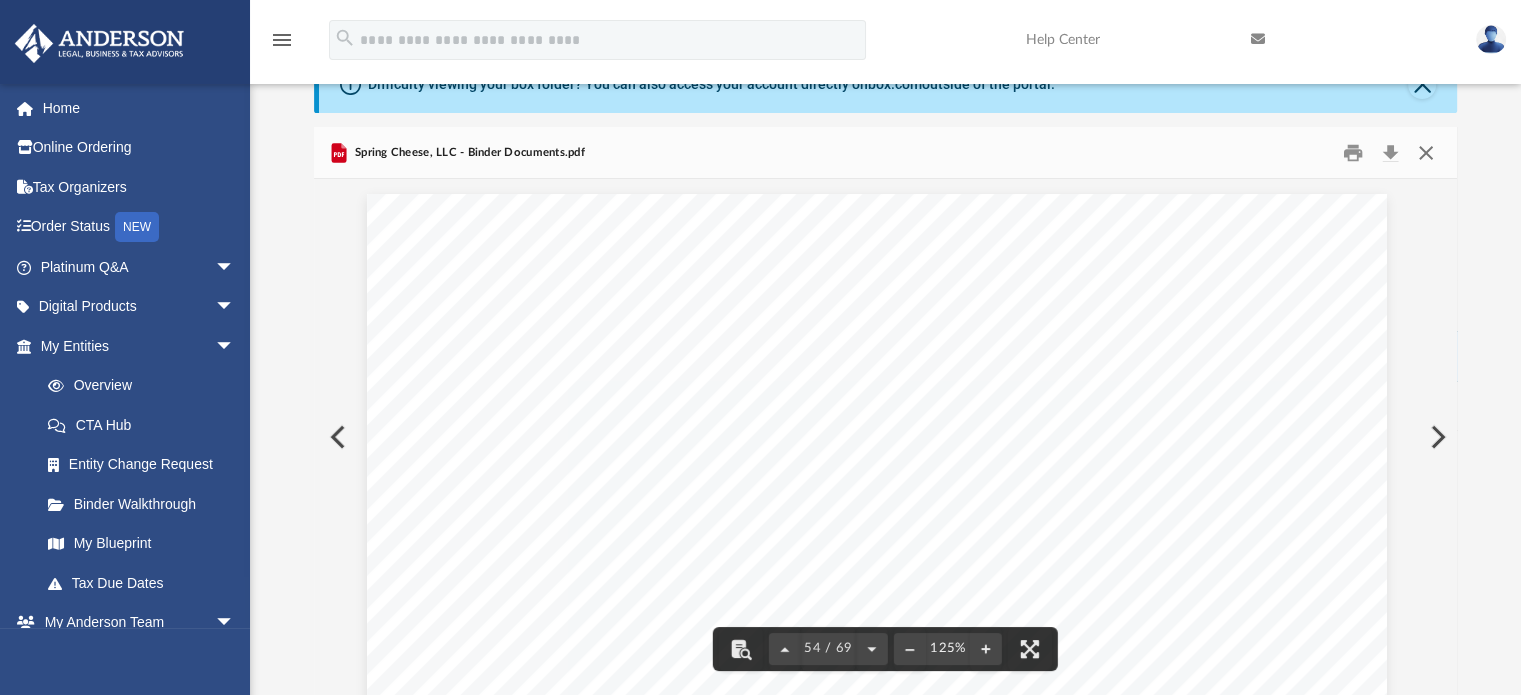 click at bounding box center (1426, 152) 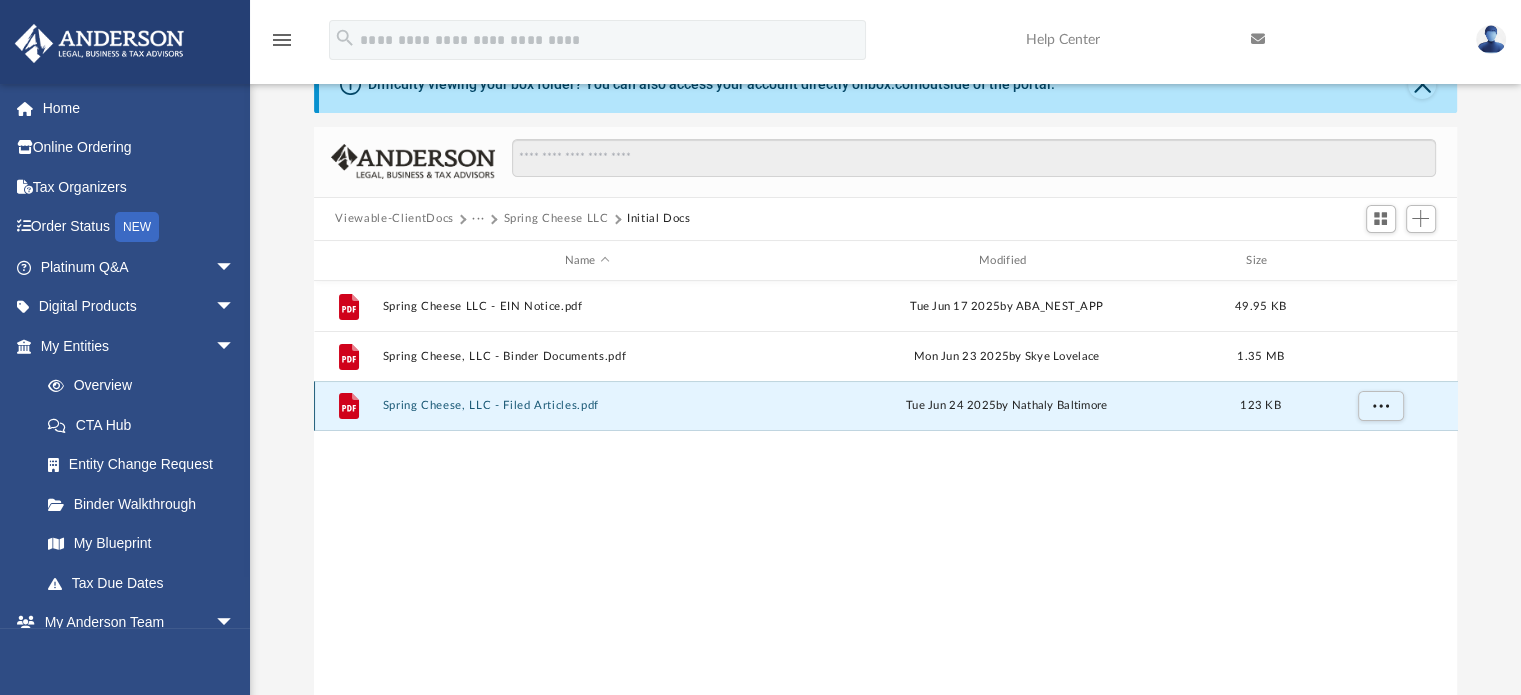 click on "Spring Cheese, LLC - Filed Articles.pdf" at bounding box center (587, 406) 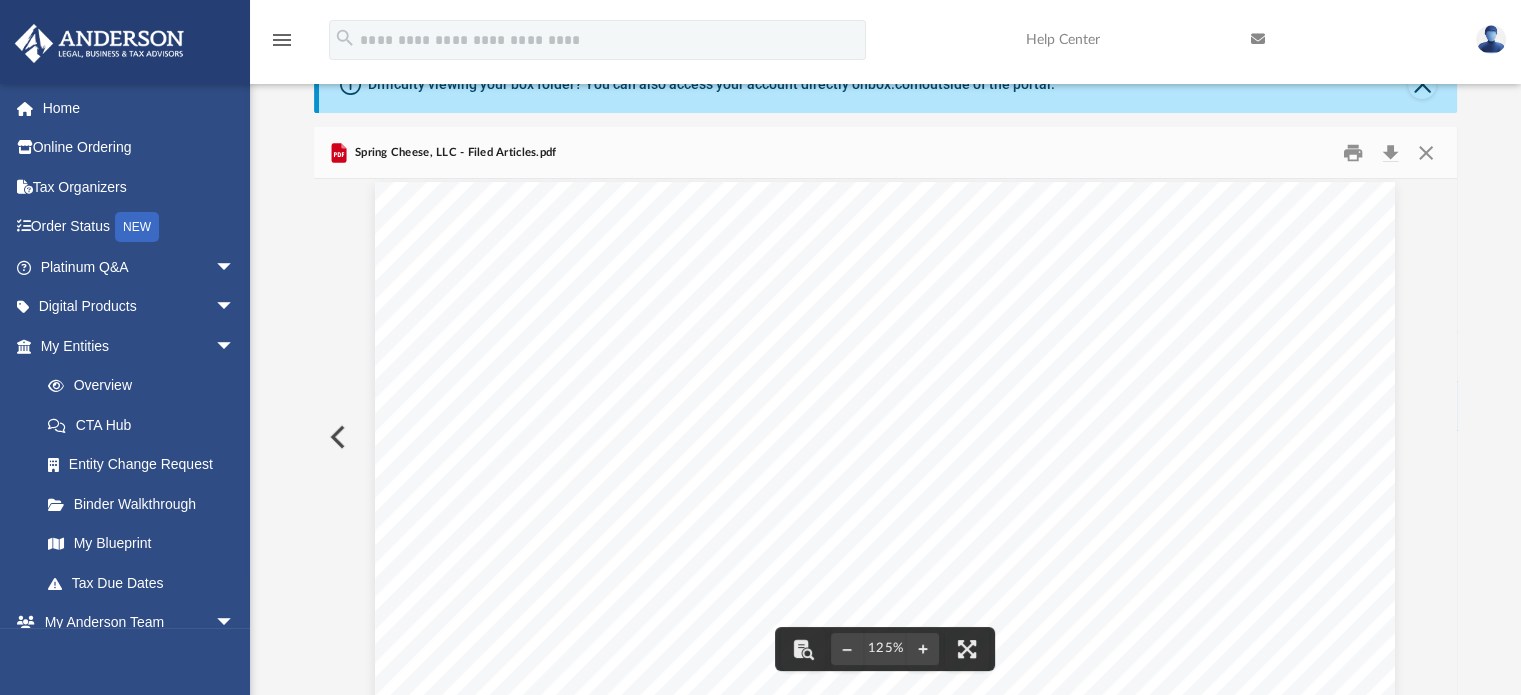 scroll, scrollTop: 0, scrollLeft: 0, axis: both 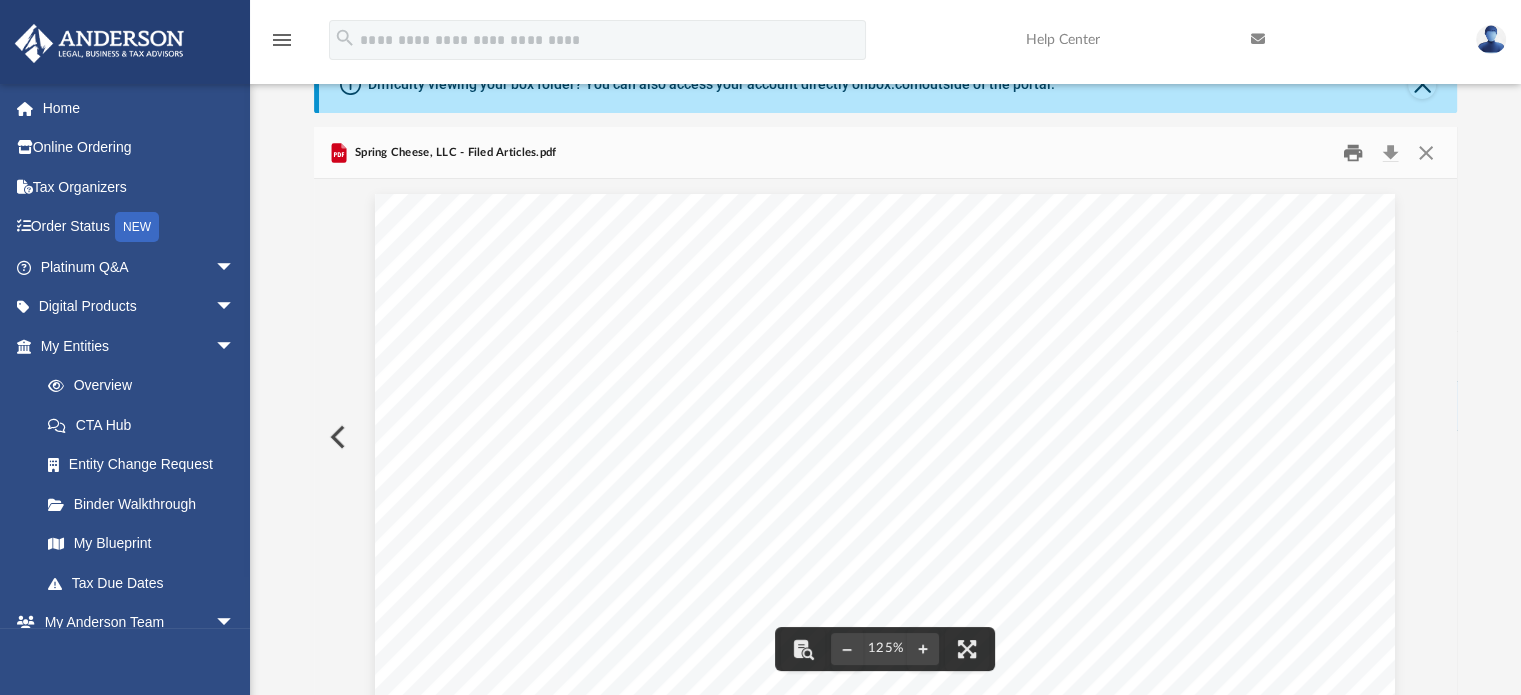 click at bounding box center [1353, 152] 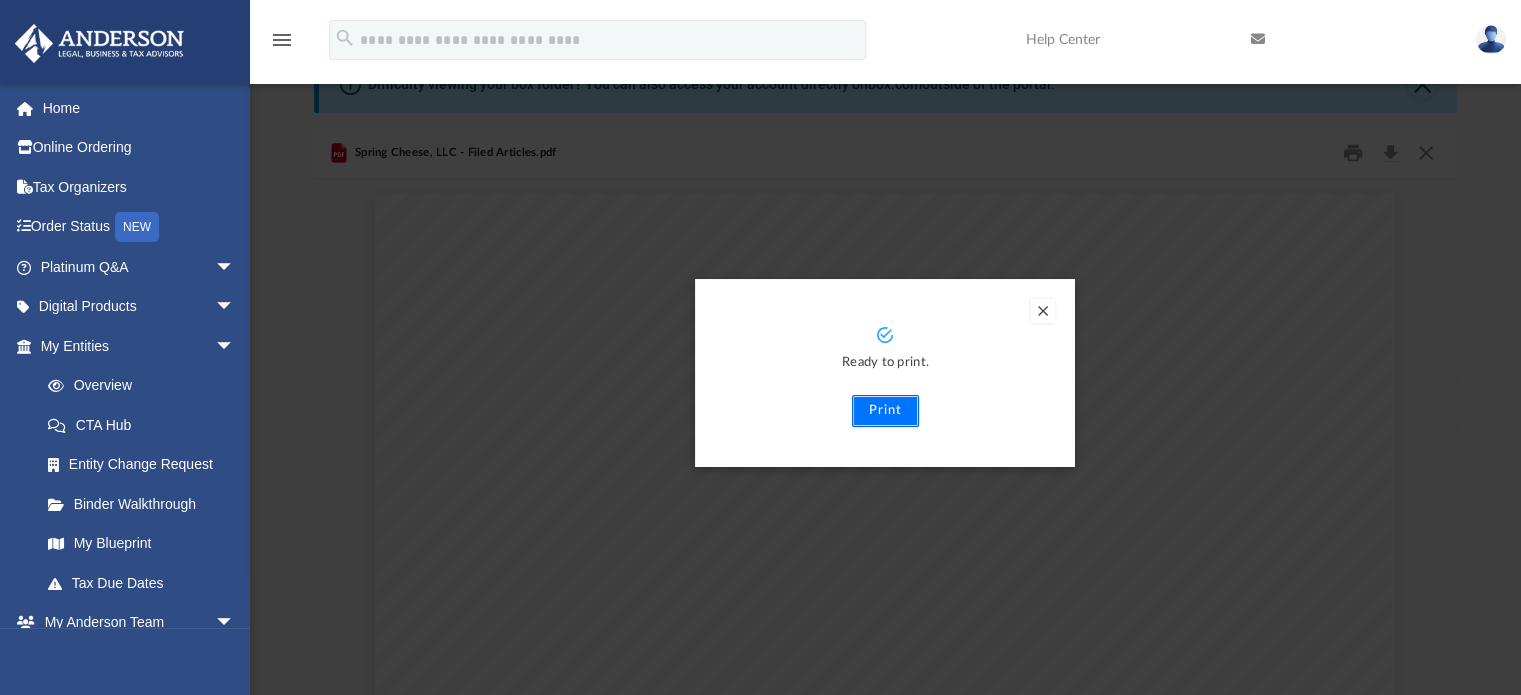 click on "Print" at bounding box center [885, 411] 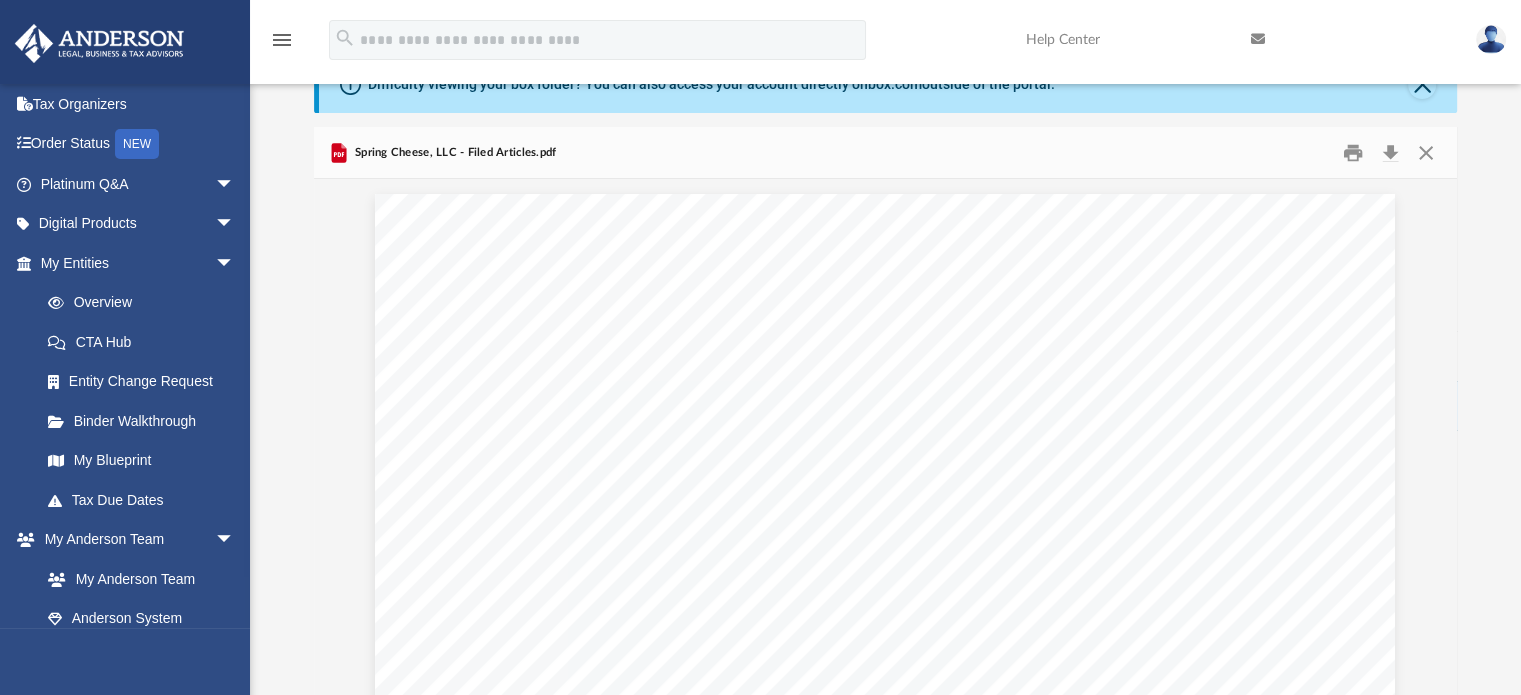 scroll, scrollTop: 200, scrollLeft: 0, axis: vertical 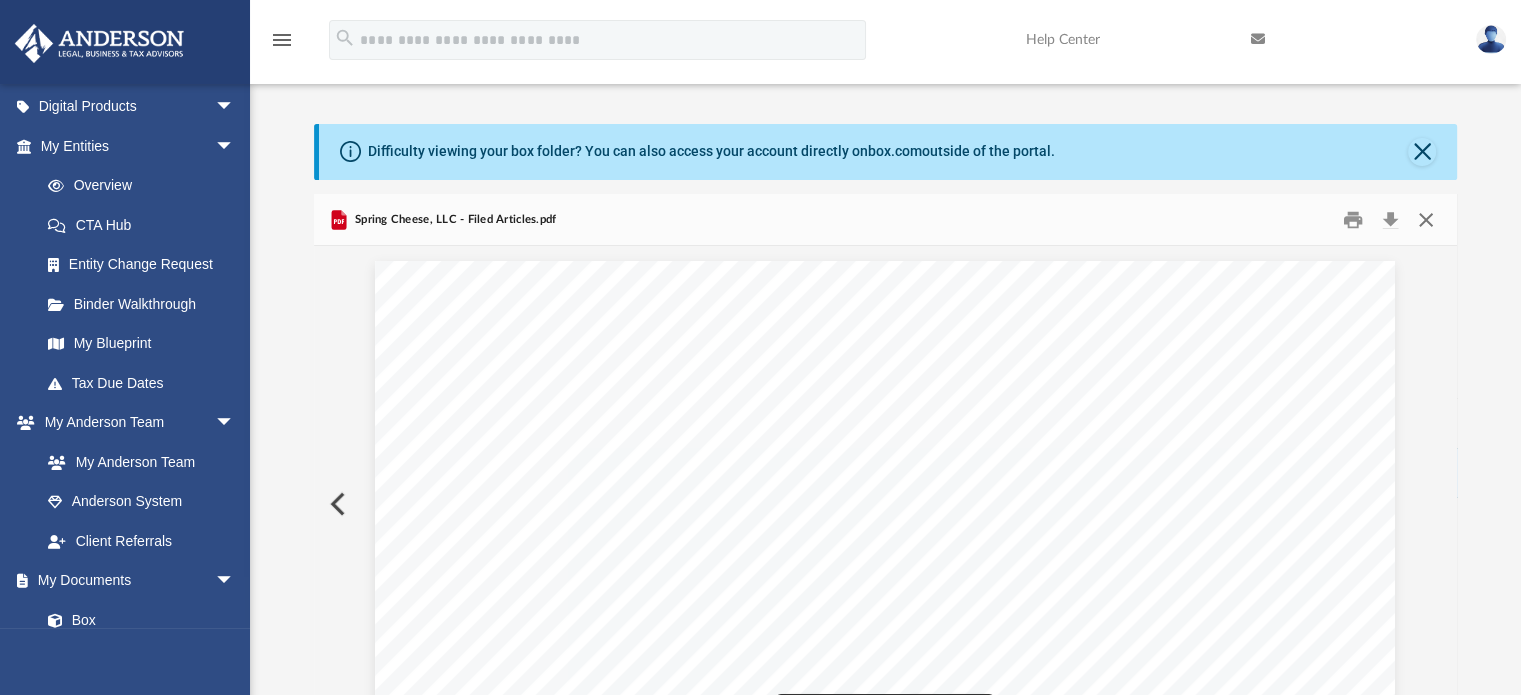 click at bounding box center (1426, 219) 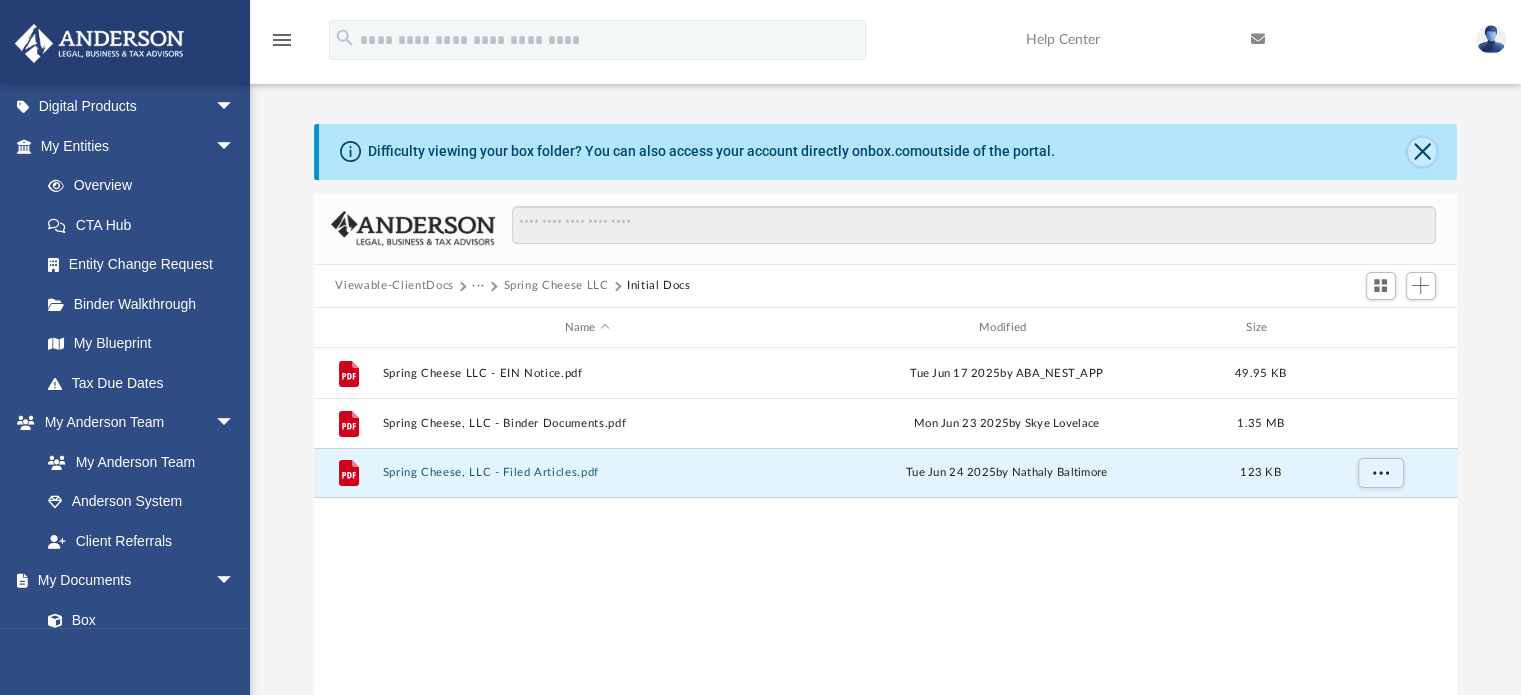 click 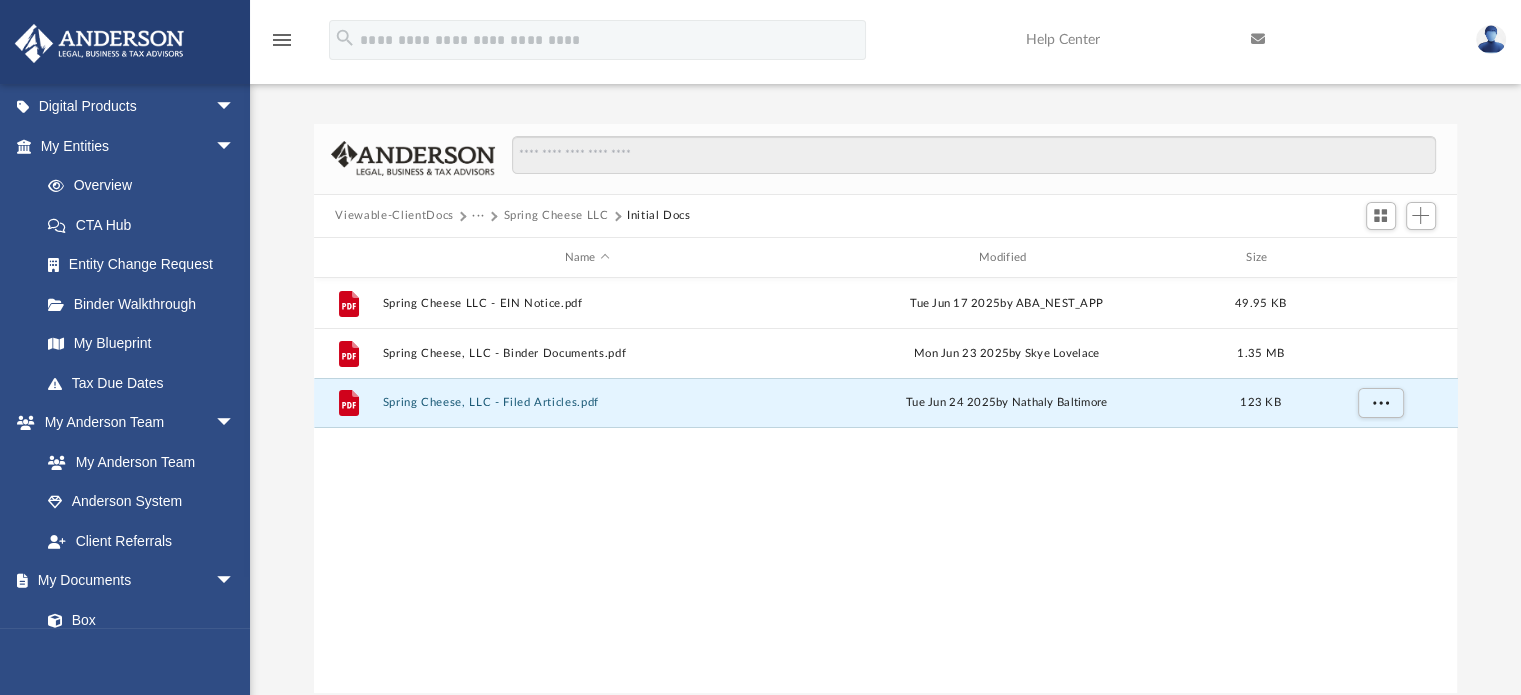 click on "Spring Cheese LLC" at bounding box center [555, 216] 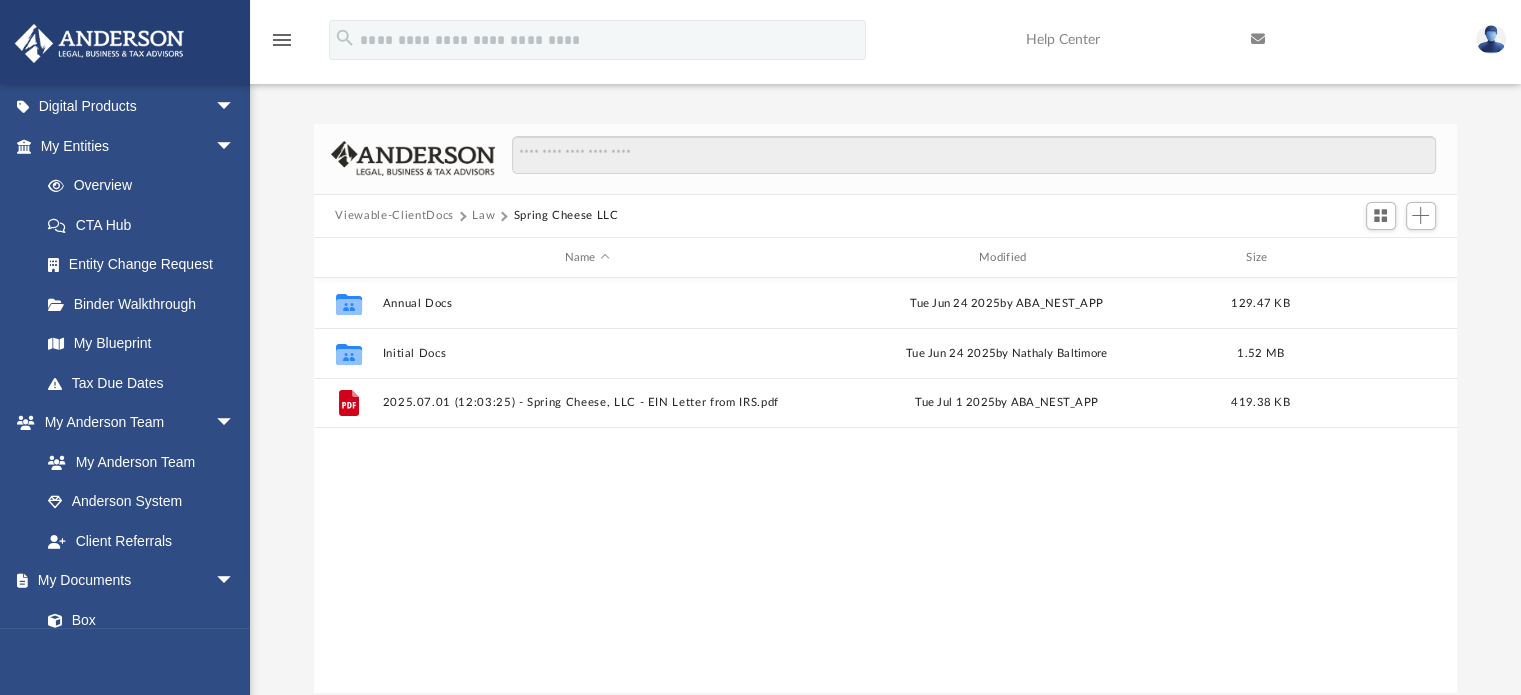 click on "Law" at bounding box center [483, 216] 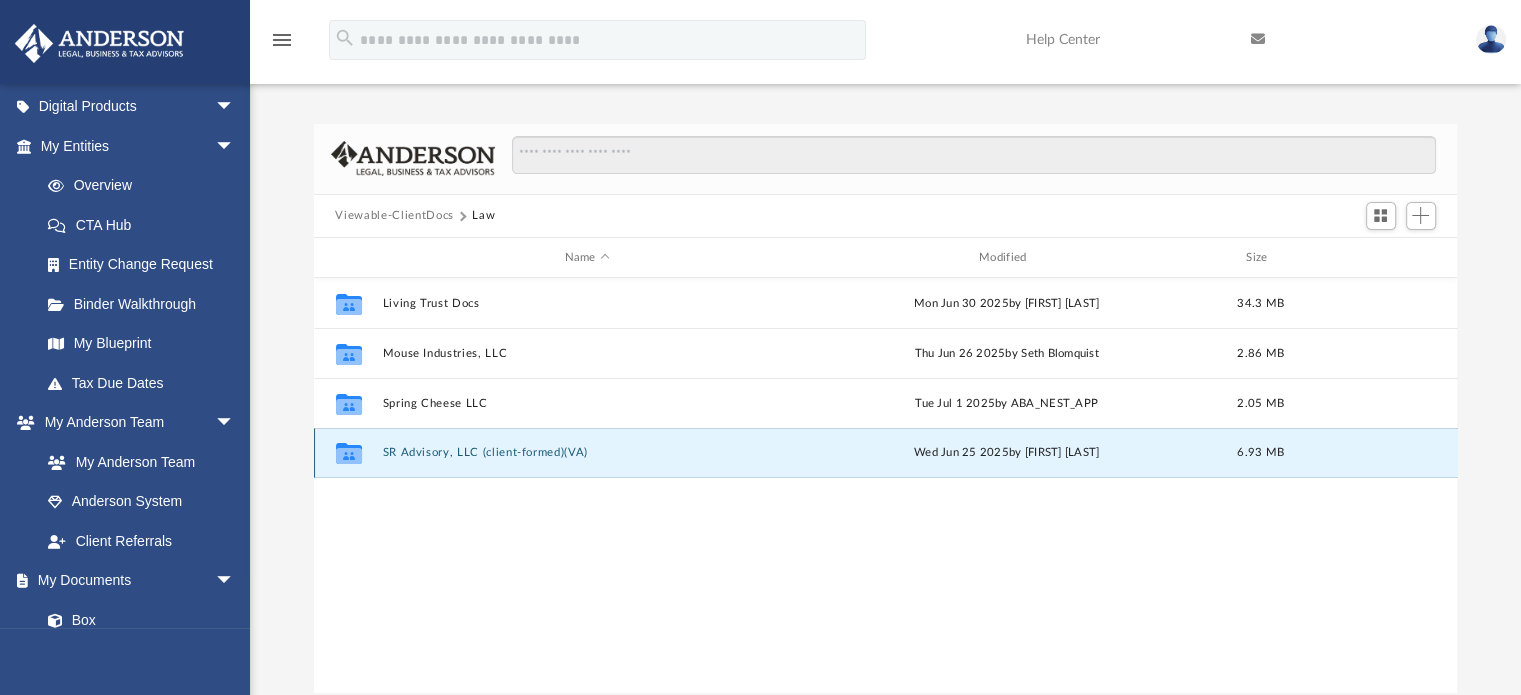 click on "SR Advisory, LLC (client-formed)(VA)" at bounding box center [587, 453] 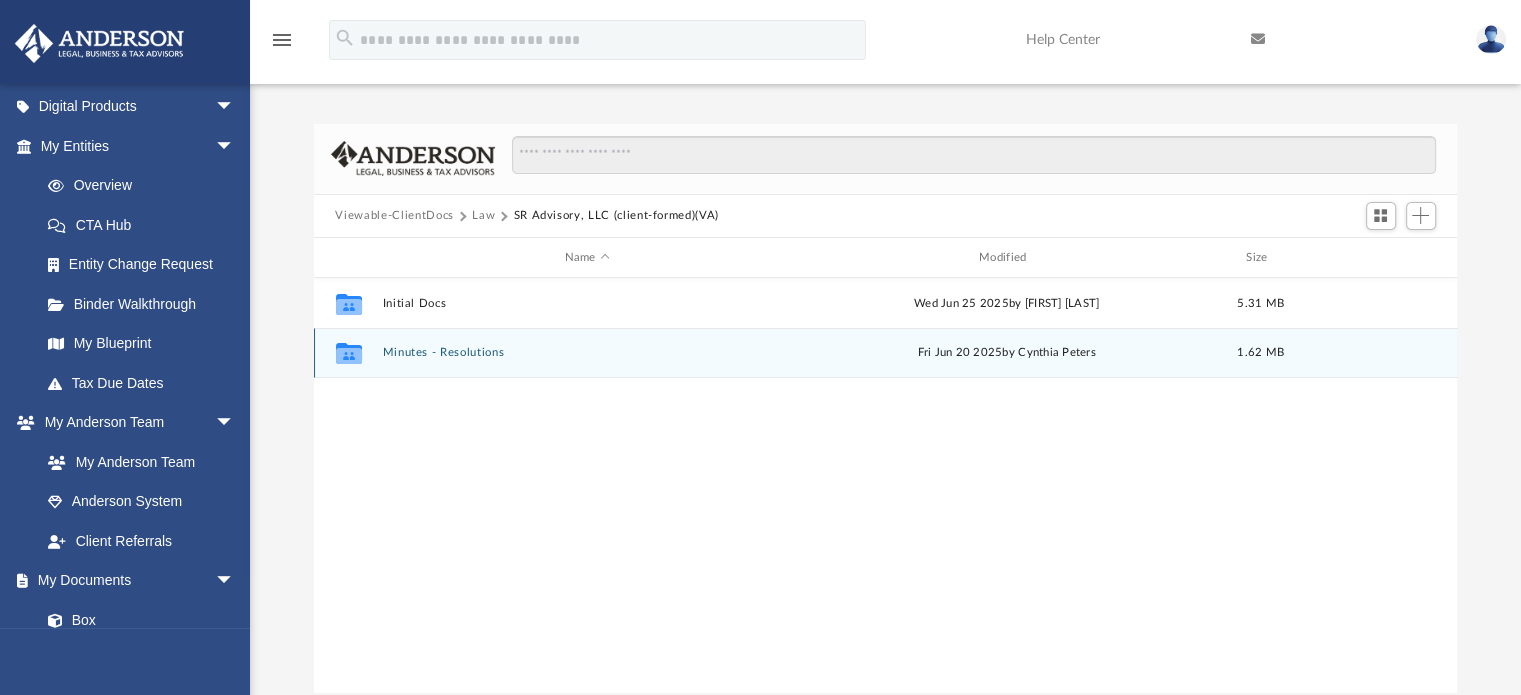 click on "Minutes - Resolutions" at bounding box center (587, 353) 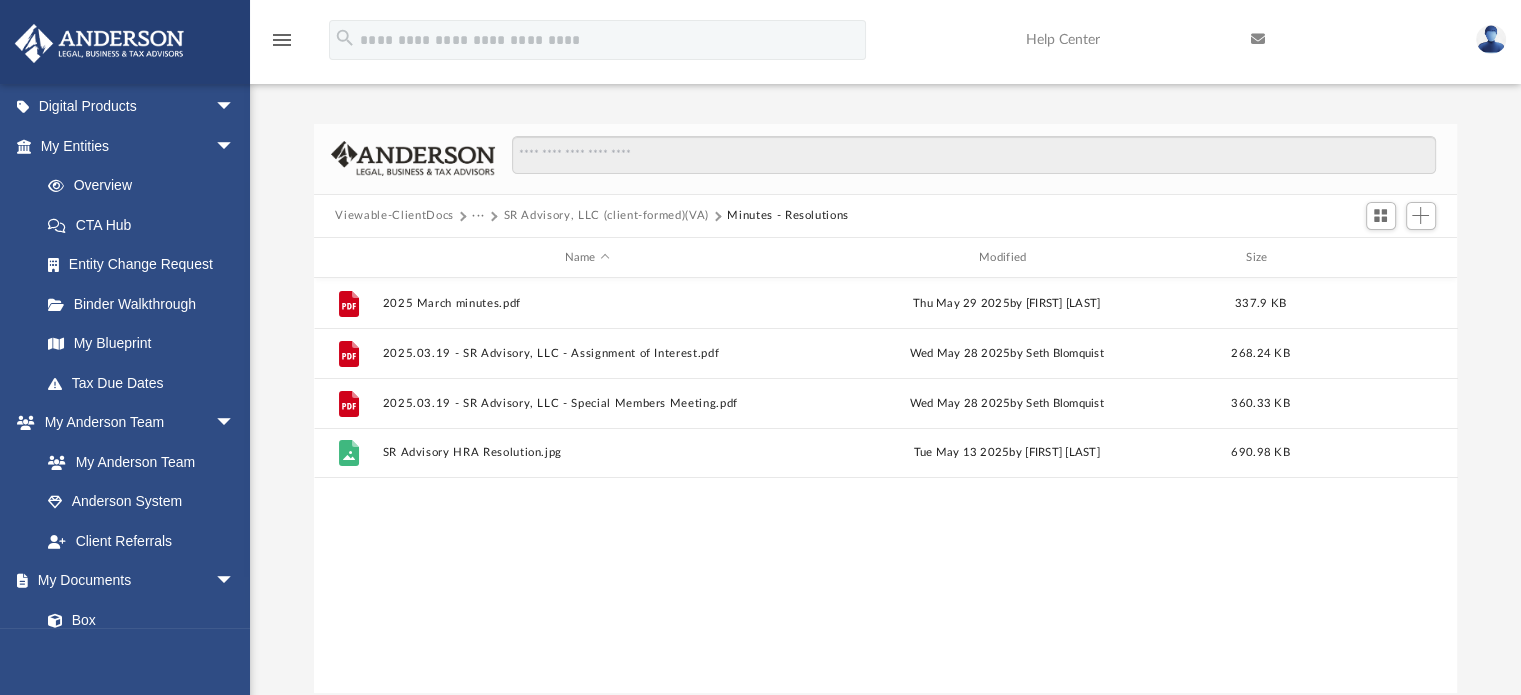 click on "SR Advisory, LLC (client-formed)(VA)" at bounding box center [605, 216] 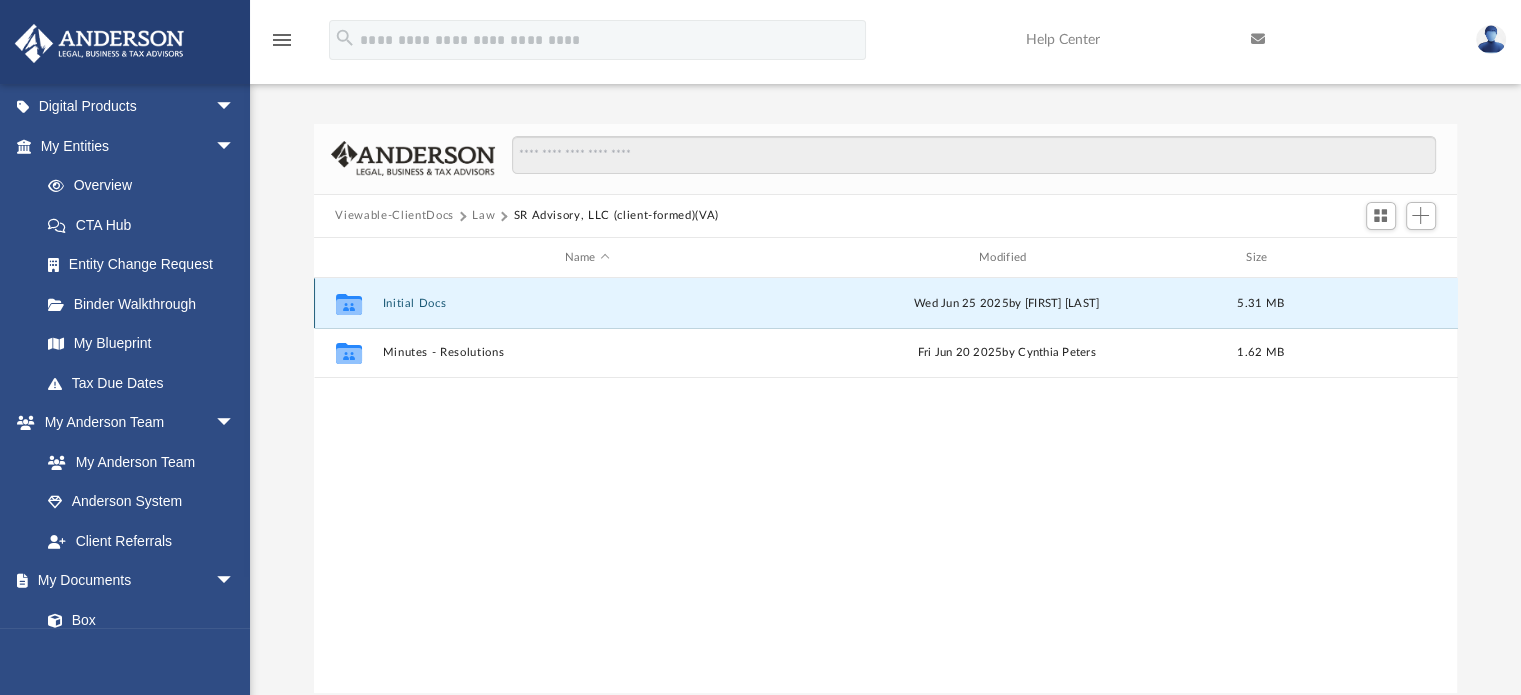 click on "Initial Docs" at bounding box center [587, 303] 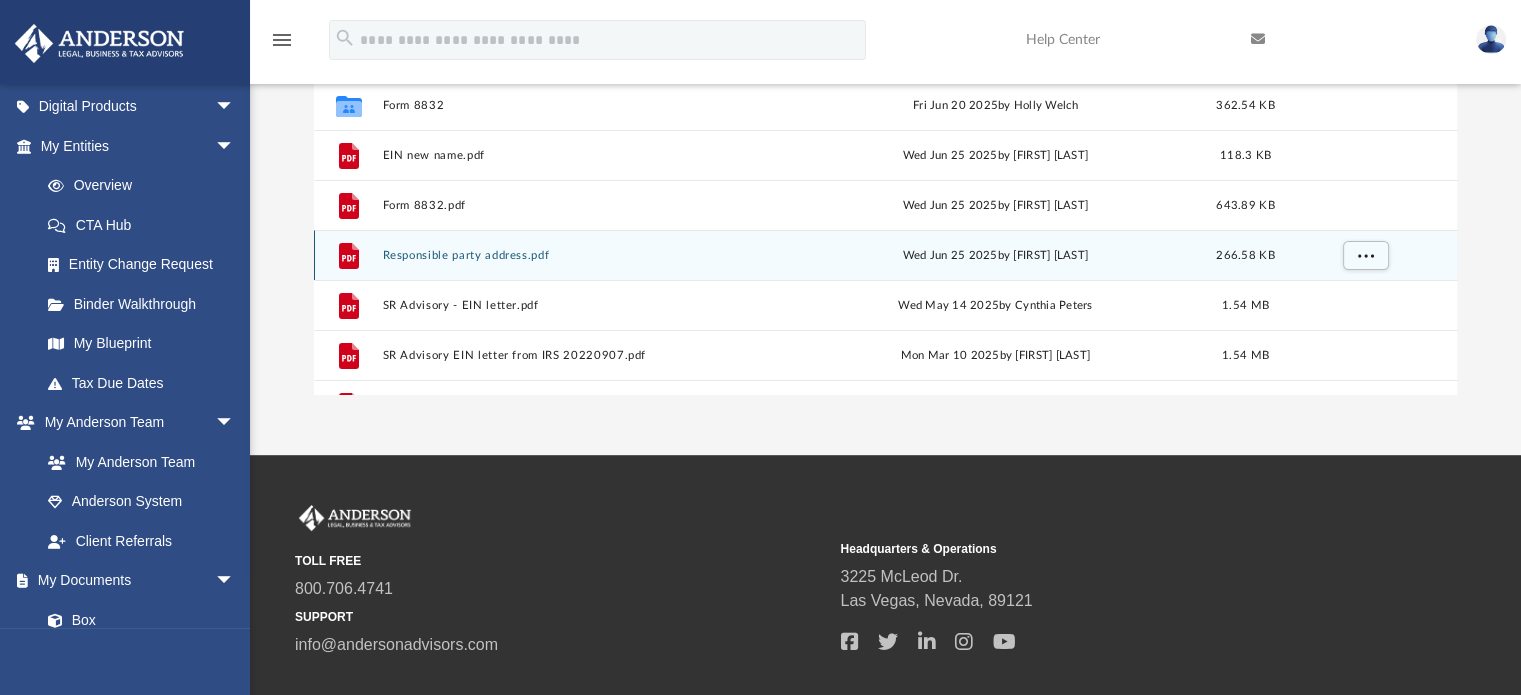 scroll, scrollTop: 300, scrollLeft: 0, axis: vertical 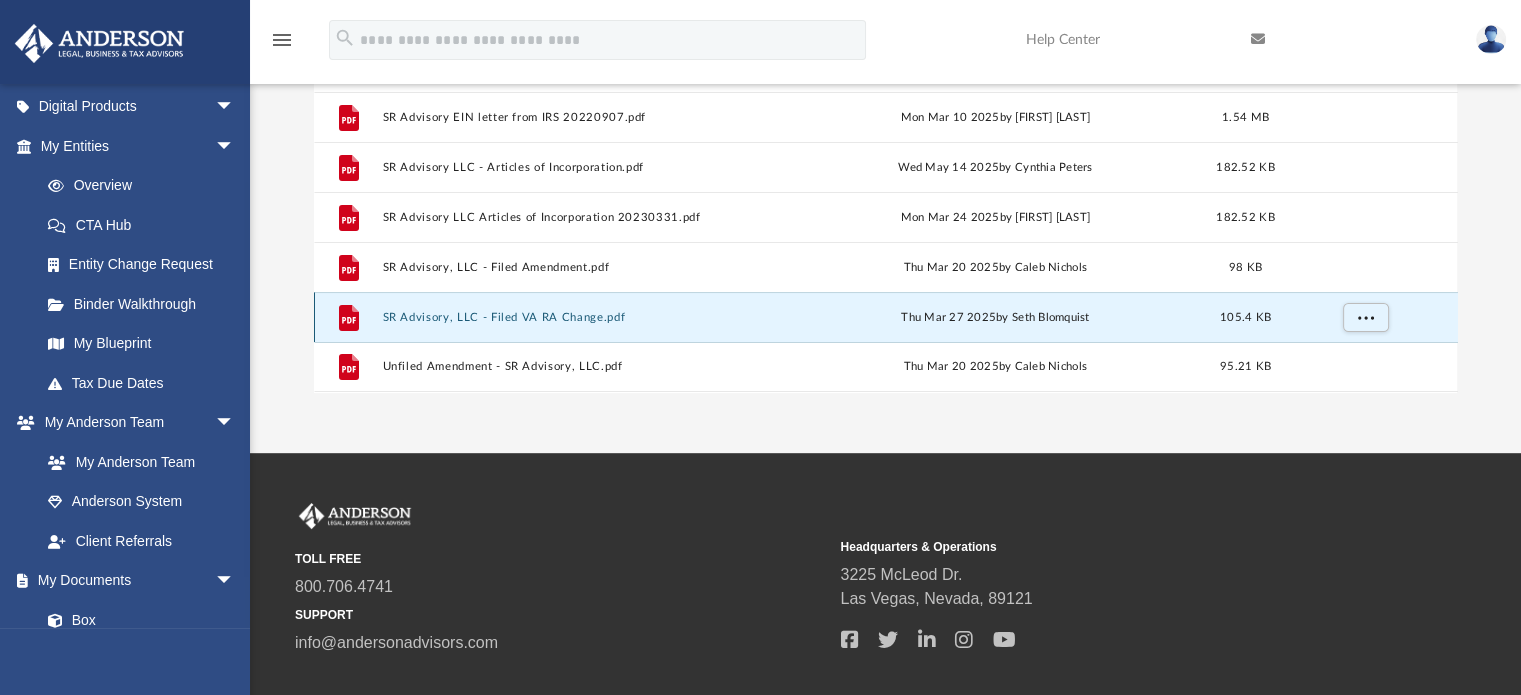 click on "SR Advisory, LLC - Filed VA RA Change.pdf" at bounding box center (583, 317) 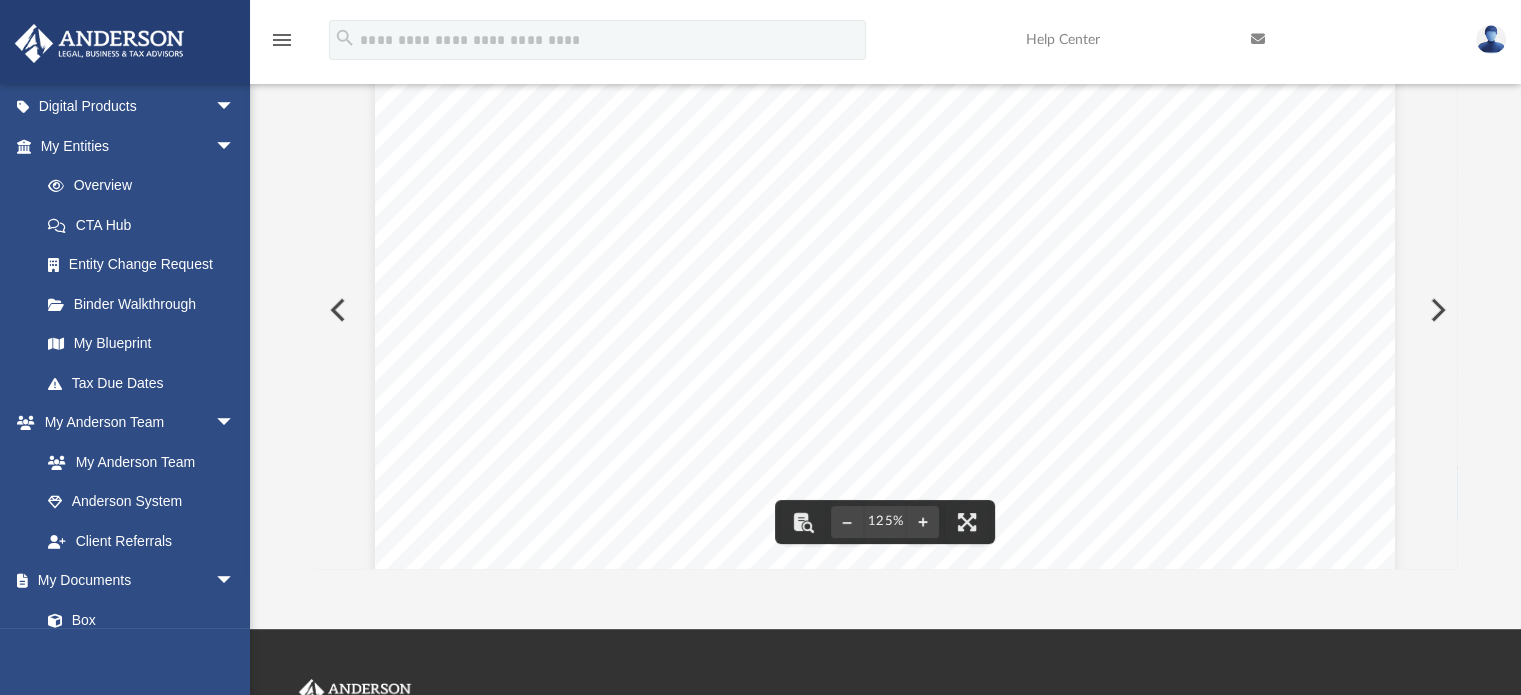 scroll, scrollTop: 0, scrollLeft: 0, axis: both 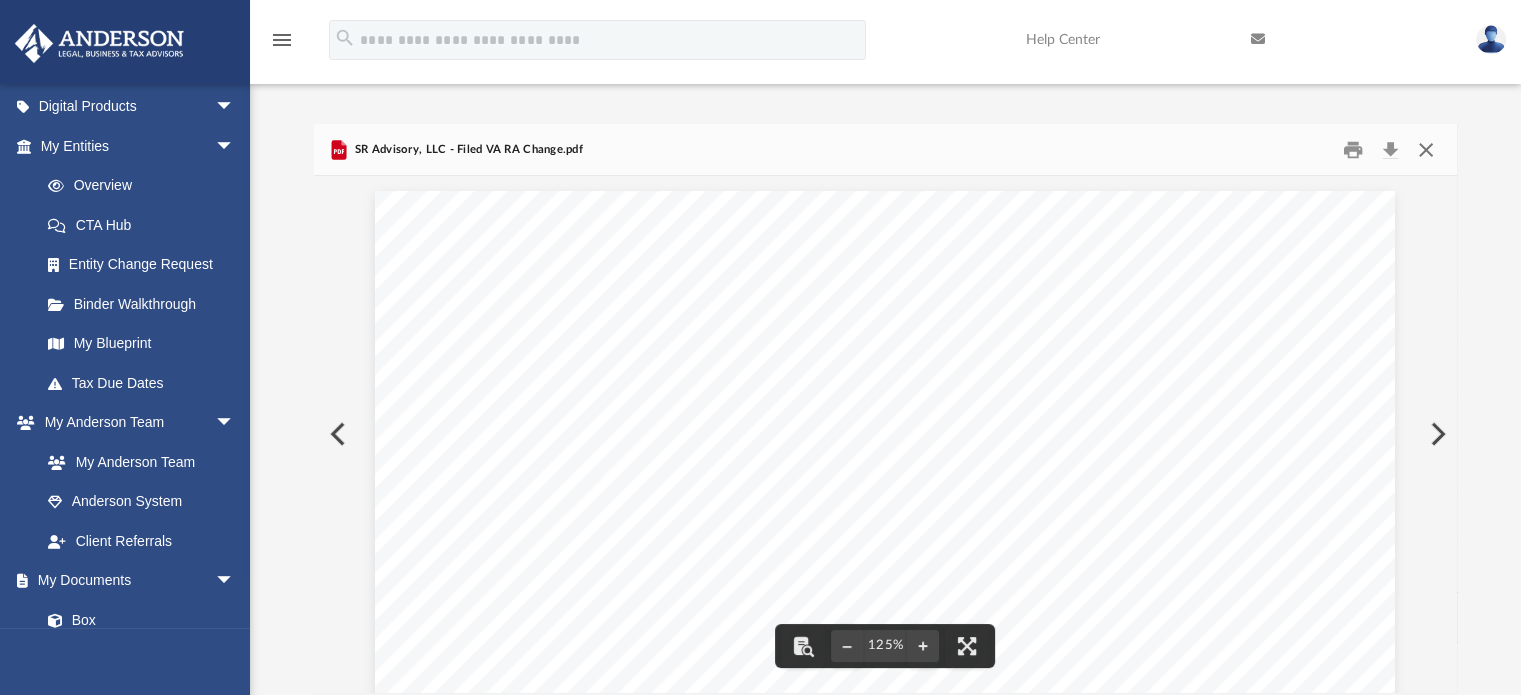 click at bounding box center (1426, 149) 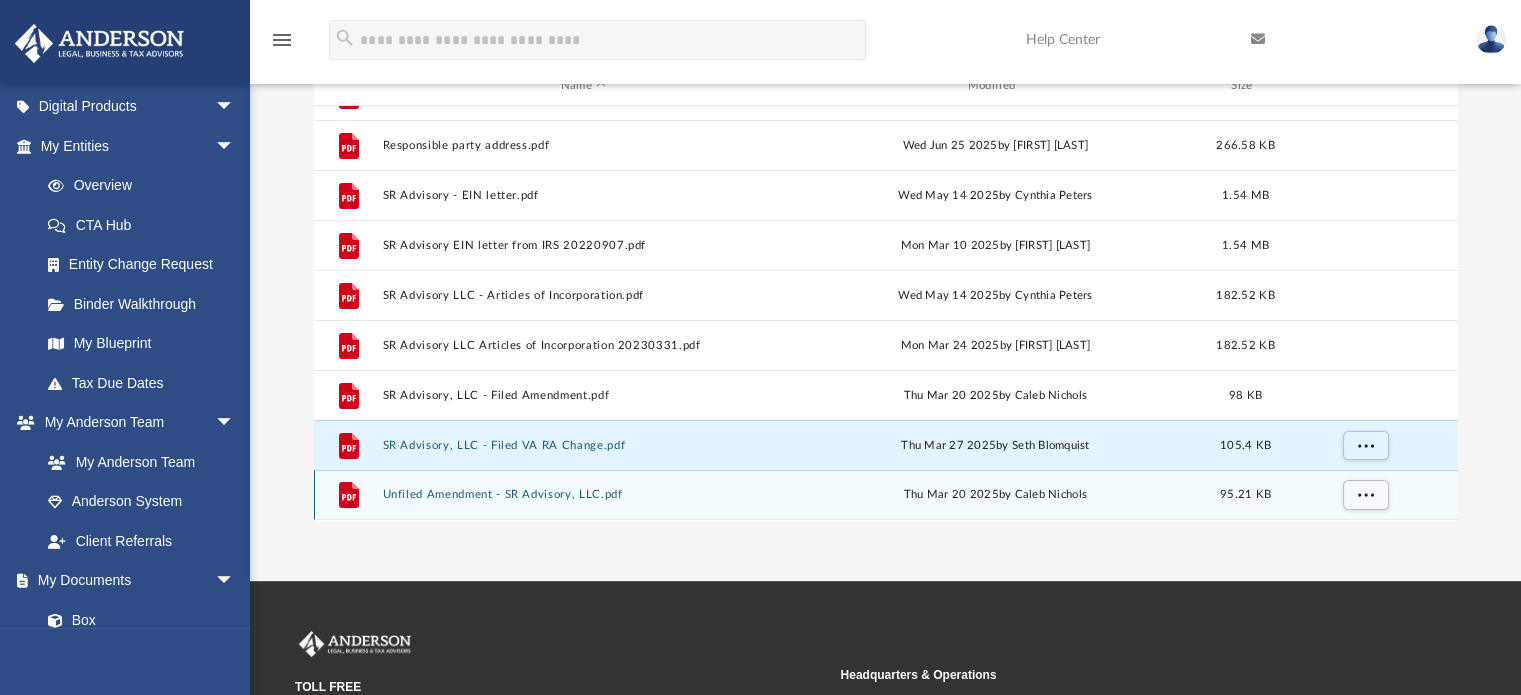 scroll, scrollTop: 200, scrollLeft: 0, axis: vertical 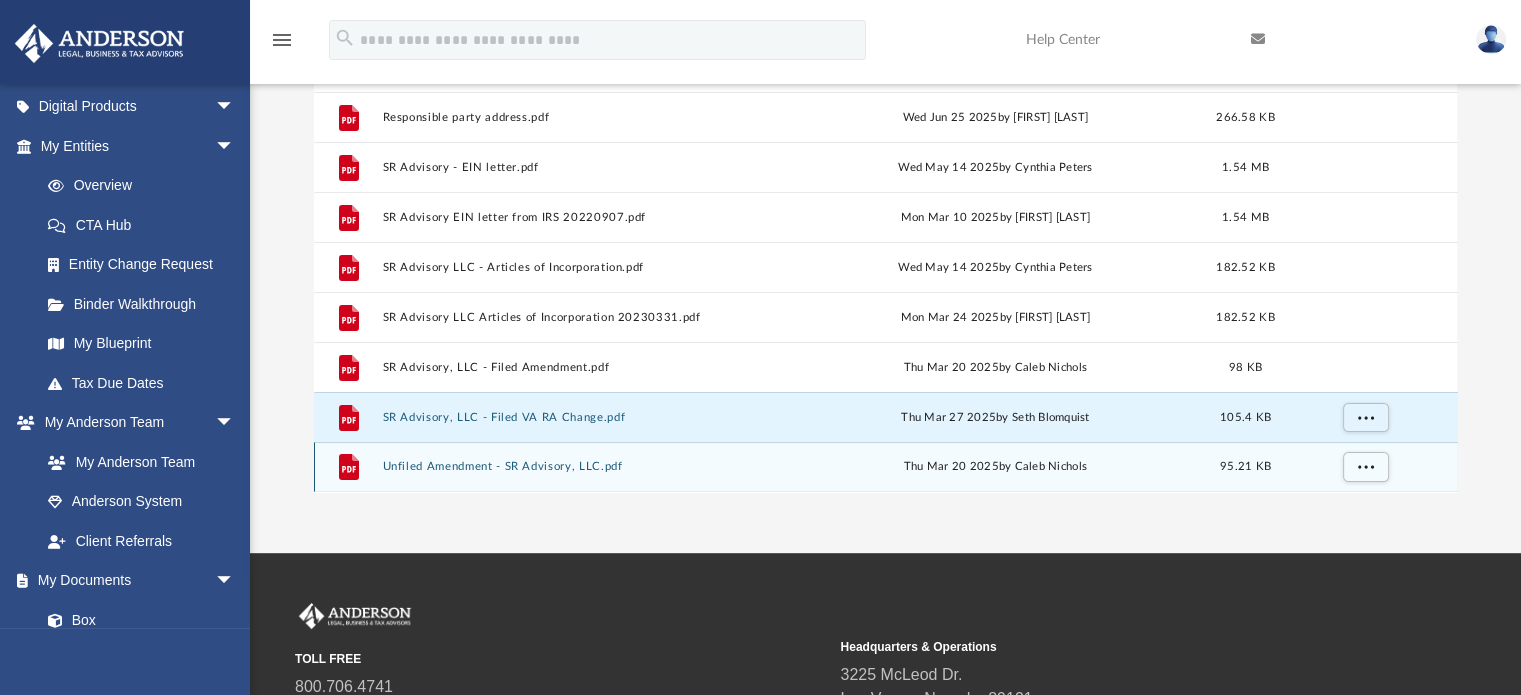 click on "Unfiled Amendment - SR Advisory, LLC.pdf" at bounding box center (583, 467) 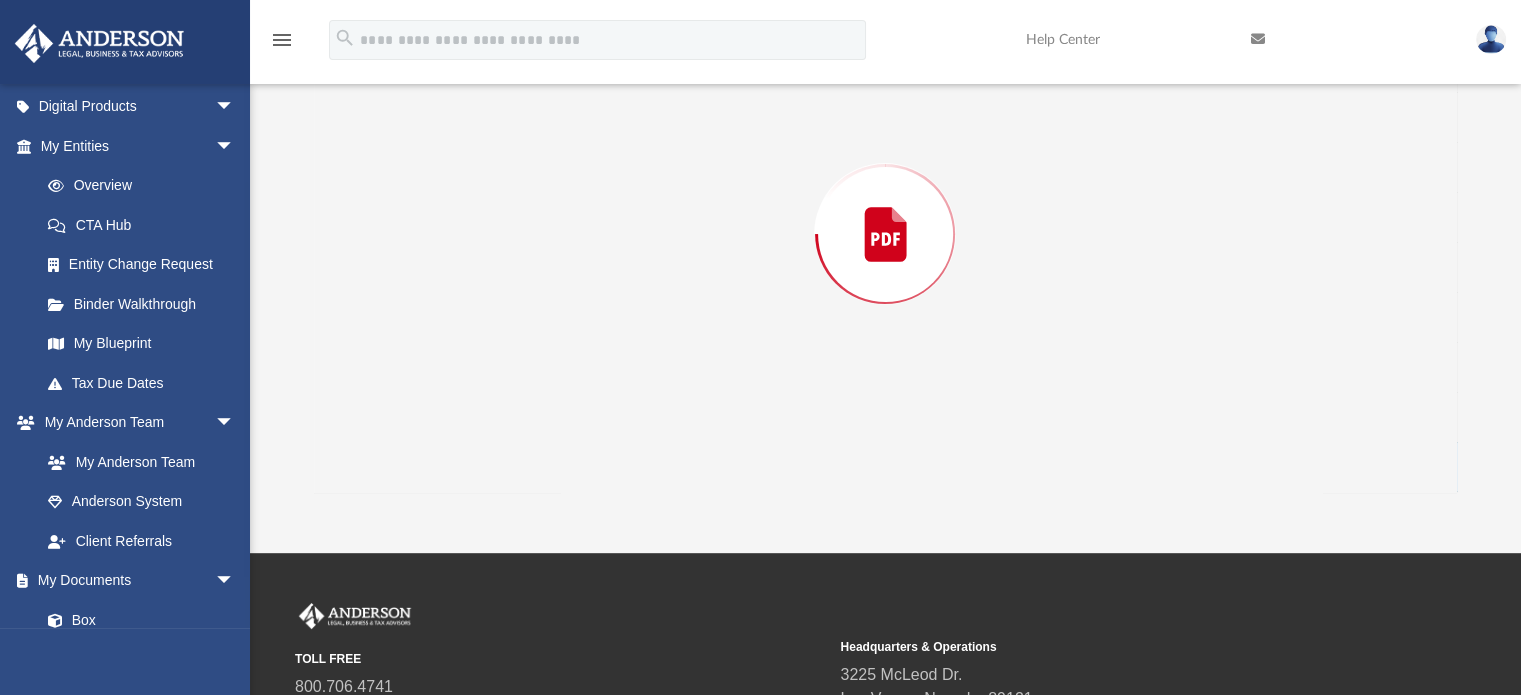 scroll, scrollTop: 124, scrollLeft: 0, axis: vertical 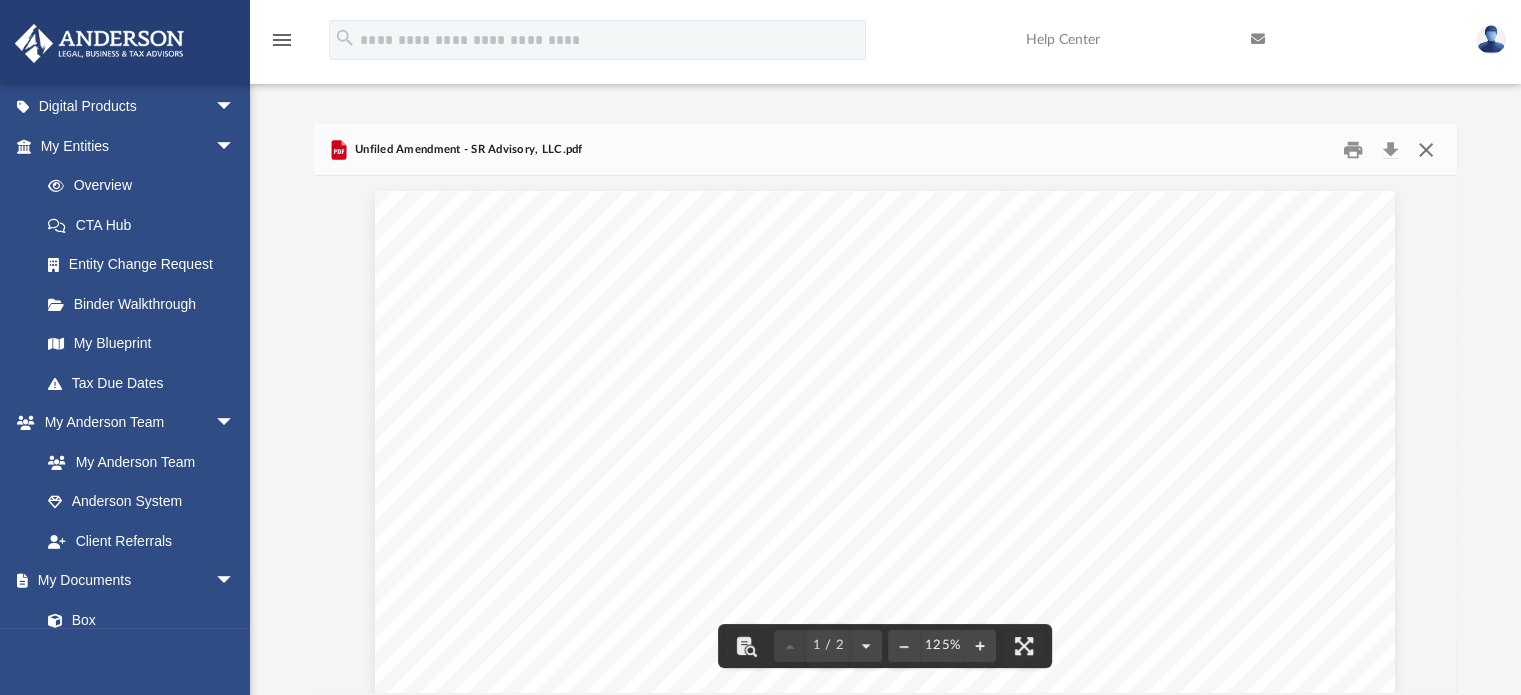 click at bounding box center [1426, 149] 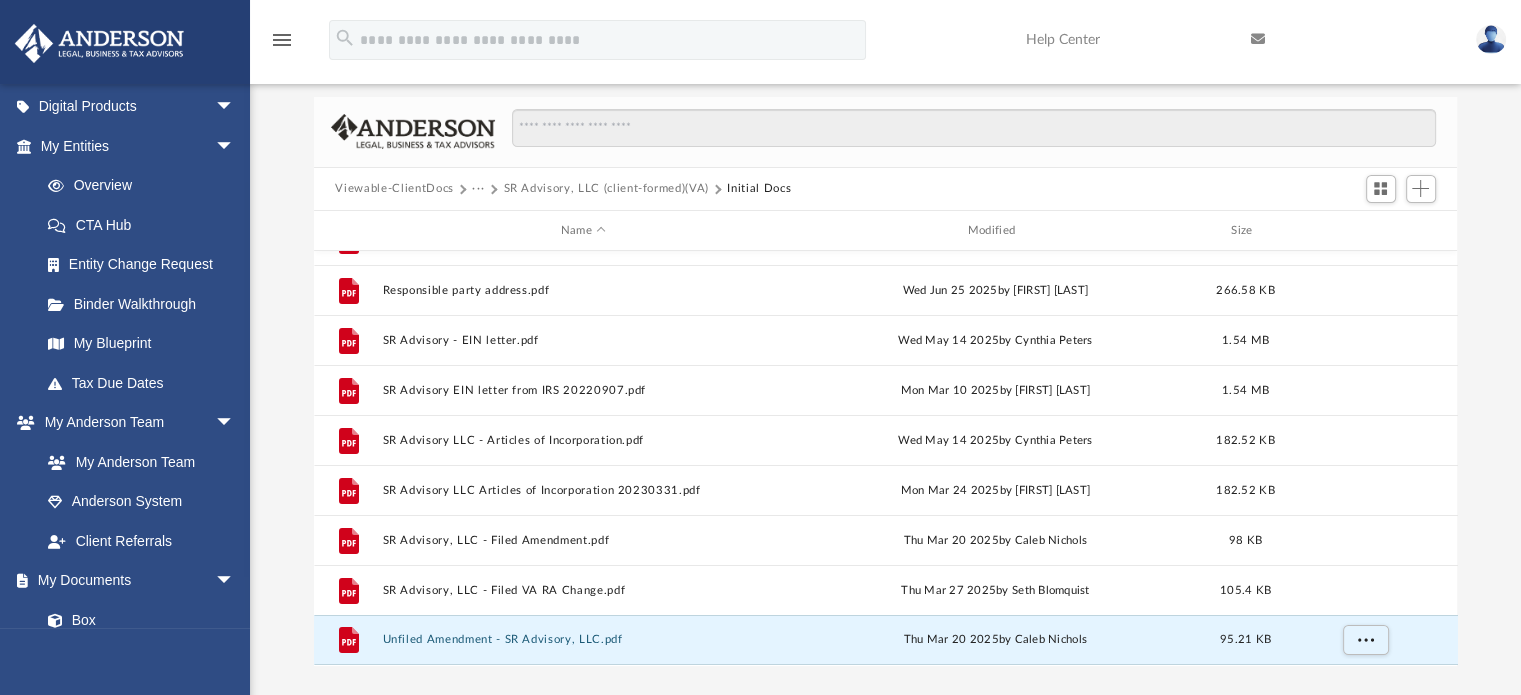scroll, scrollTop: 400, scrollLeft: 0, axis: vertical 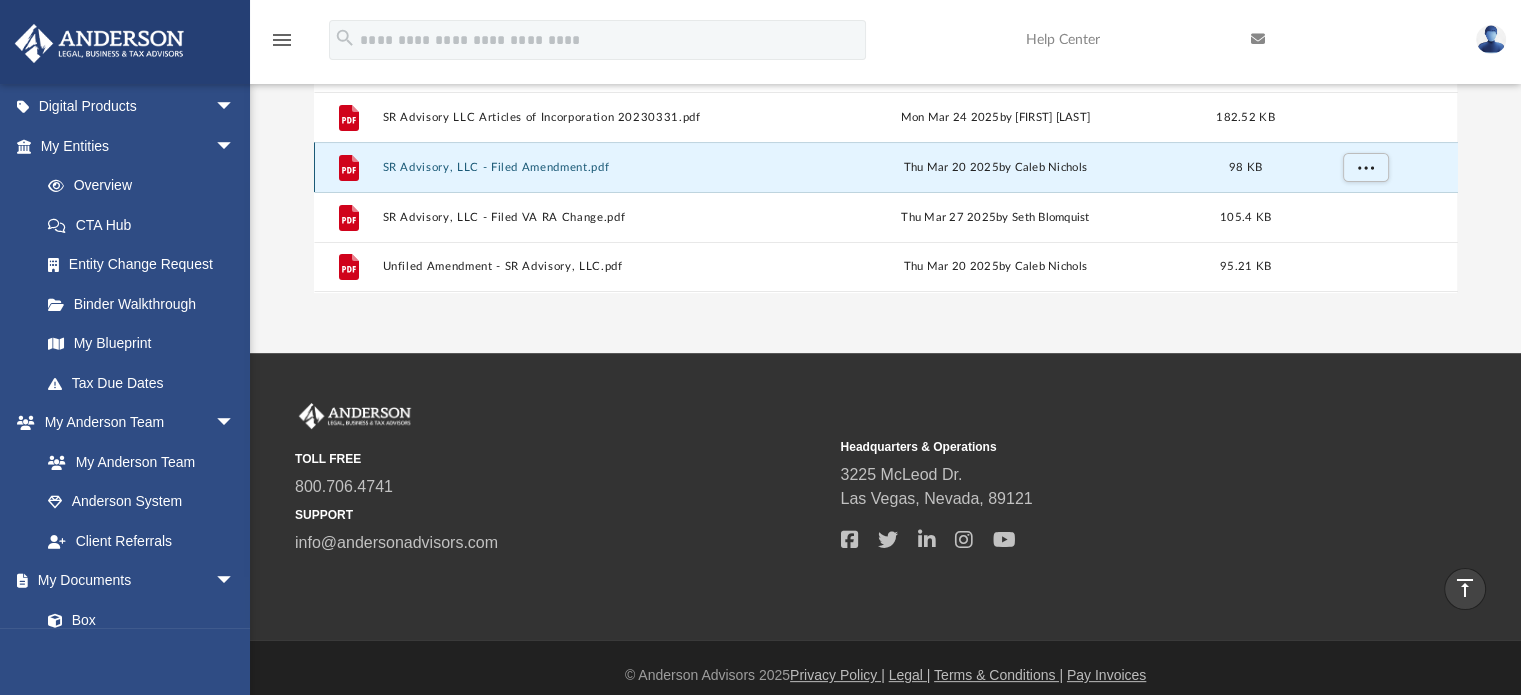 click on "SR Advisory, LLC - Filed Amendment.pdf" at bounding box center [583, 167] 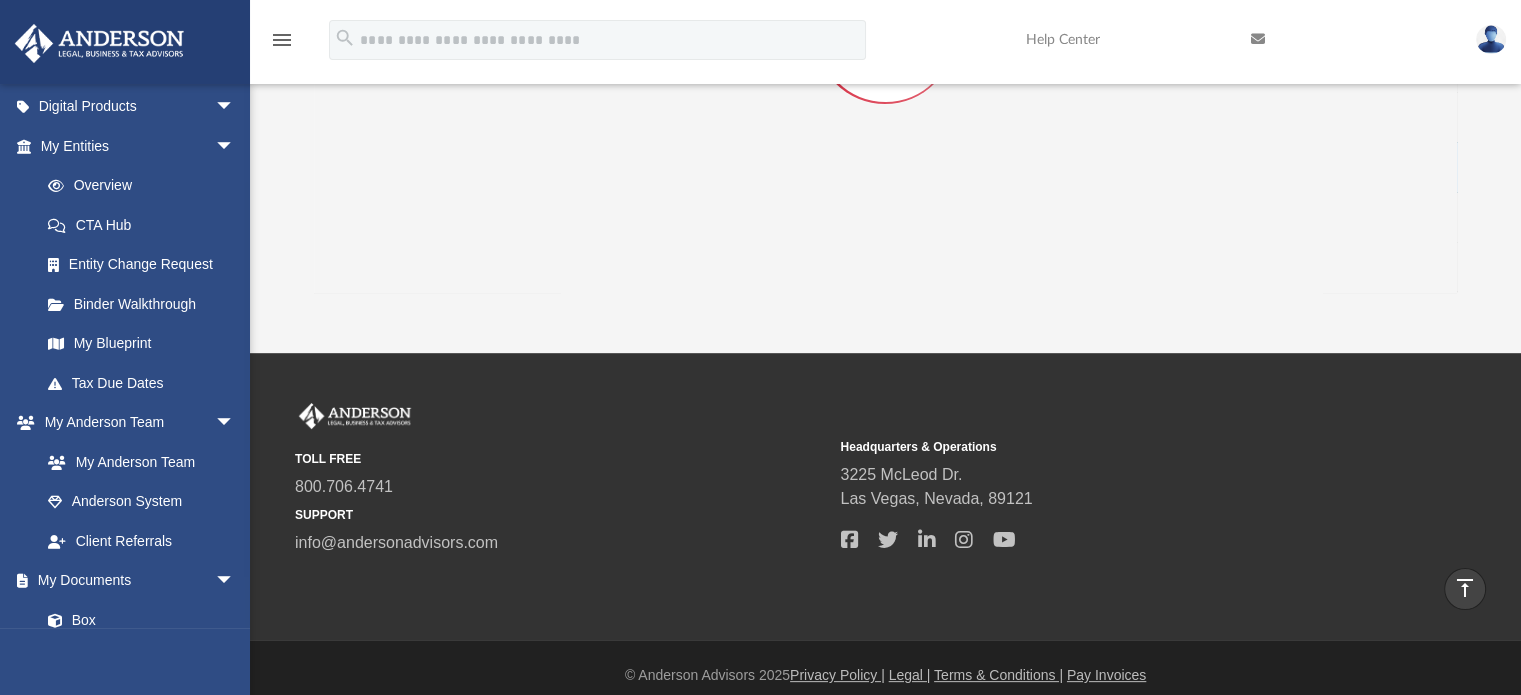 scroll, scrollTop: 124, scrollLeft: 0, axis: vertical 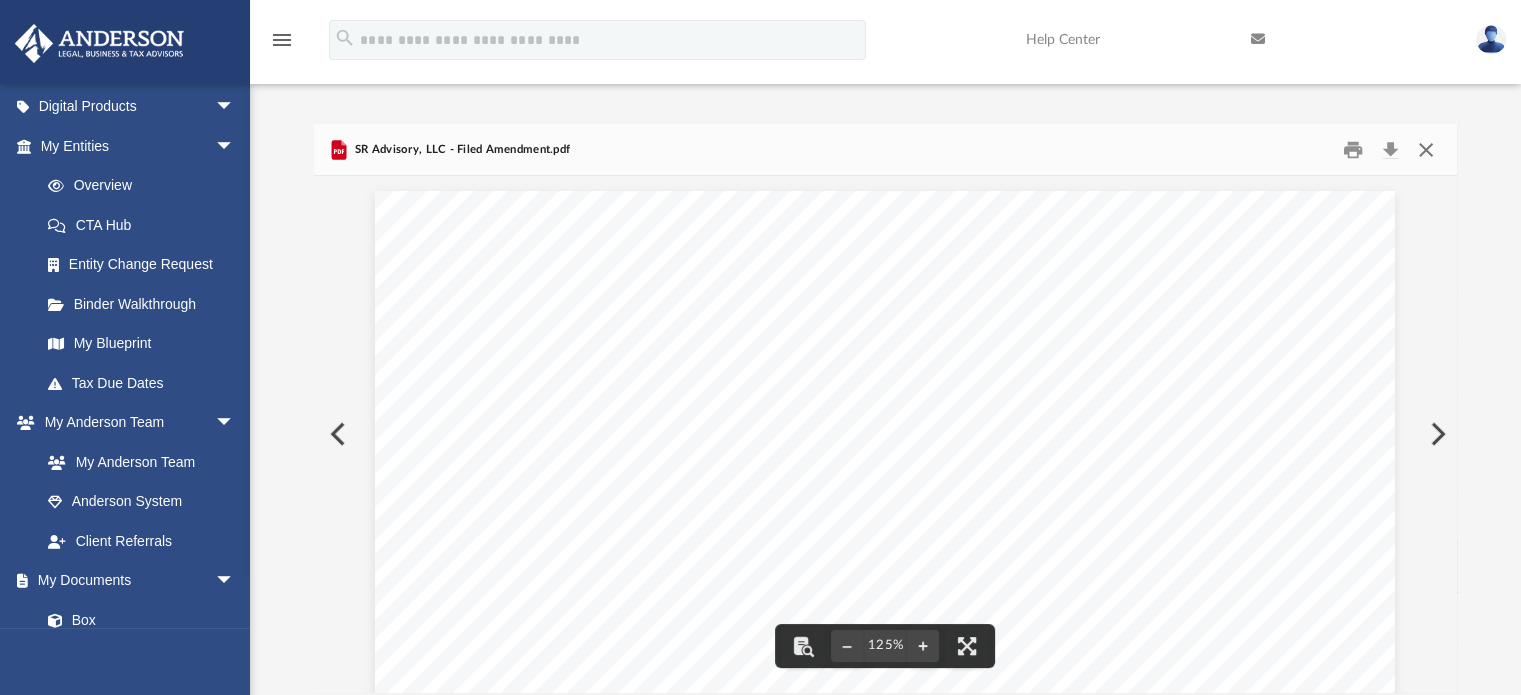 click at bounding box center (1426, 149) 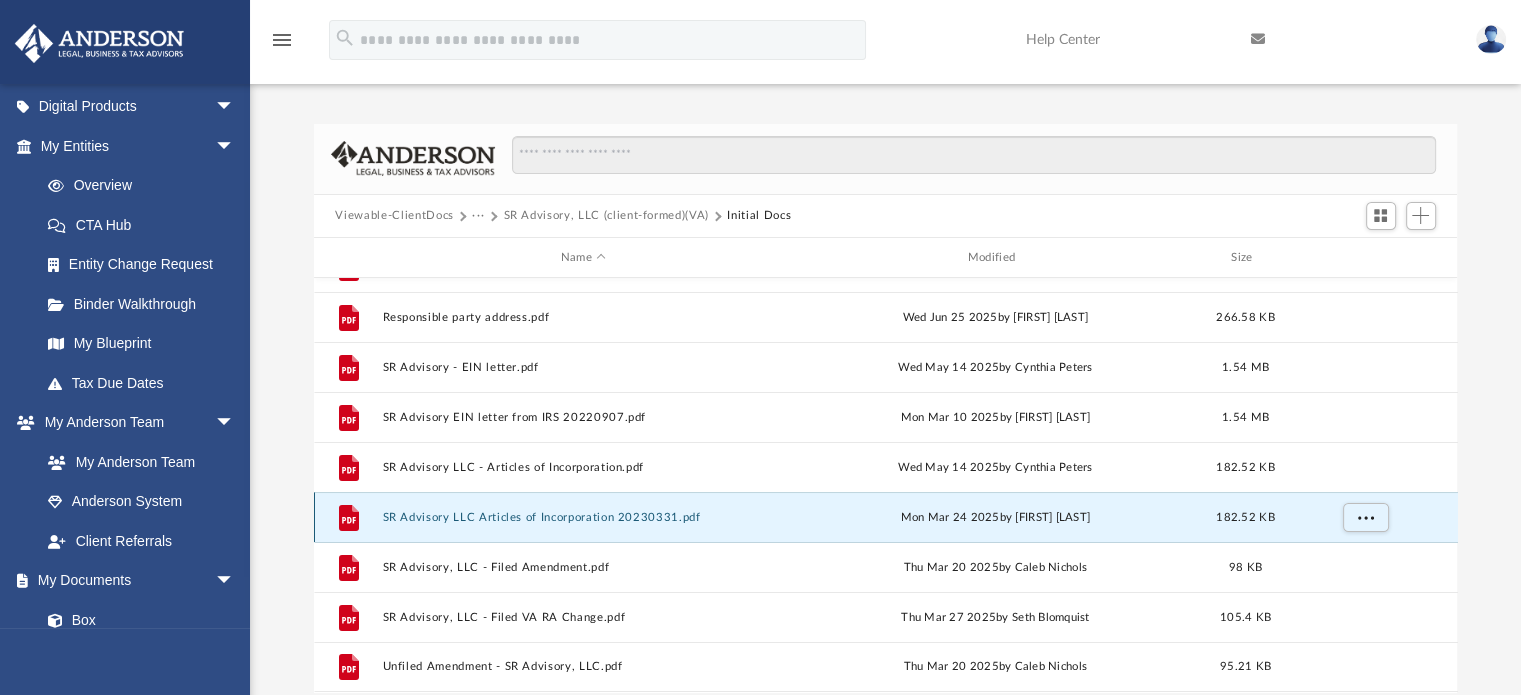 click on "SR Advisory LLC Articles of Incorporation 20230331.pdf" at bounding box center [583, 517] 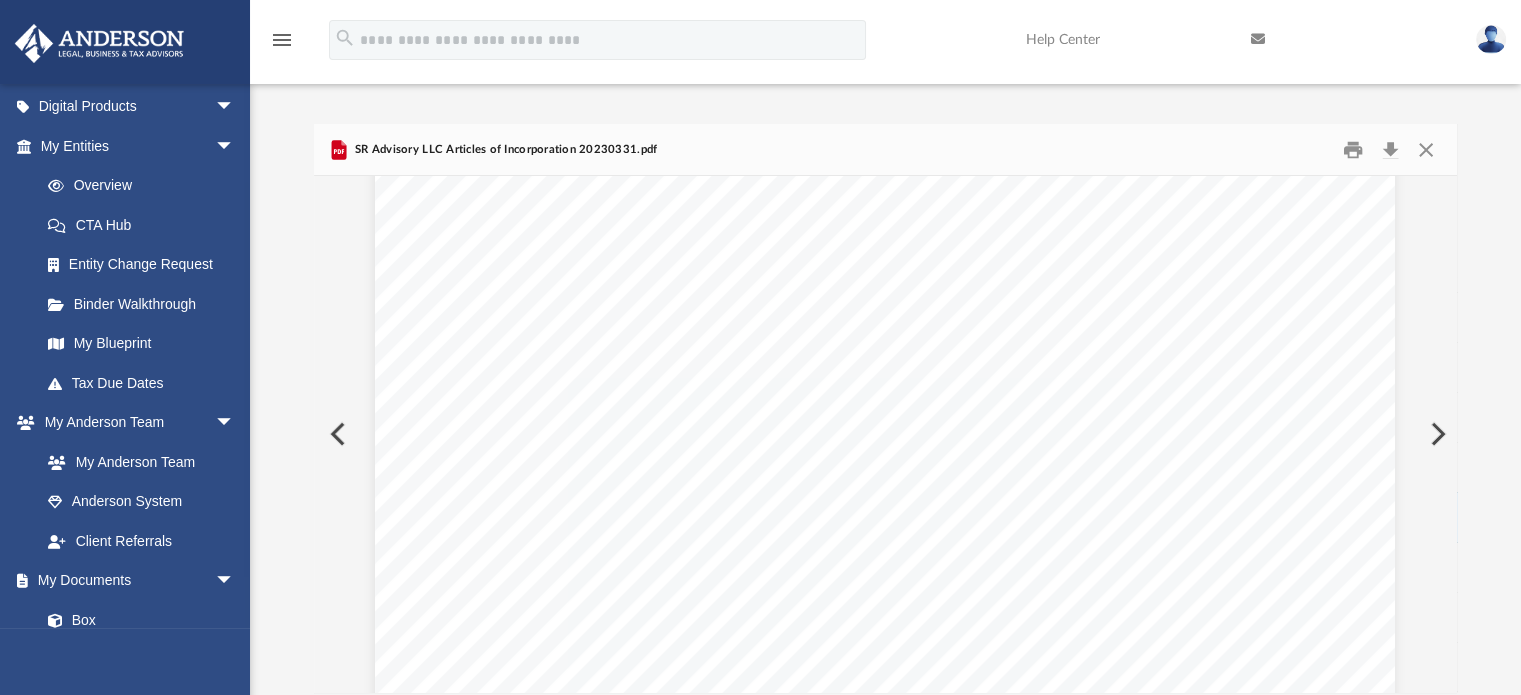 scroll, scrollTop: 2183, scrollLeft: 0, axis: vertical 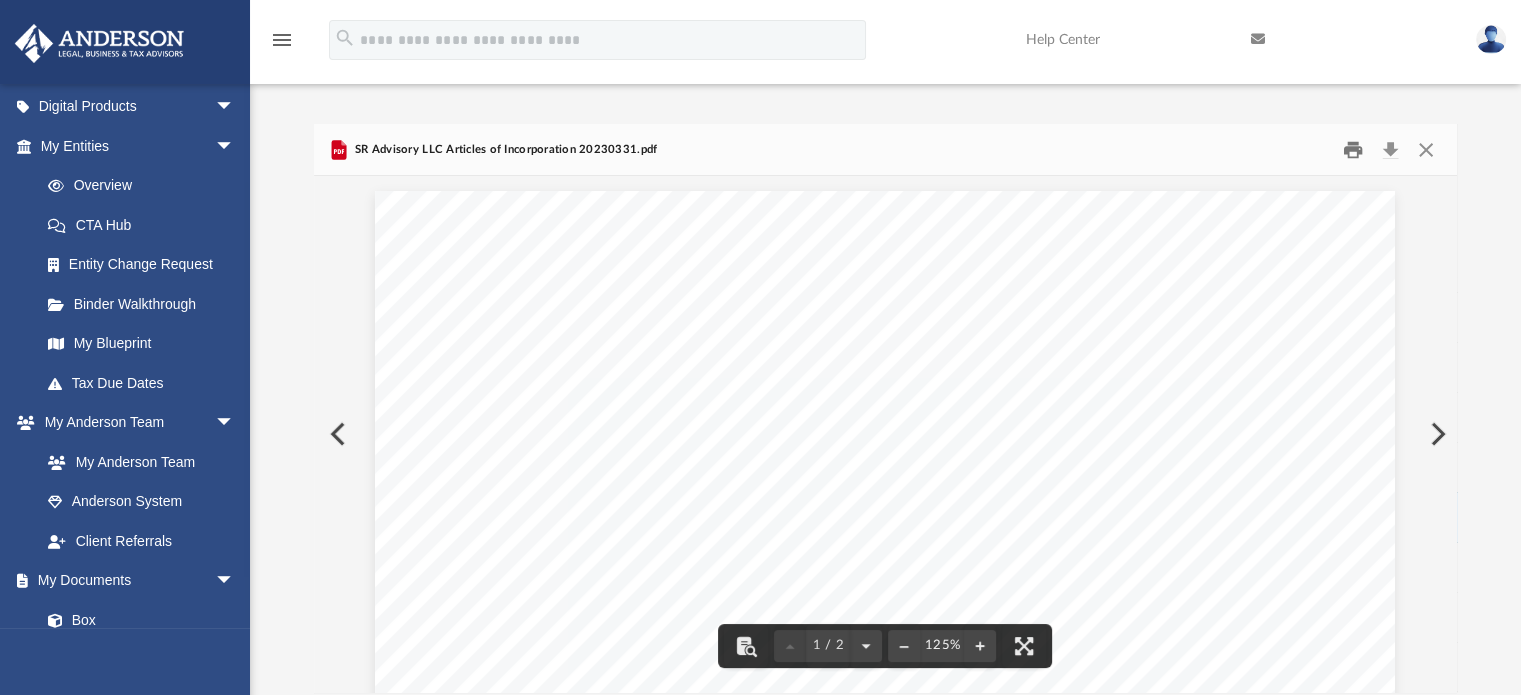 click at bounding box center [1353, 149] 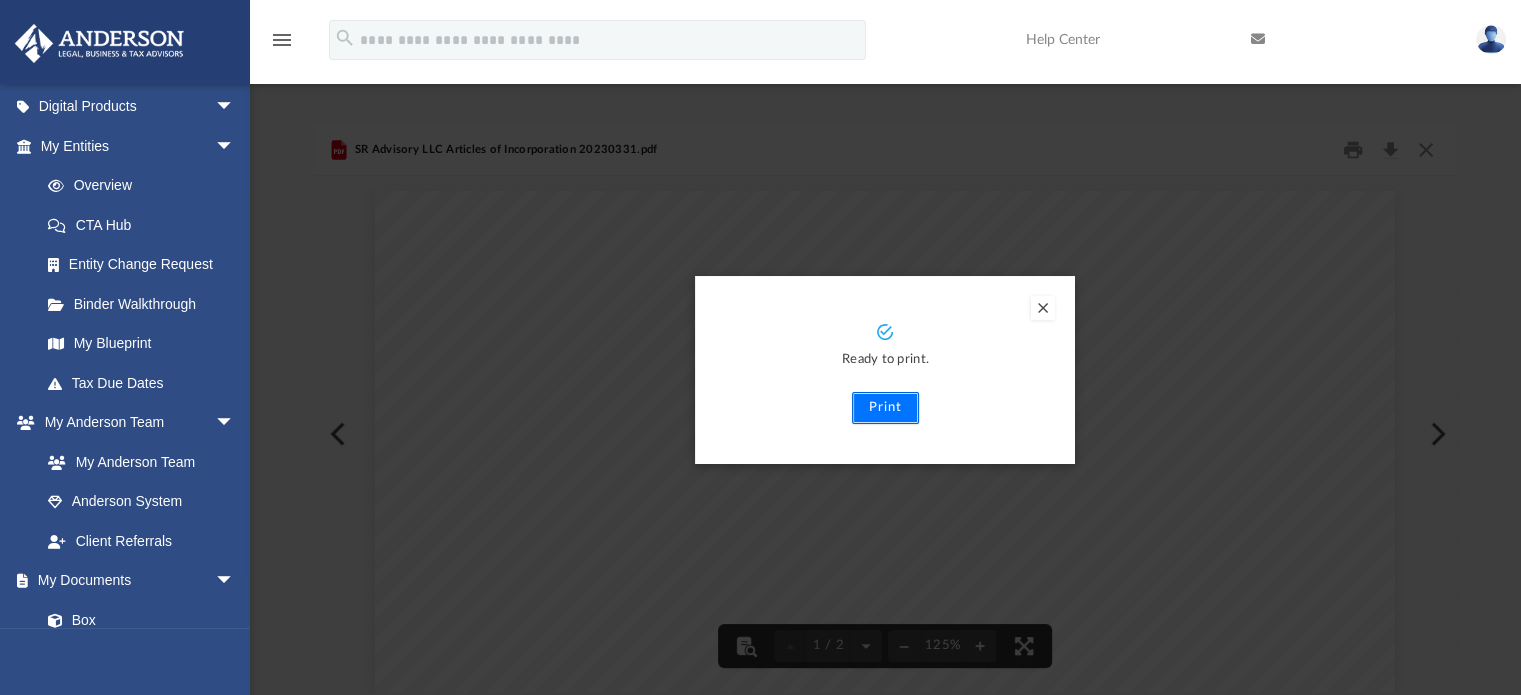 click on "Print" at bounding box center [885, 408] 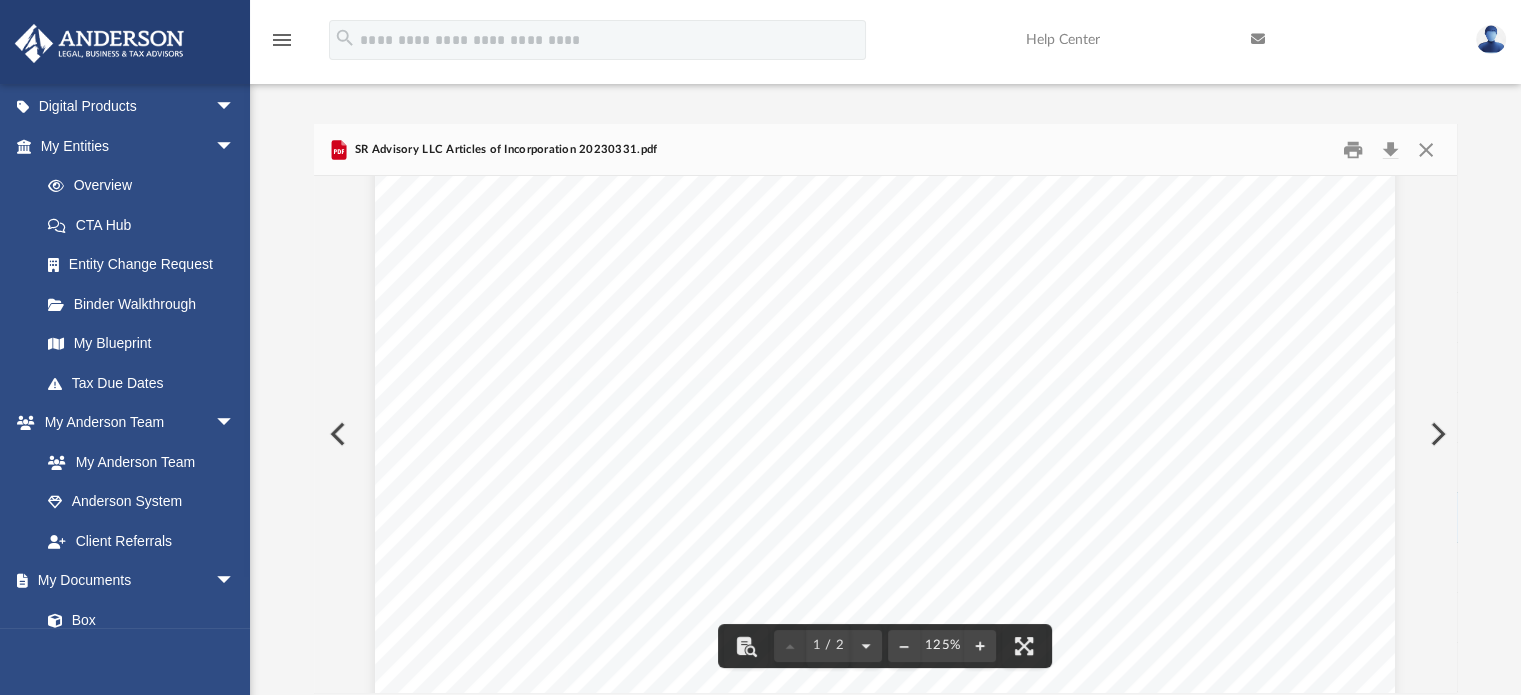 scroll, scrollTop: 600, scrollLeft: 0, axis: vertical 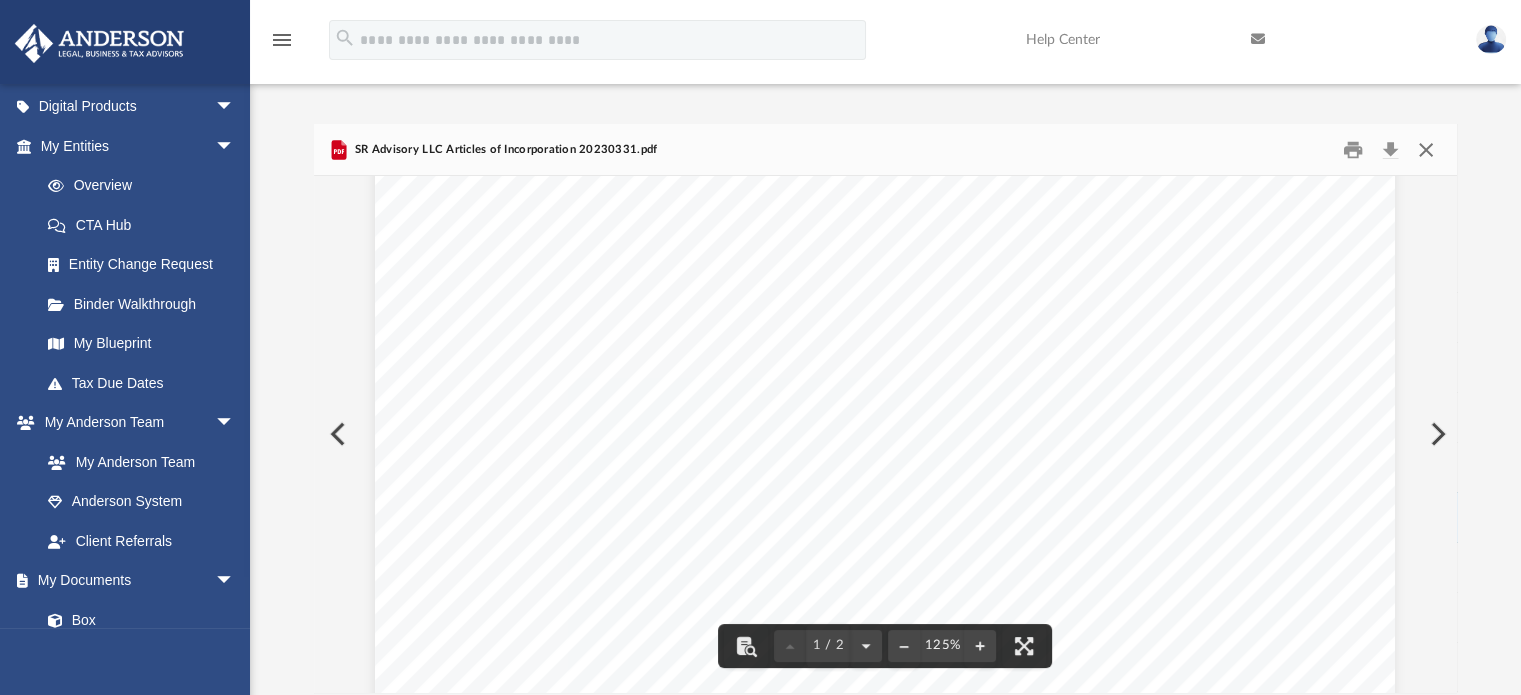 click at bounding box center [1426, 149] 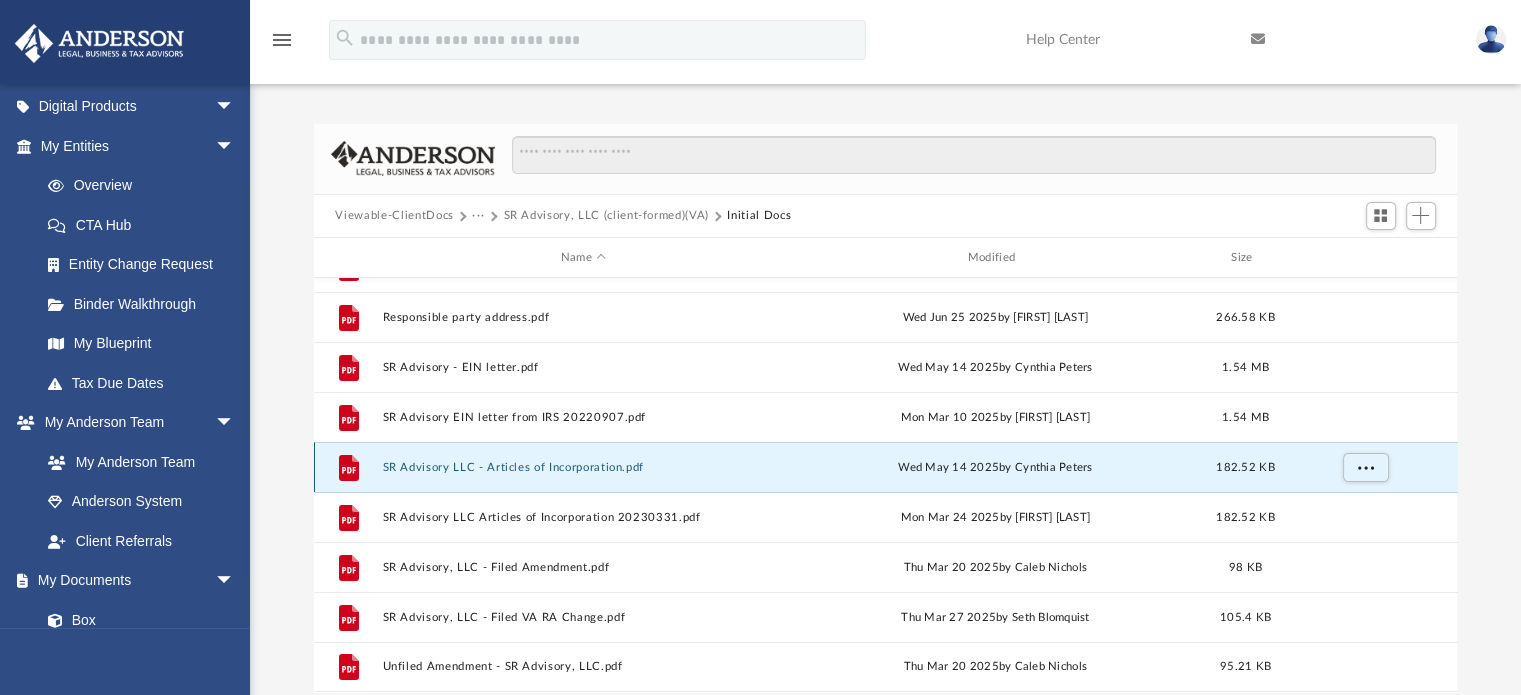 click on "SR Advisory LLC - Articles of Incorporation.pdf" at bounding box center [583, 467] 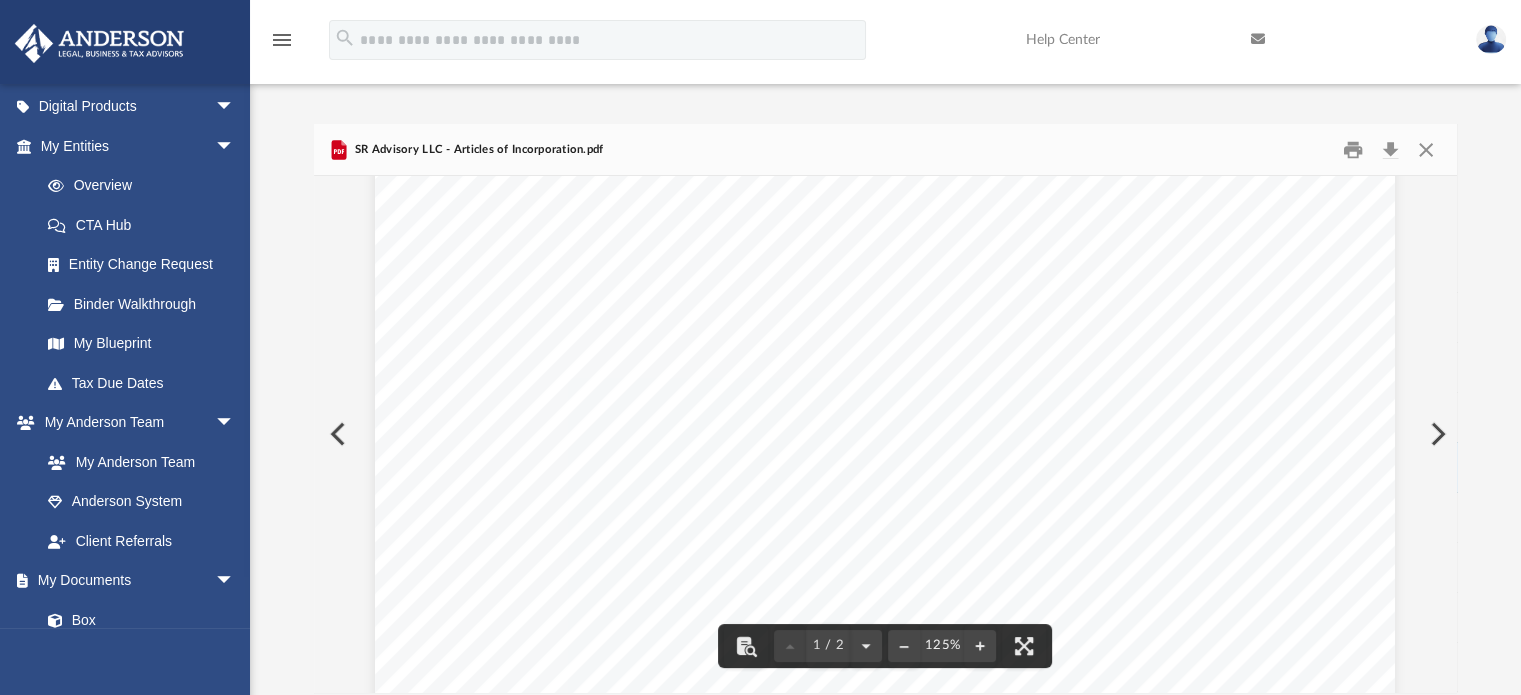scroll, scrollTop: 300, scrollLeft: 0, axis: vertical 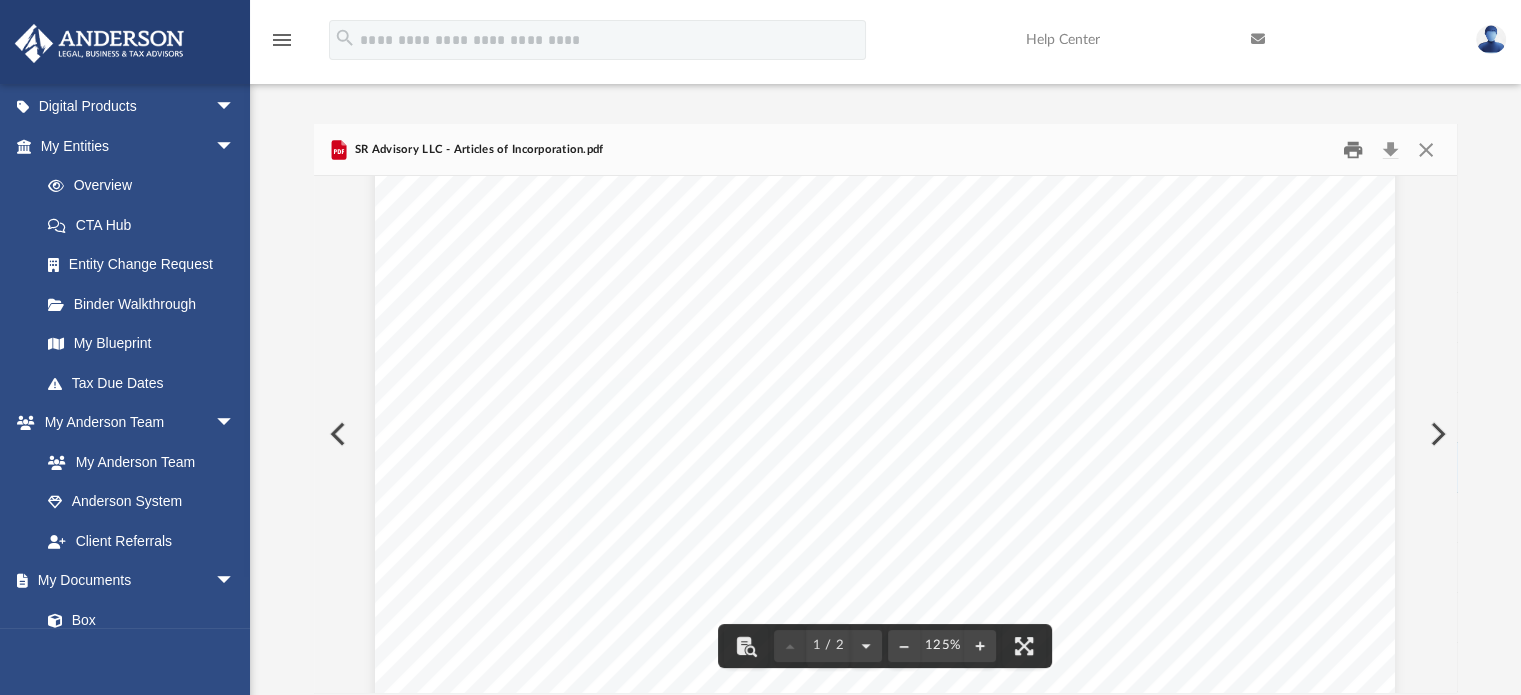 click at bounding box center (1353, 149) 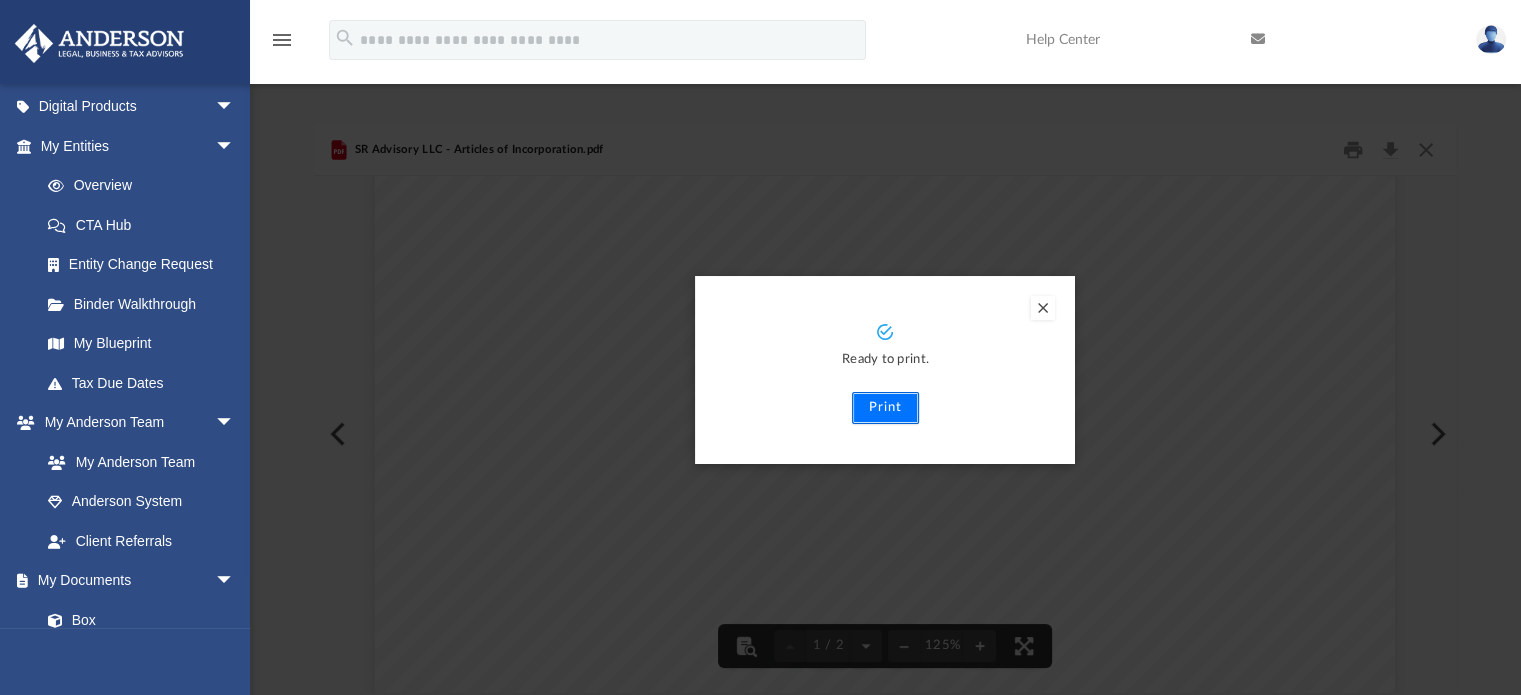 click on "Print" at bounding box center [885, 408] 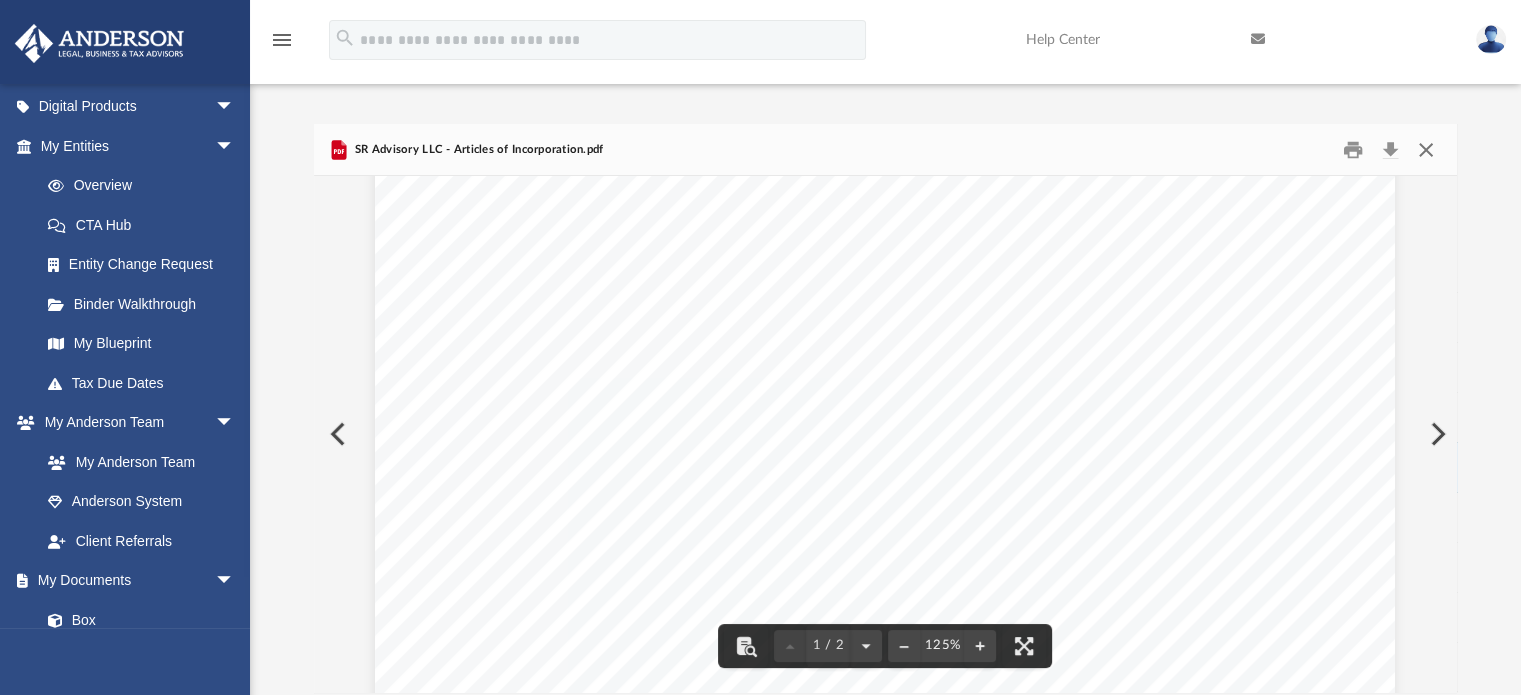click at bounding box center [1426, 149] 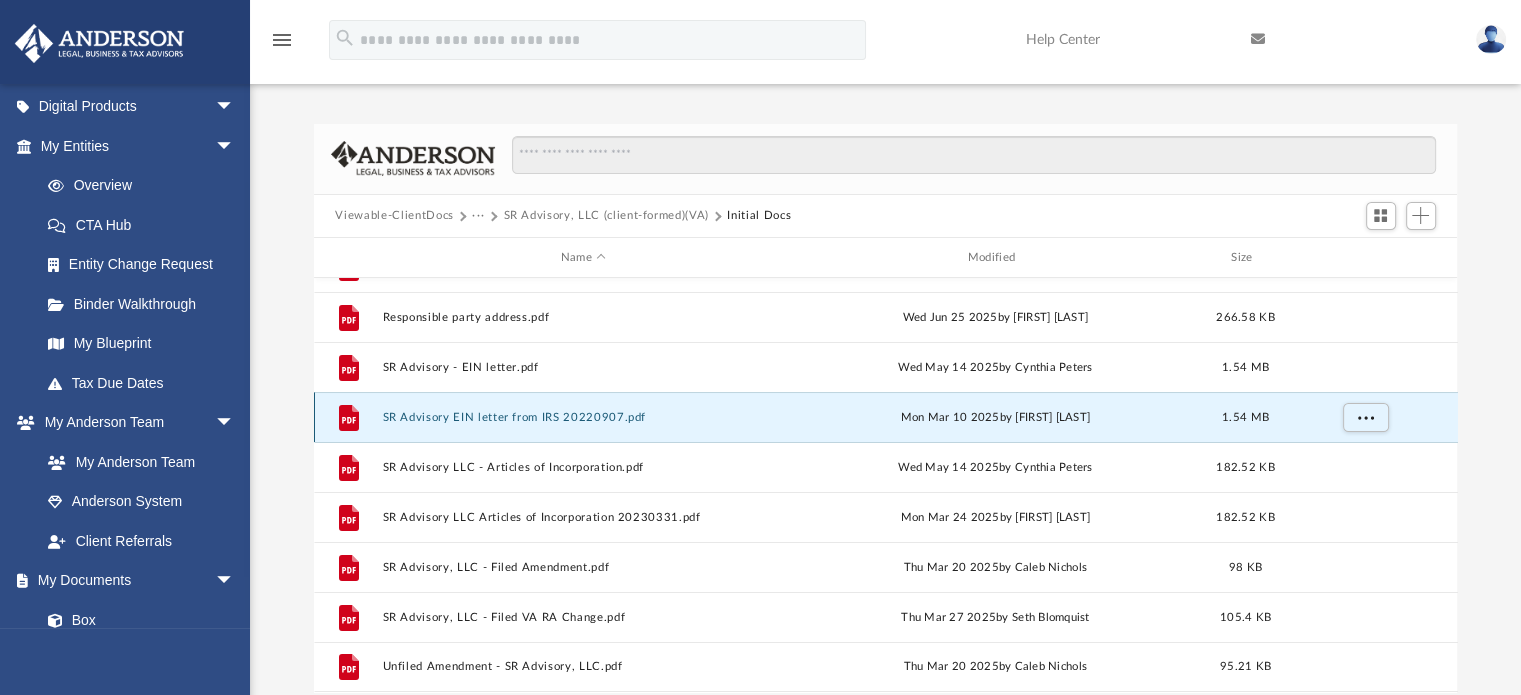 click on "SR Advisory EIN letter from IRS 20220907.pdf" at bounding box center [583, 417] 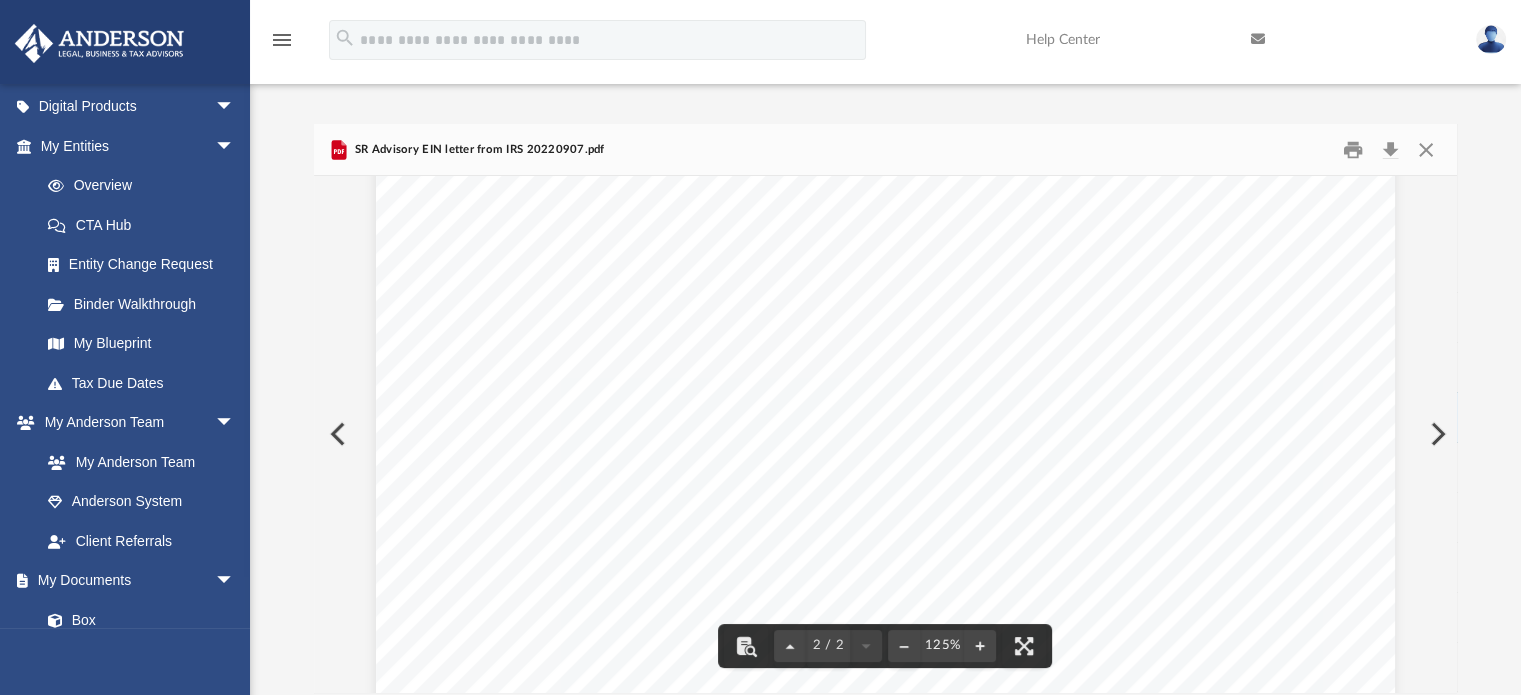 scroll, scrollTop: 2183, scrollLeft: 0, axis: vertical 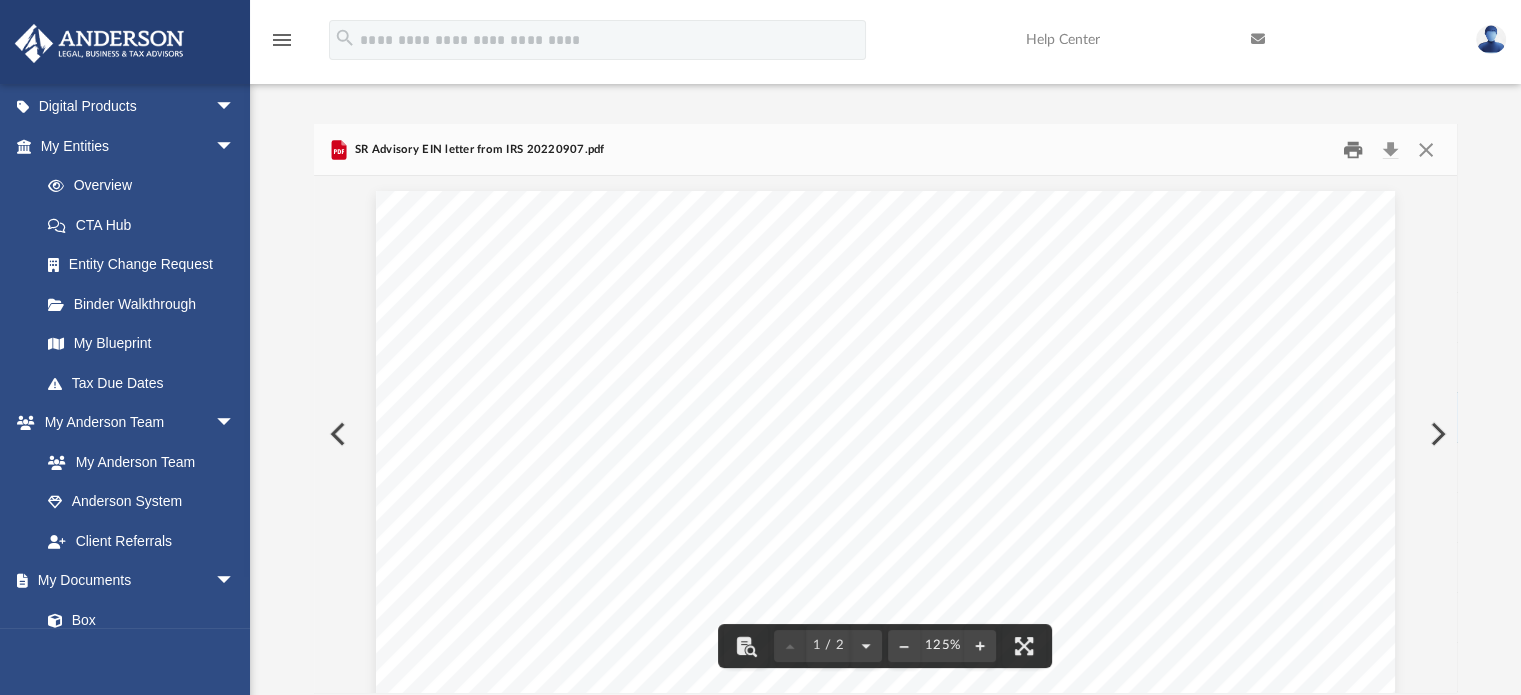click at bounding box center [1353, 149] 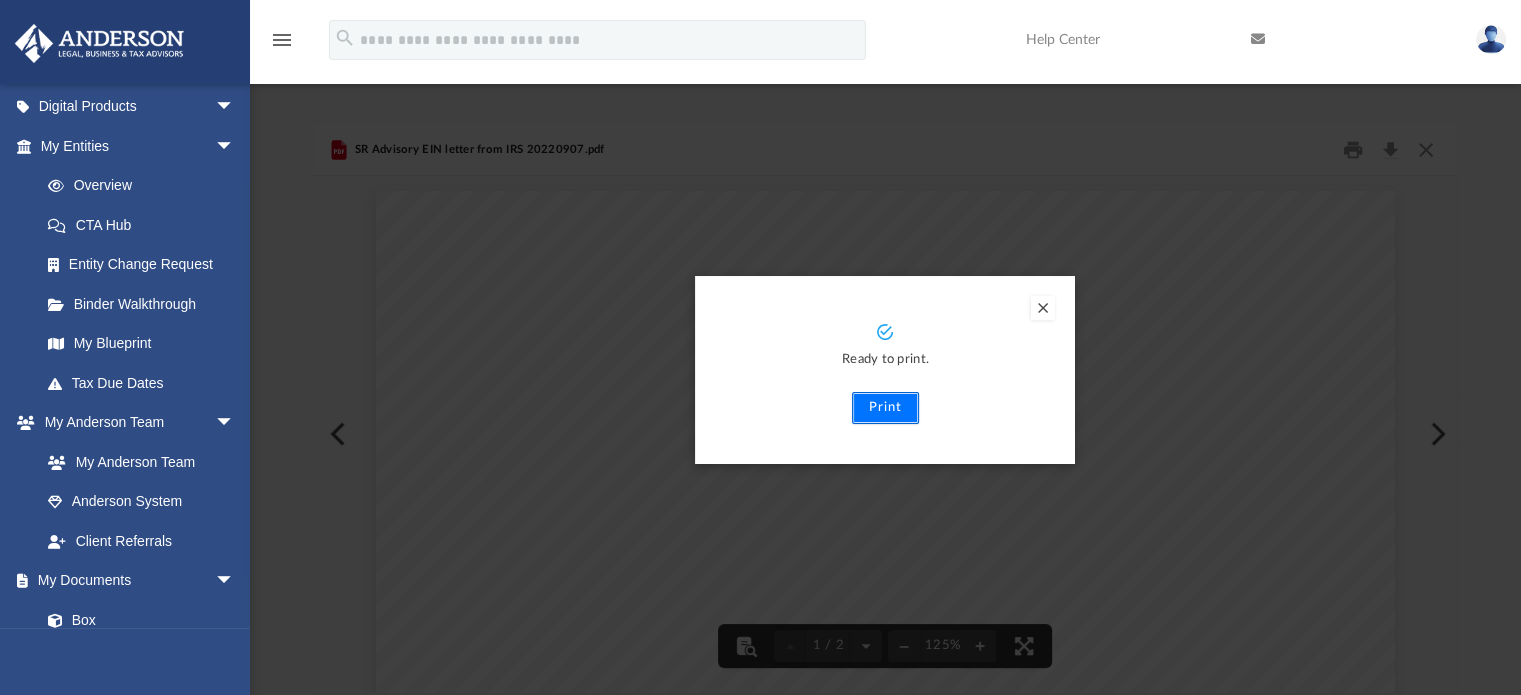 click on "Print" at bounding box center [885, 408] 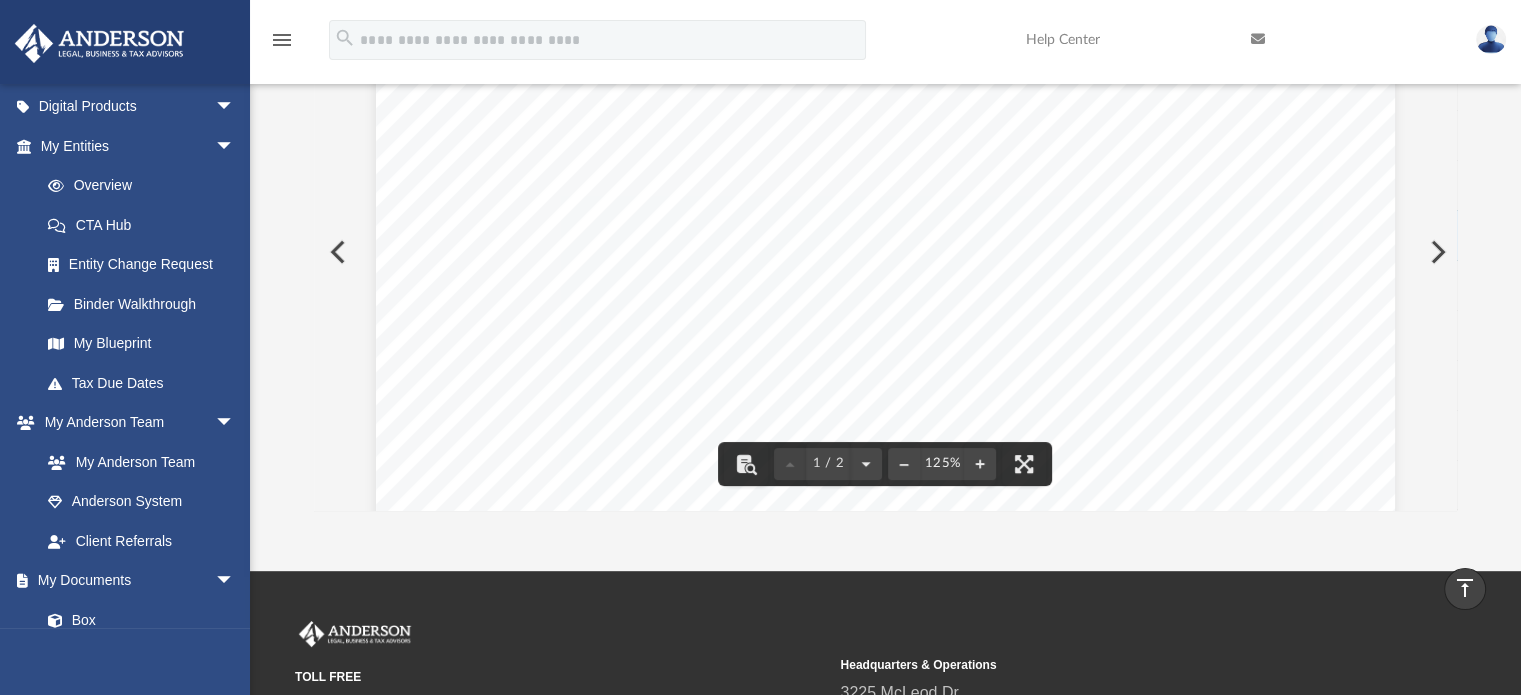 scroll, scrollTop: 0, scrollLeft: 0, axis: both 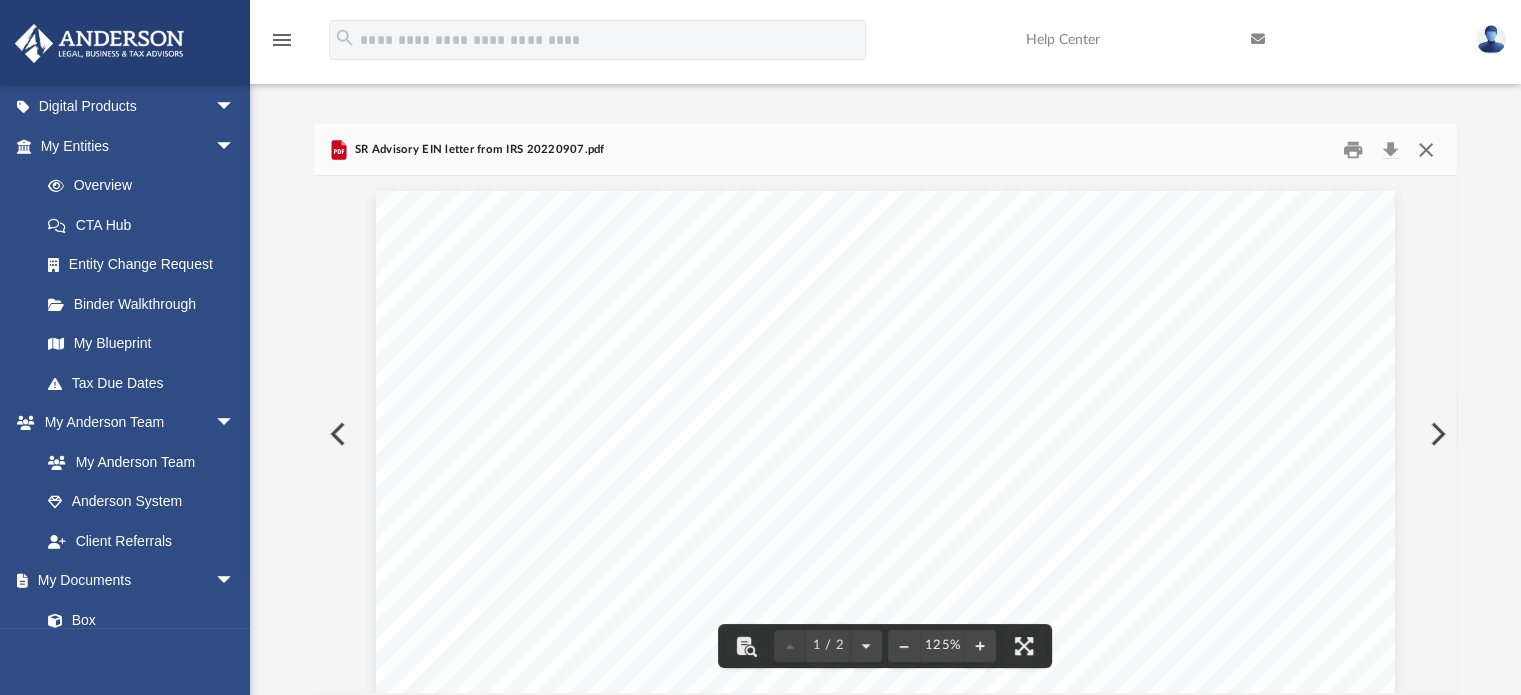 drag, startPoint x: 1419, startPoint y: 154, endPoint x: 1400, endPoint y: 145, distance: 21.023796 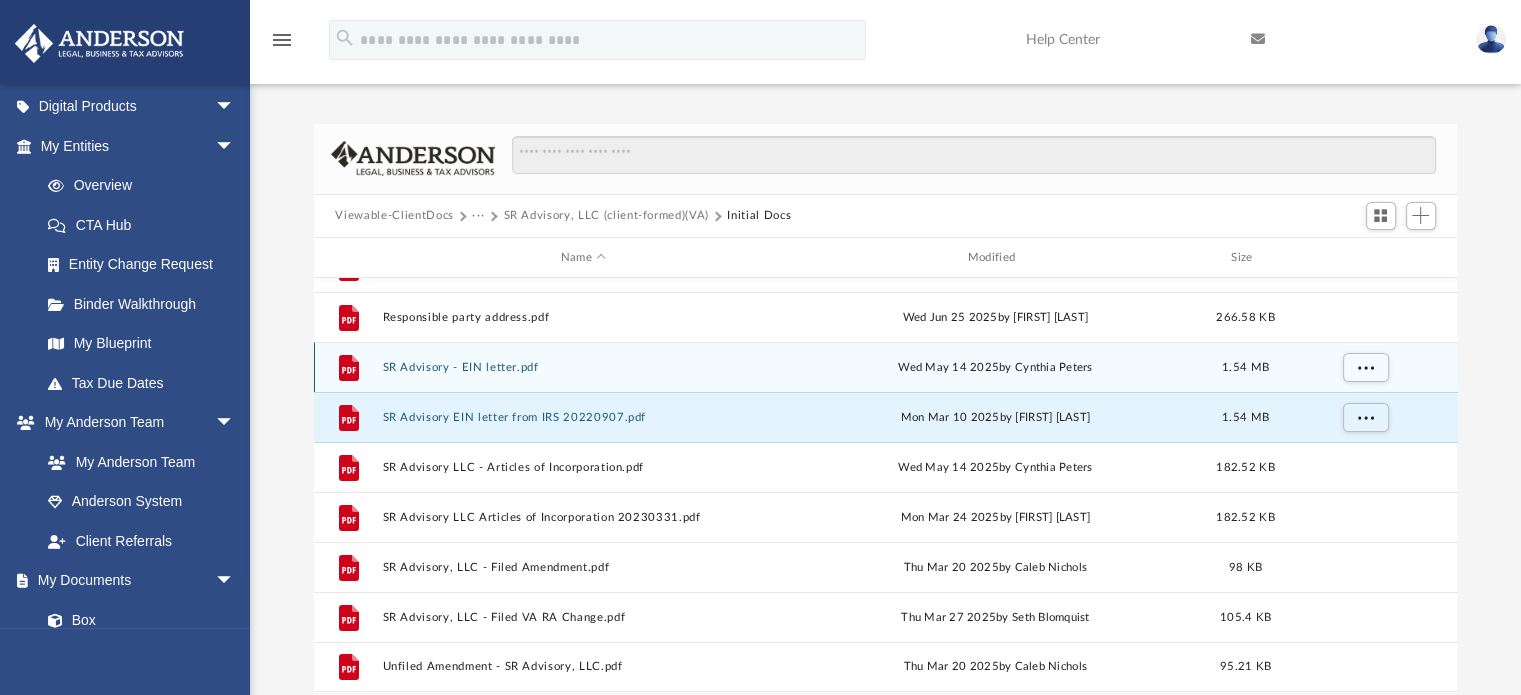 click on "File SR Advisory - EIN letter.pdf Wed May 14 2025 by [FIRST] [LAST] 1.54 MB" at bounding box center [886, 367] 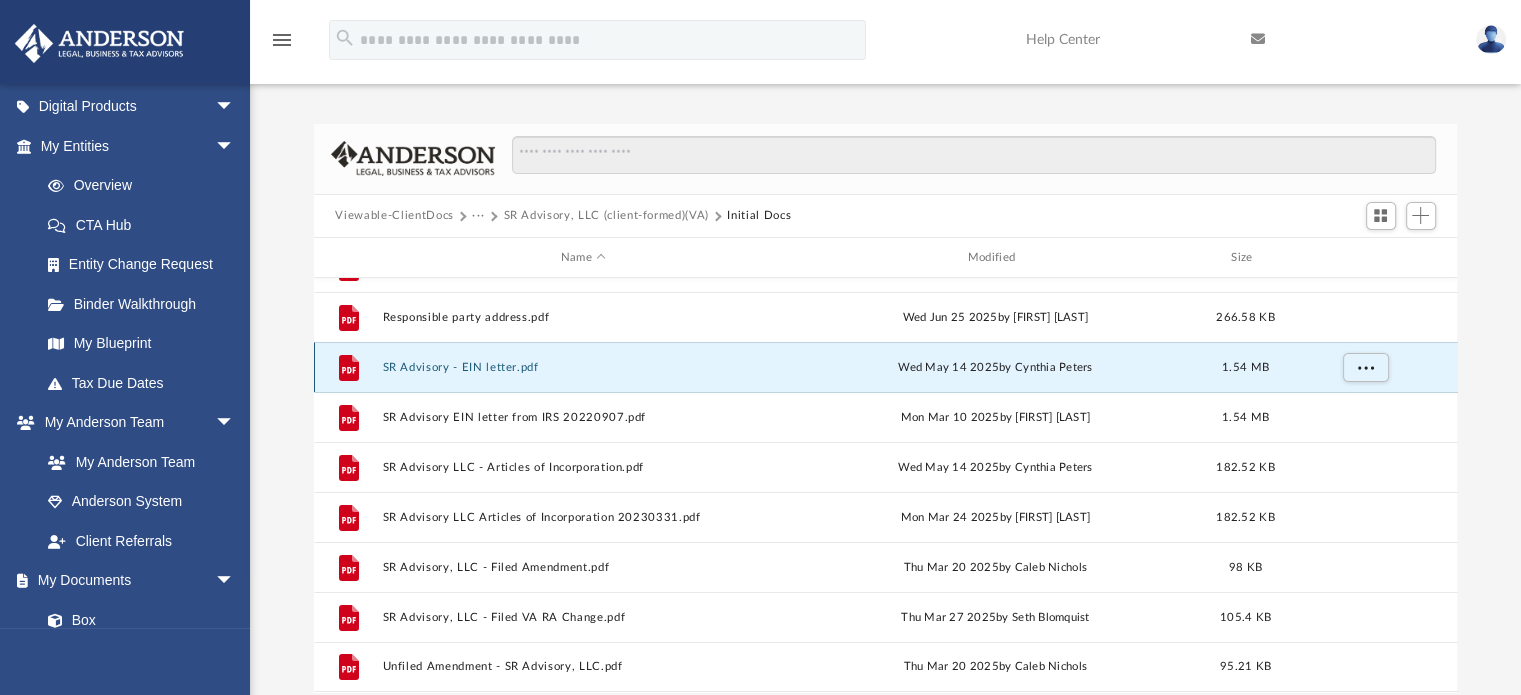 click on "SR Advisory - EIN letter.pdf" at bounding box center [583, 367] 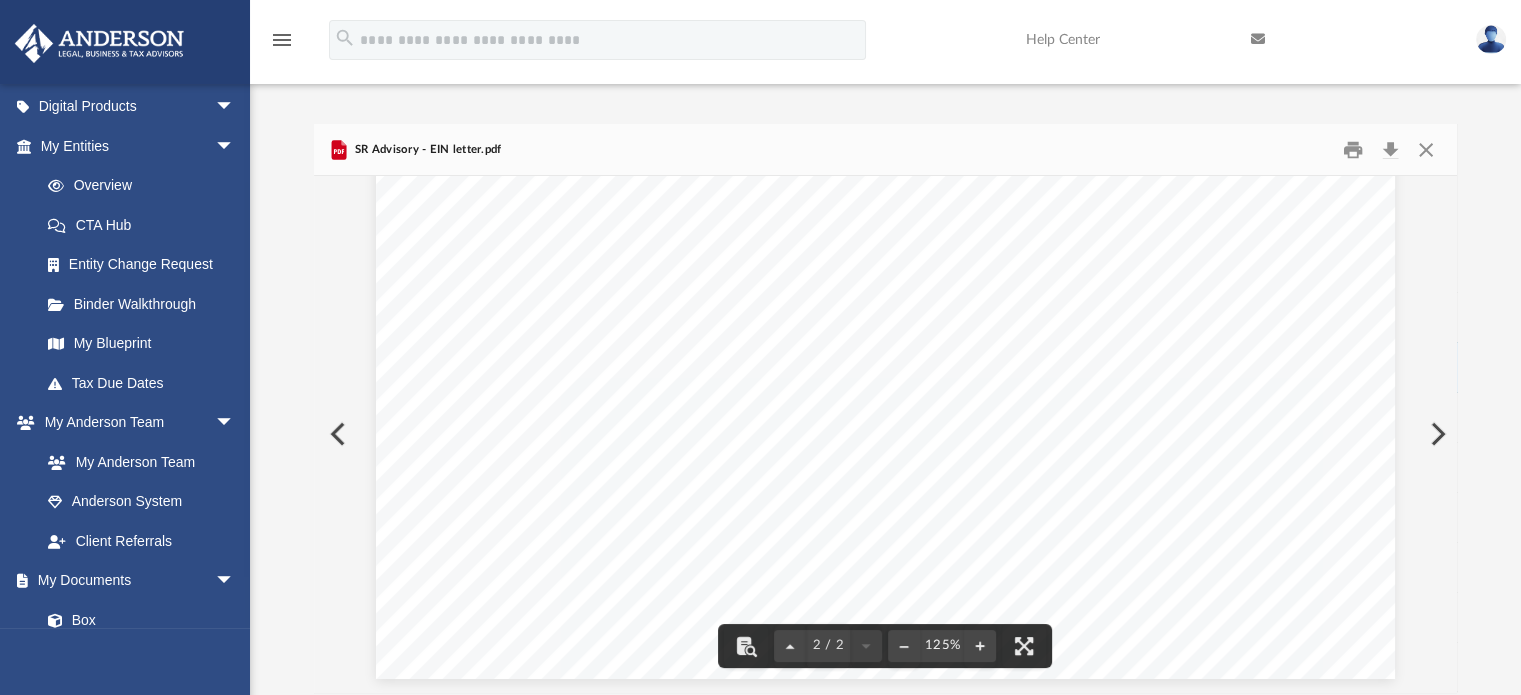 scroll, scrollTop: 2183, scrollLeft: 0, axis: vertical 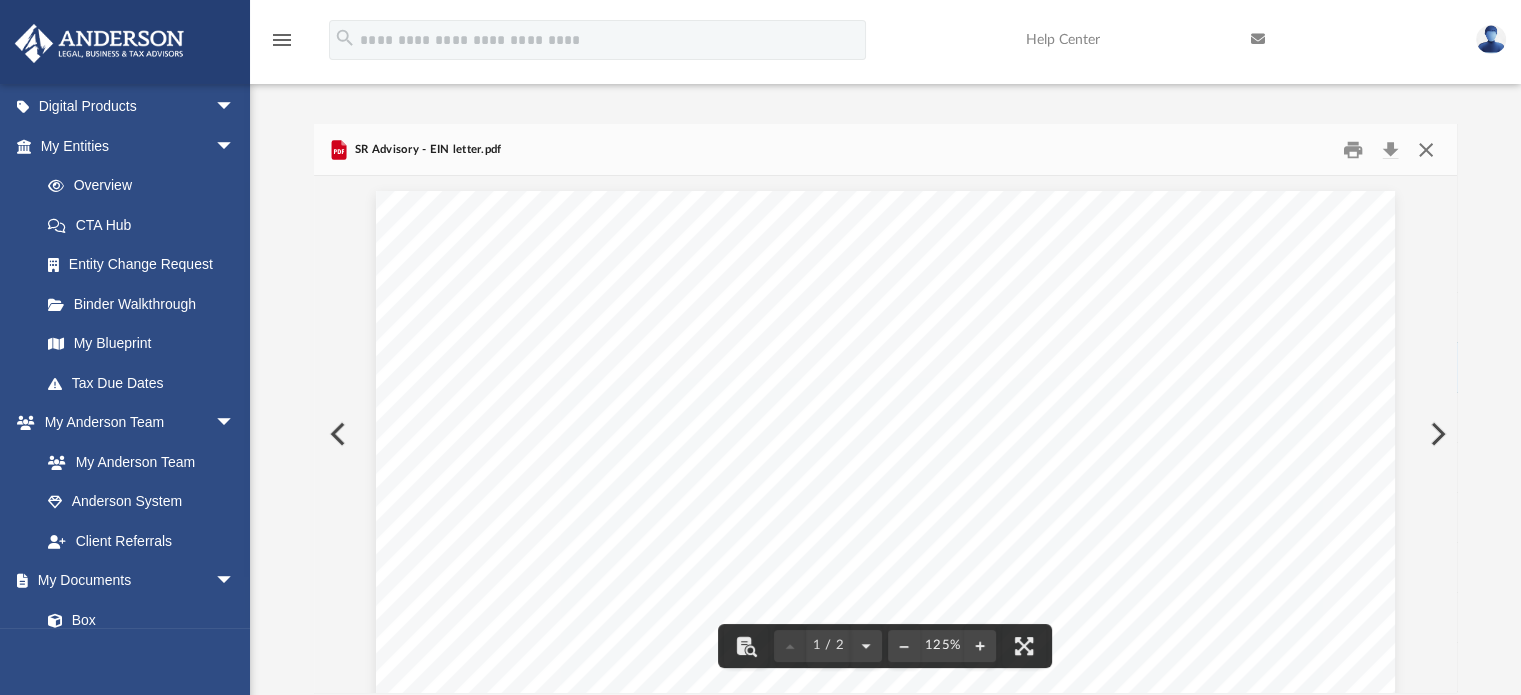 click at bounding box center (1426, 149) 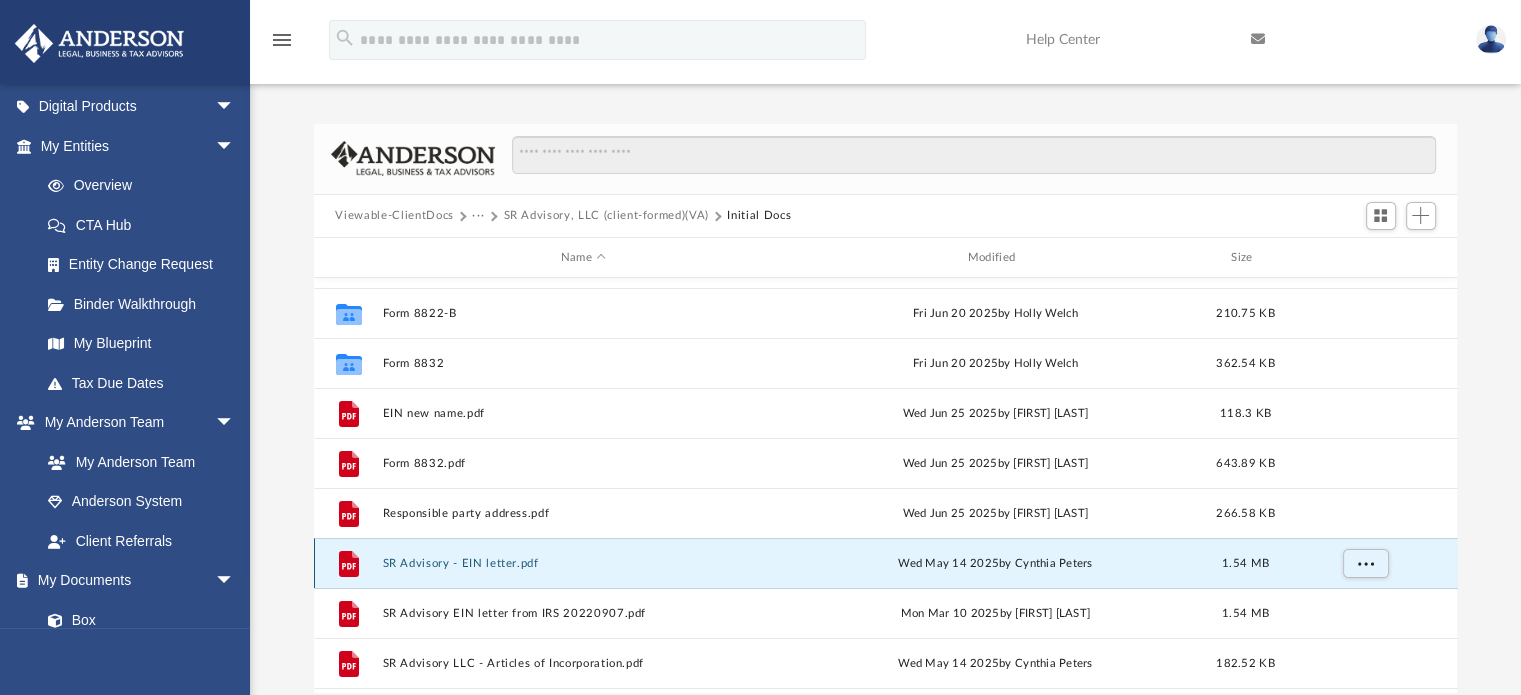 scroll, scrollTop: 36, scrollLeft: 0, axis: vertical 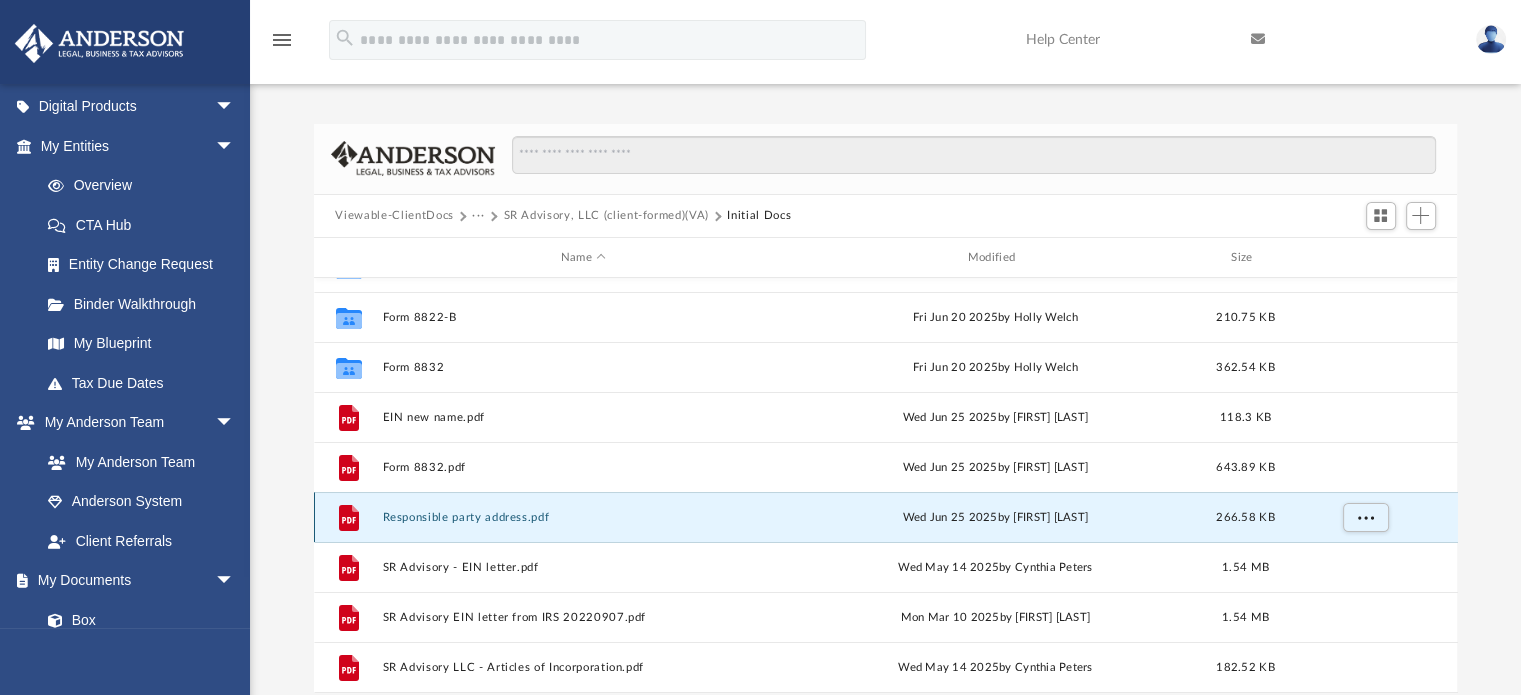 click on "Responsible party address.pdf" at bounding box center (583, 517) 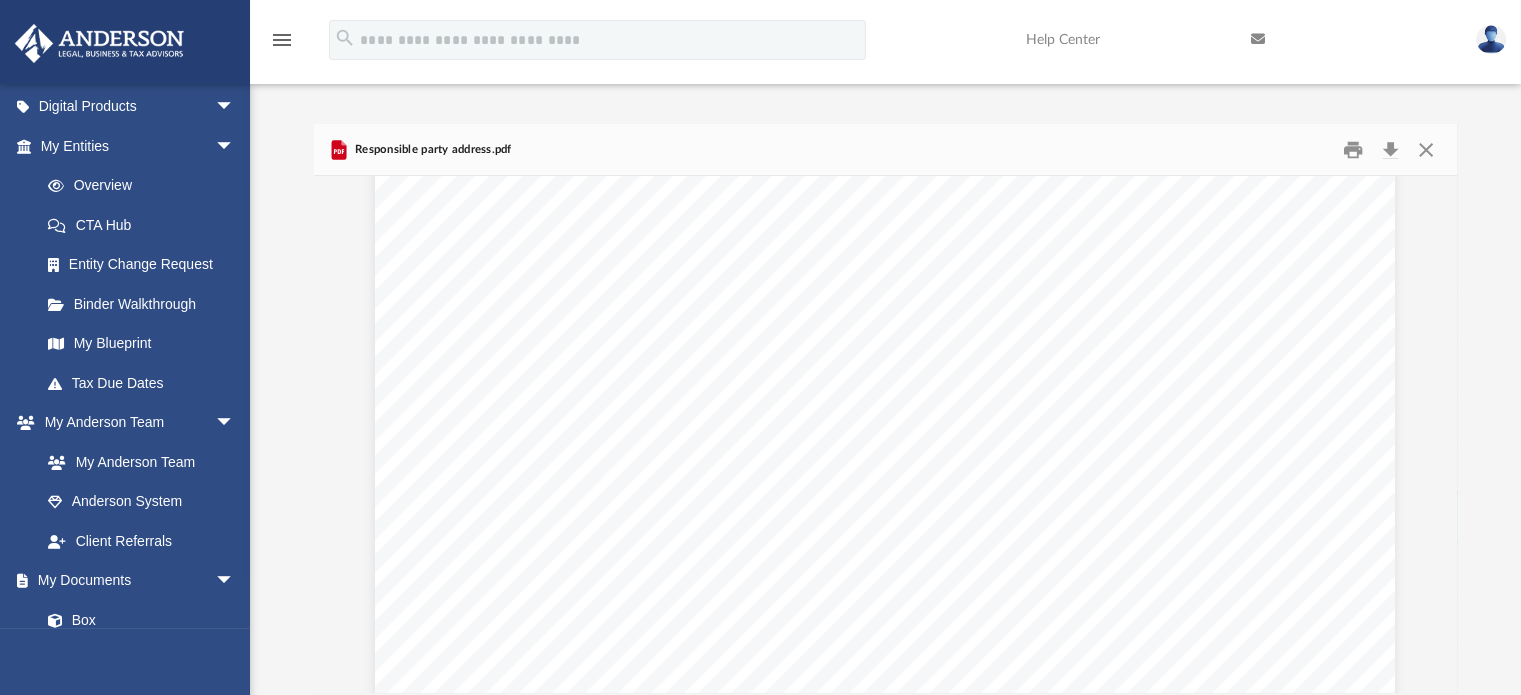 scroll, scrollTop: 0, scrollLeft: 0, axis: both 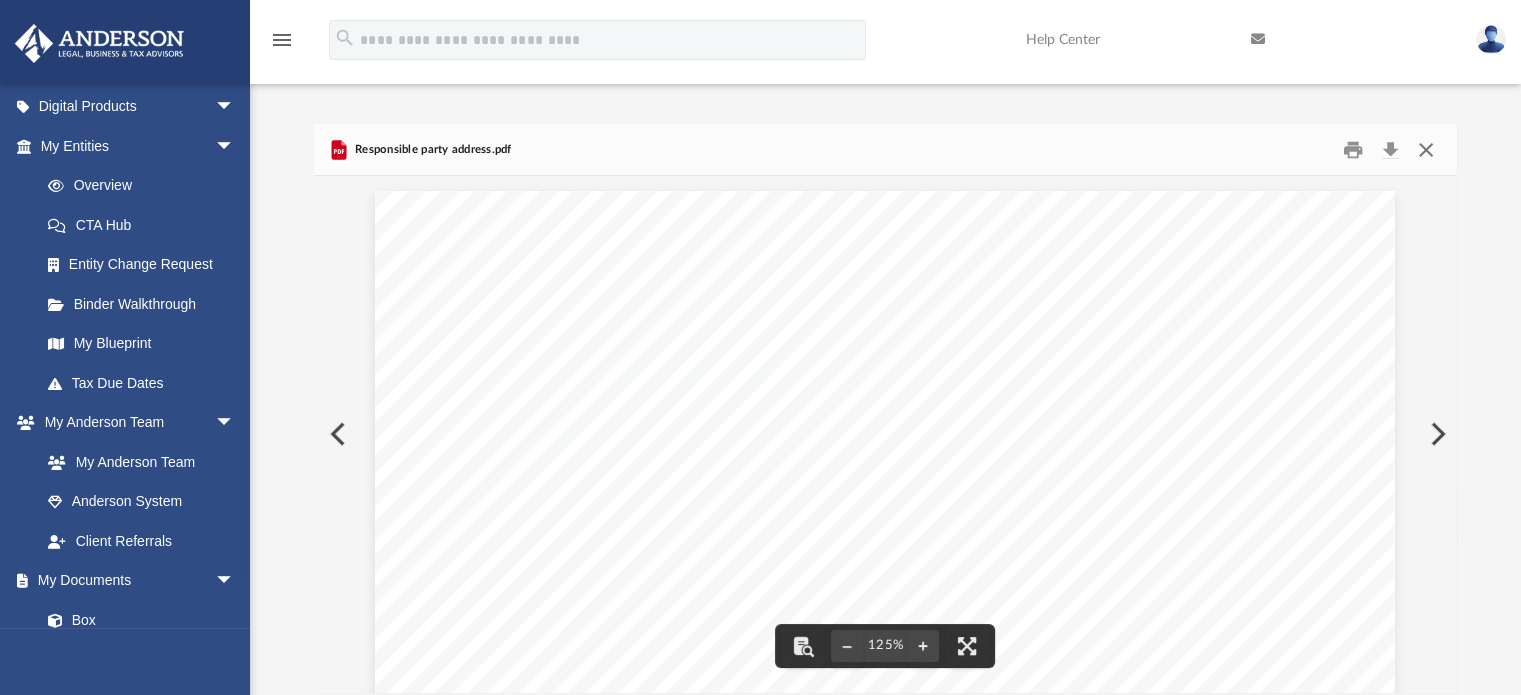 click at bounding box center [1426, 149] 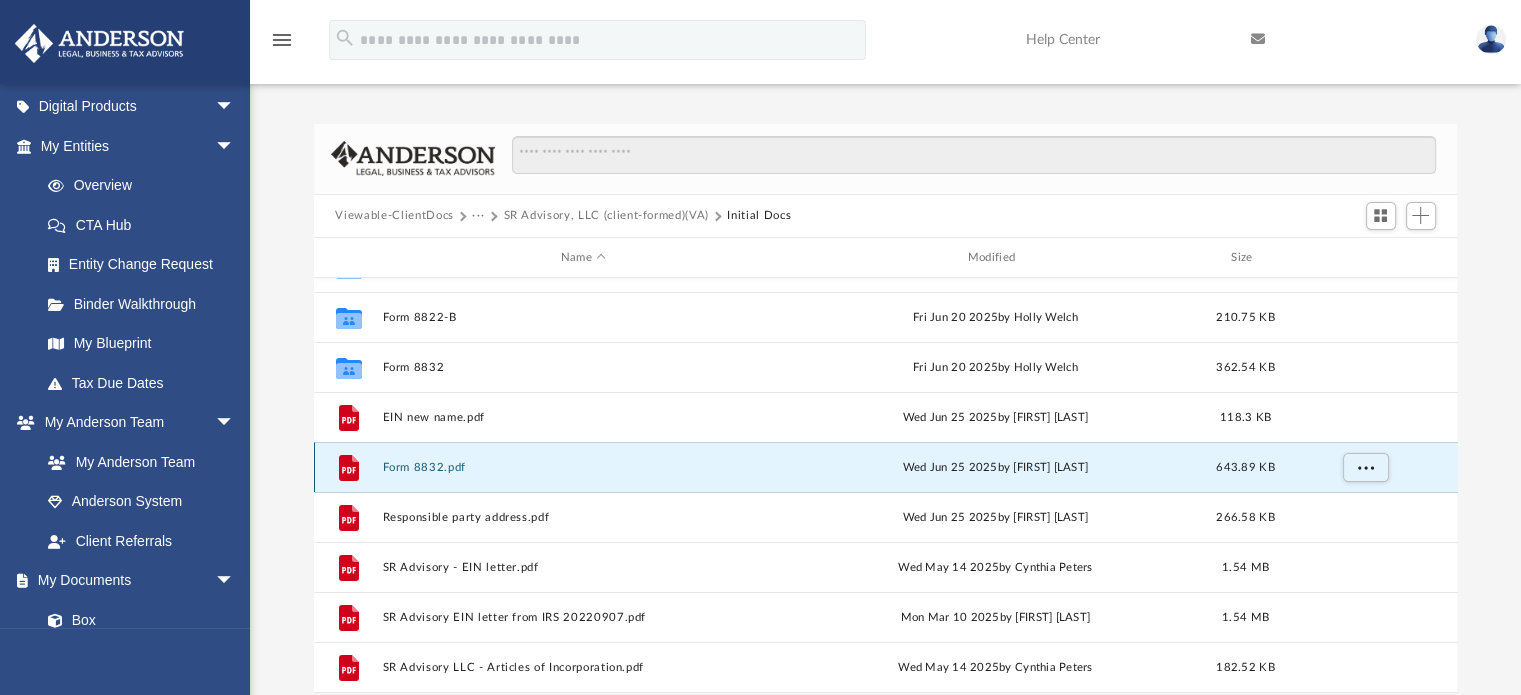 click on "Form 8832.pdf" at bounding box center [583, 467] 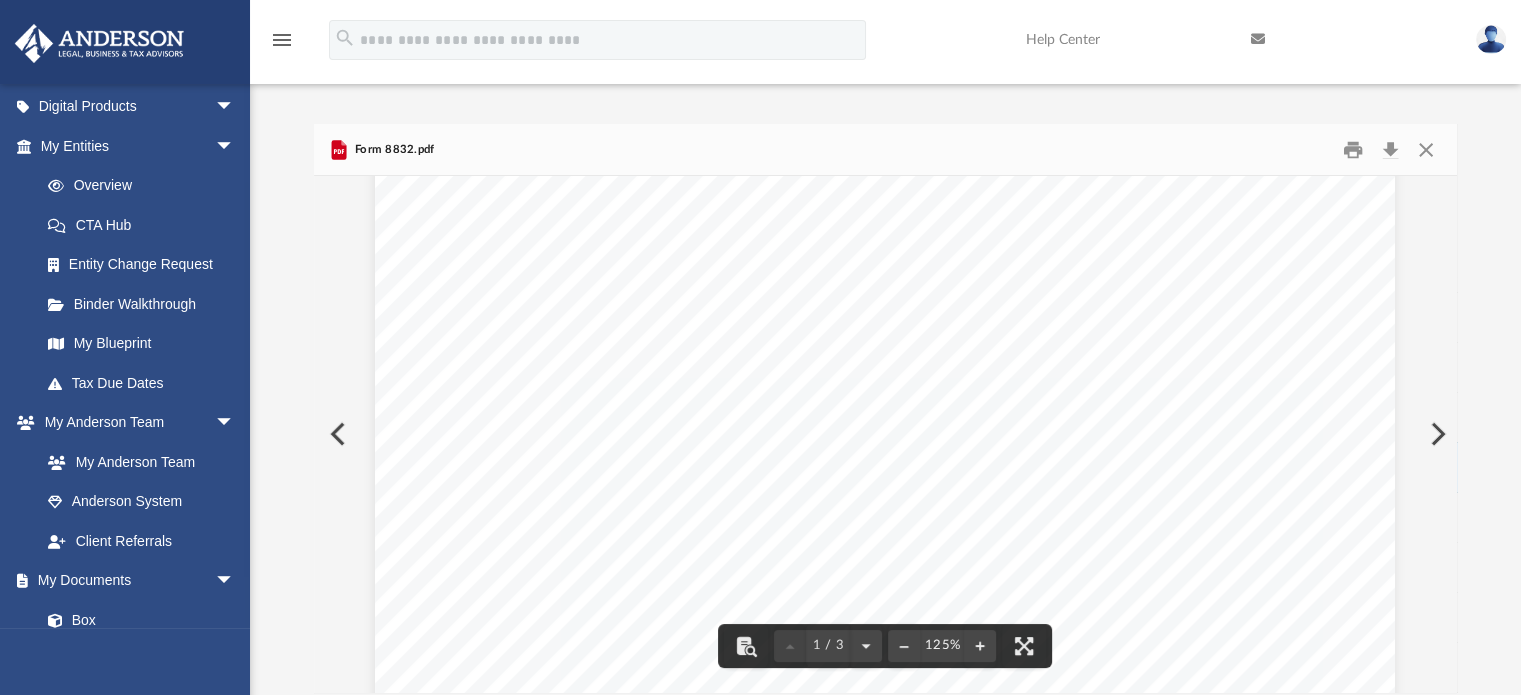 scroll, scrollTop: 0, scrollLeft: 0, axis: both 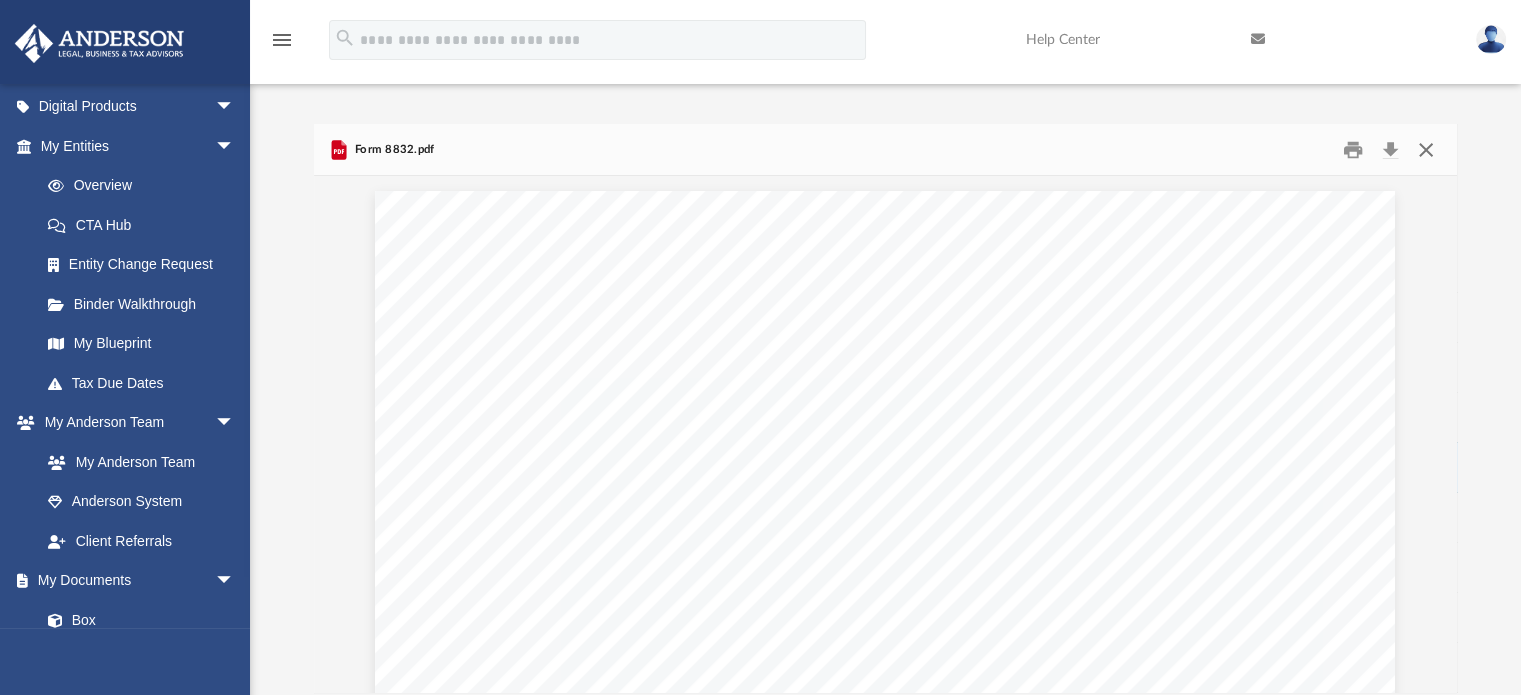 click at bounding box center [1426, 149] 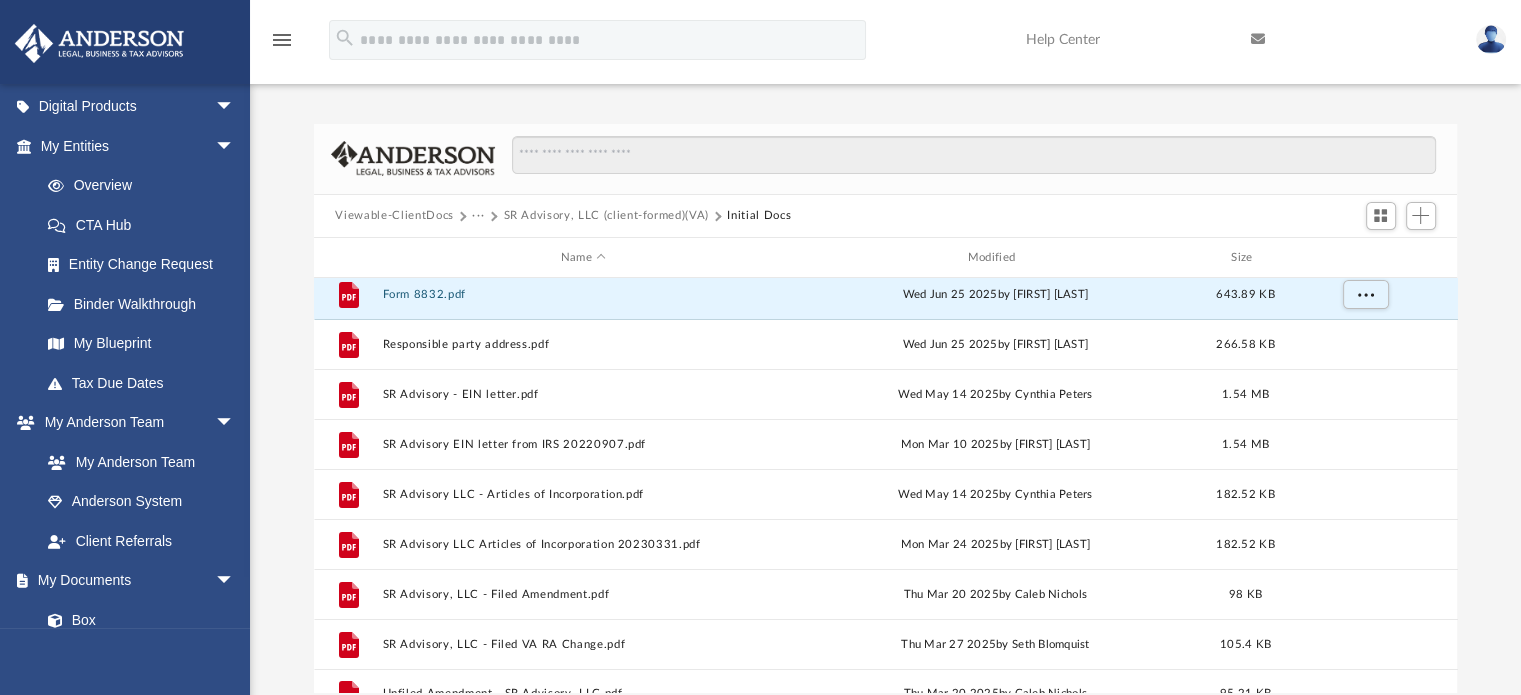 scroll, scrollTop: 236, scrollLeft: 0, axis: vertical 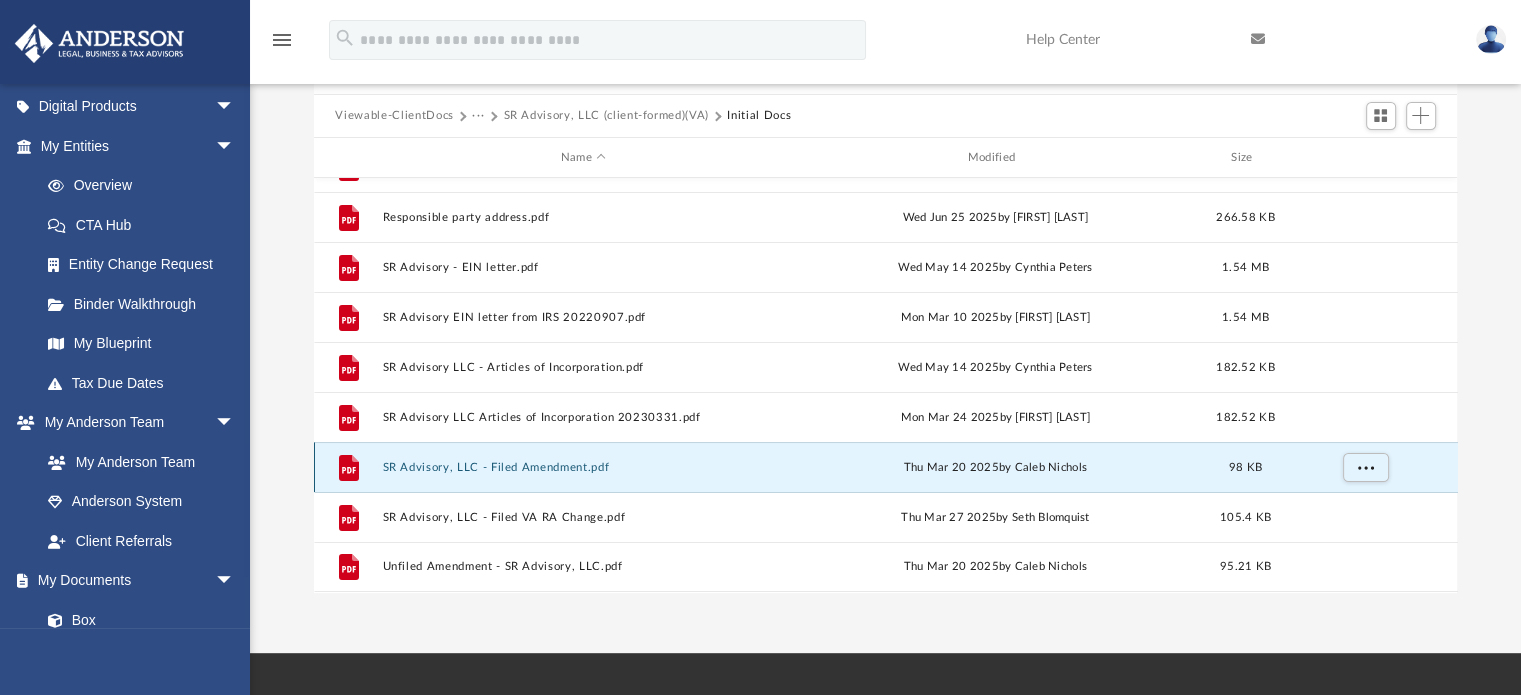 click on "SR Advisory, LLC - Filed Amendment.pdf" at bounding box center (583, 467) 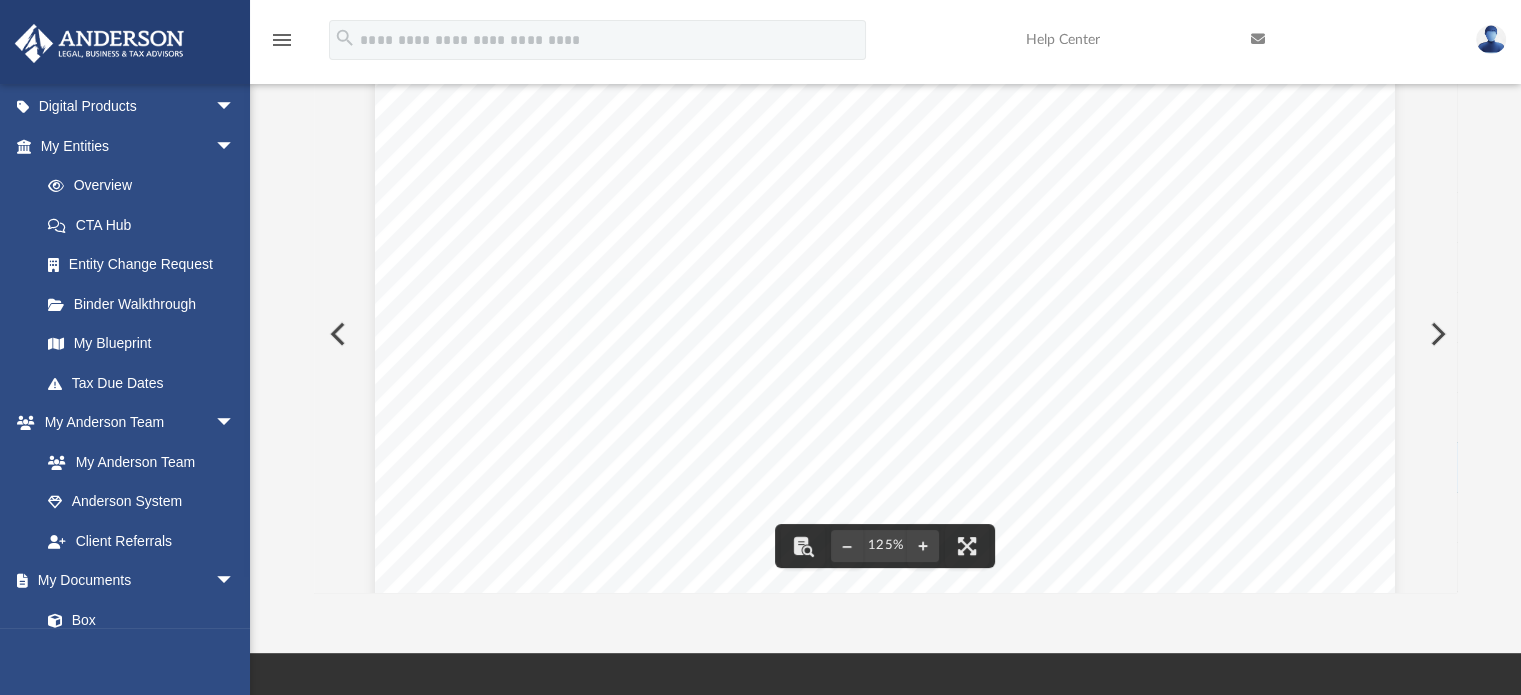 scroll, scrollTop: 600, scrollLeft: 0, axis: vertical 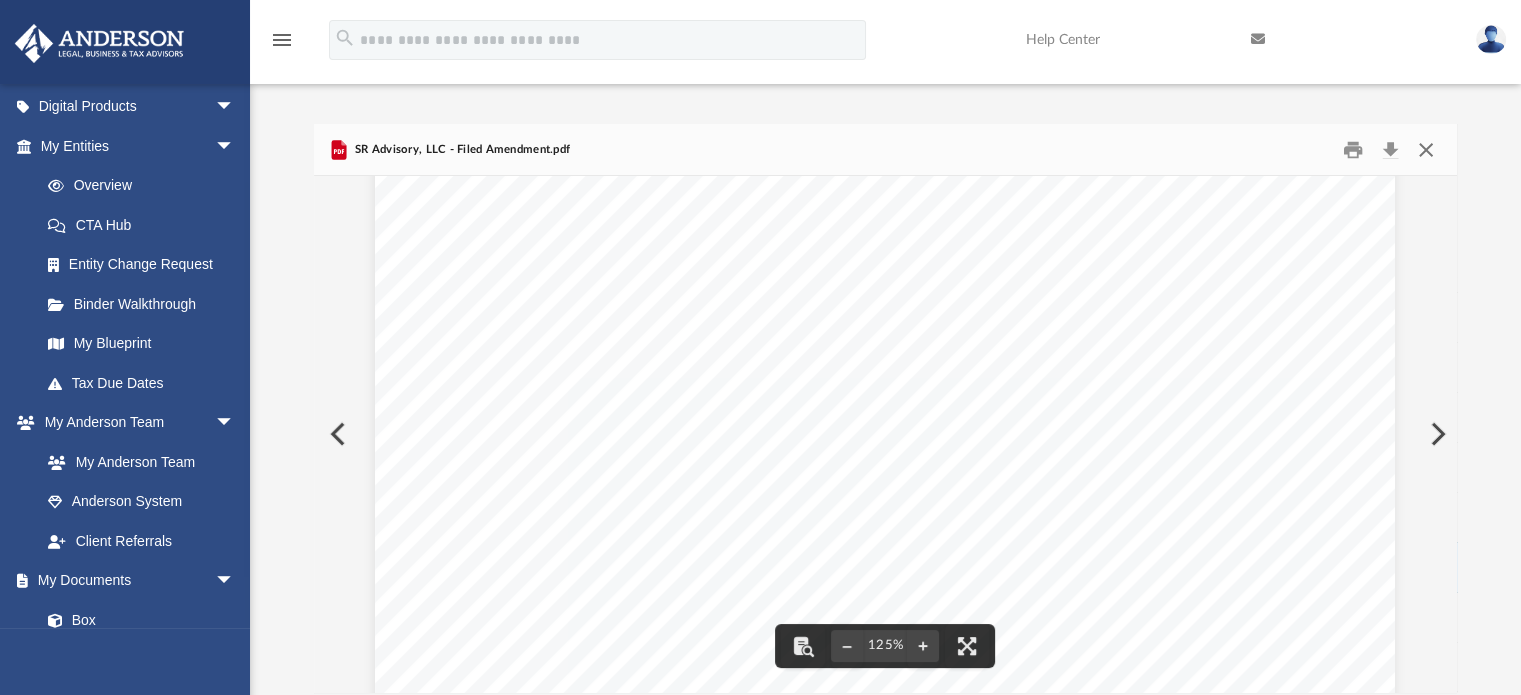 click at bounding box center [1426, 149] 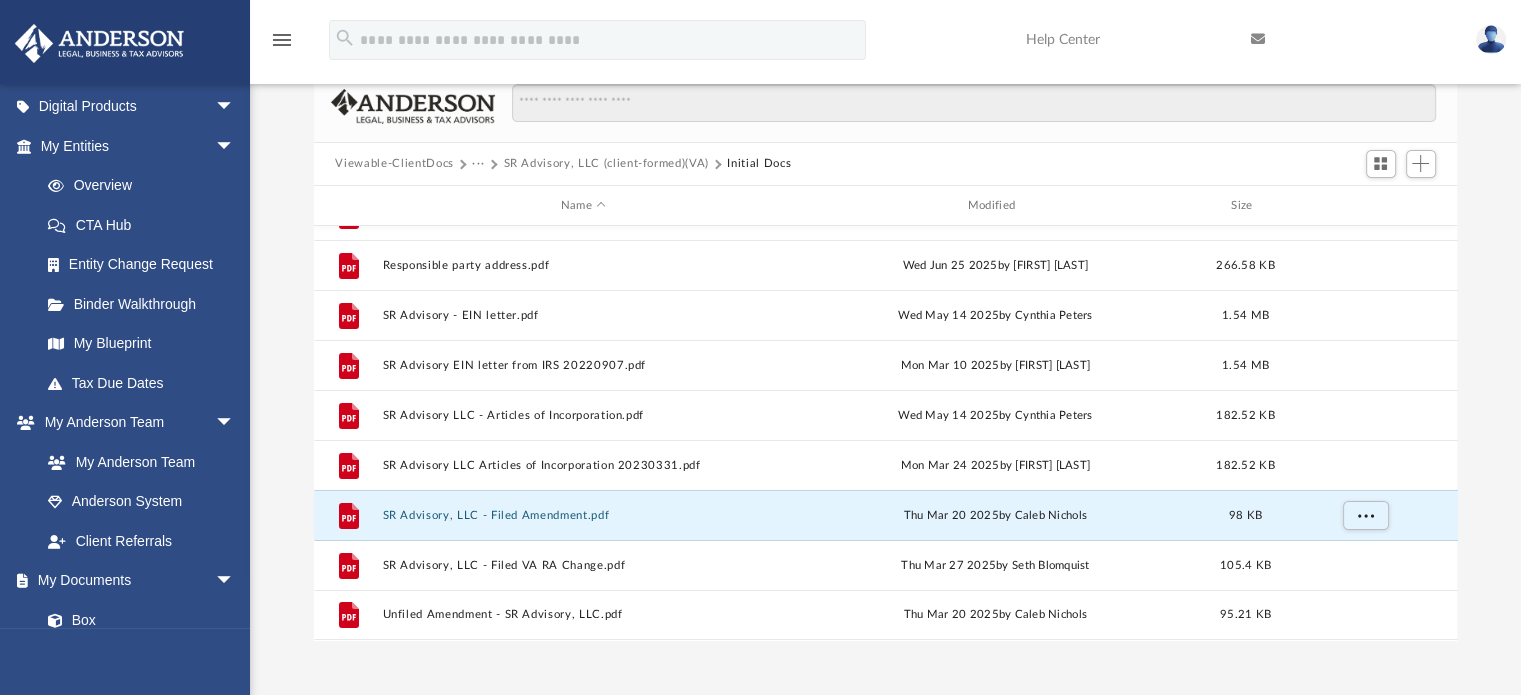scroll, scrollTop: 100, scrollLeft: 0, axis: vertical 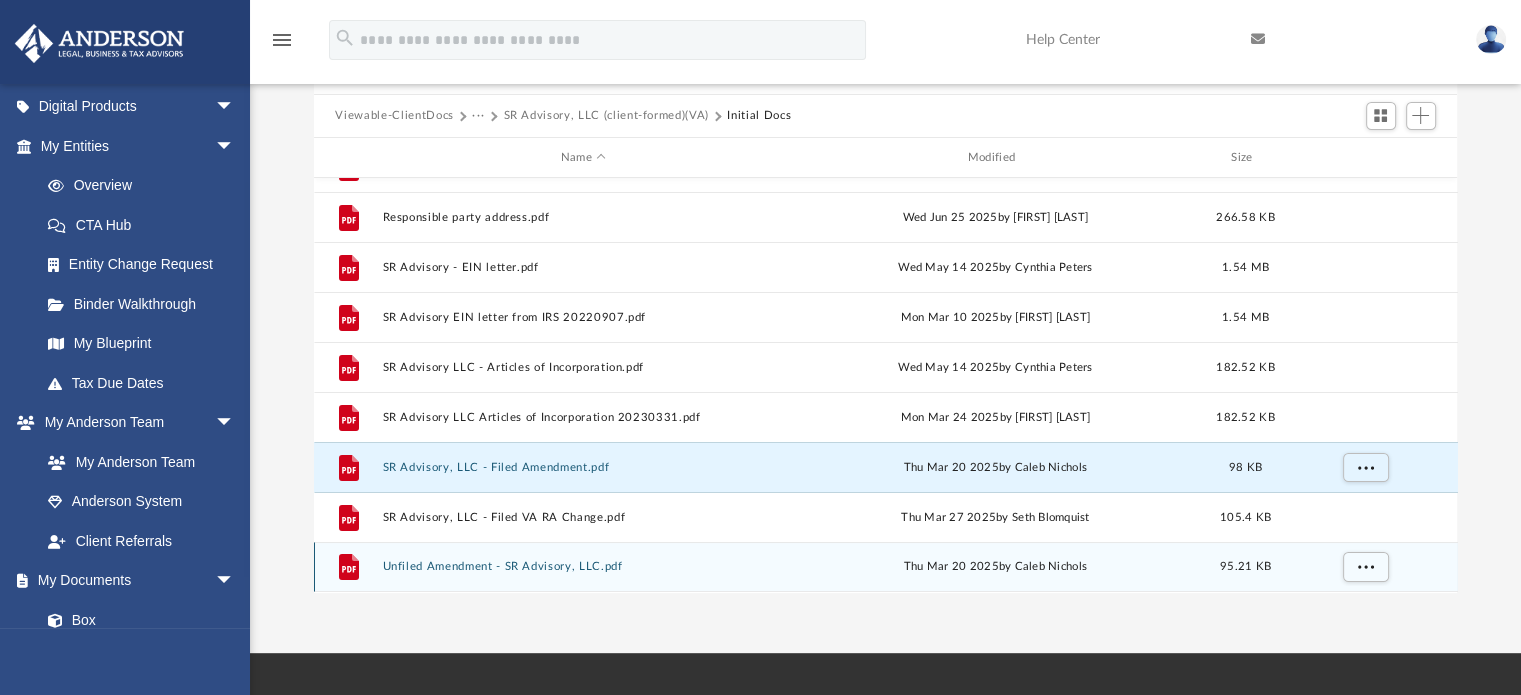 click on "Unfiled Amendment - SR Advisory, LLC.pdf" at bounding box center [583, 567] 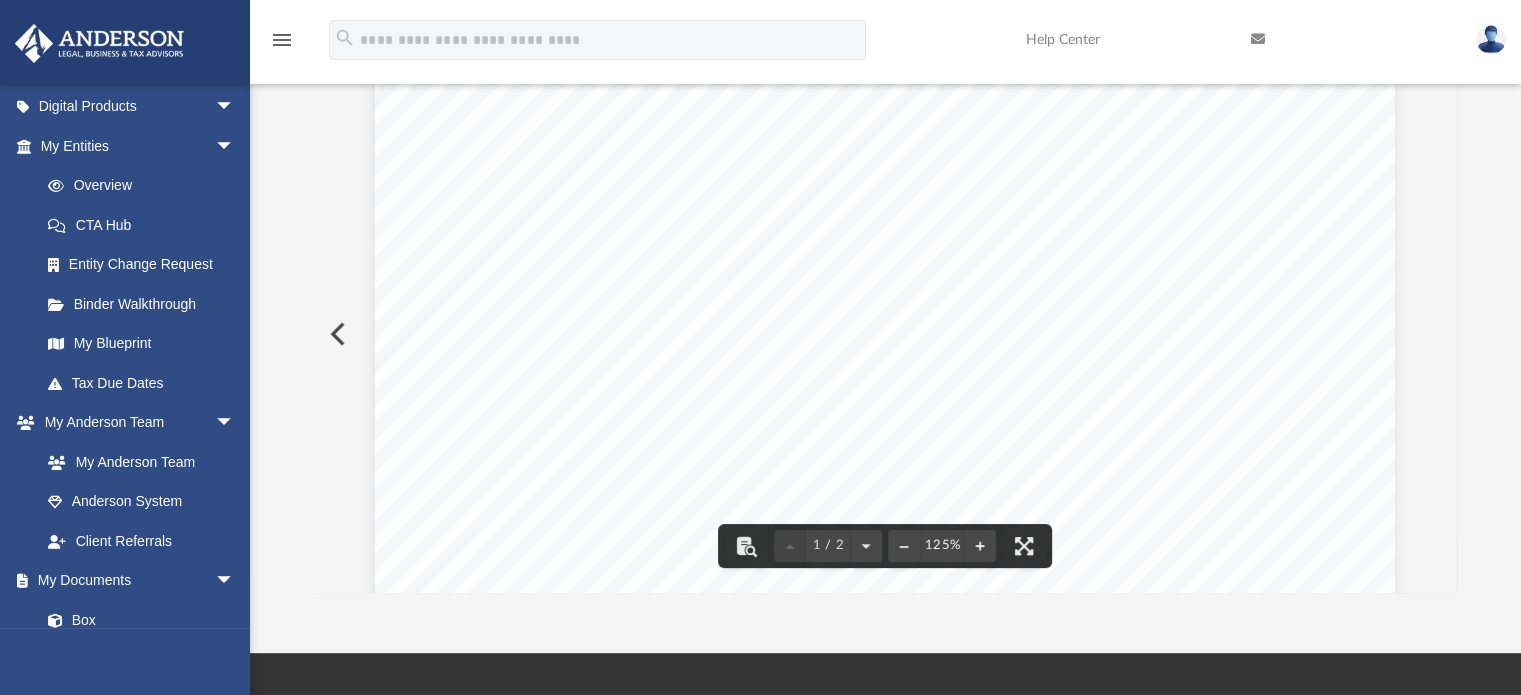 scroll, scrollTop: 0, scrollLeft: 0, axis: both 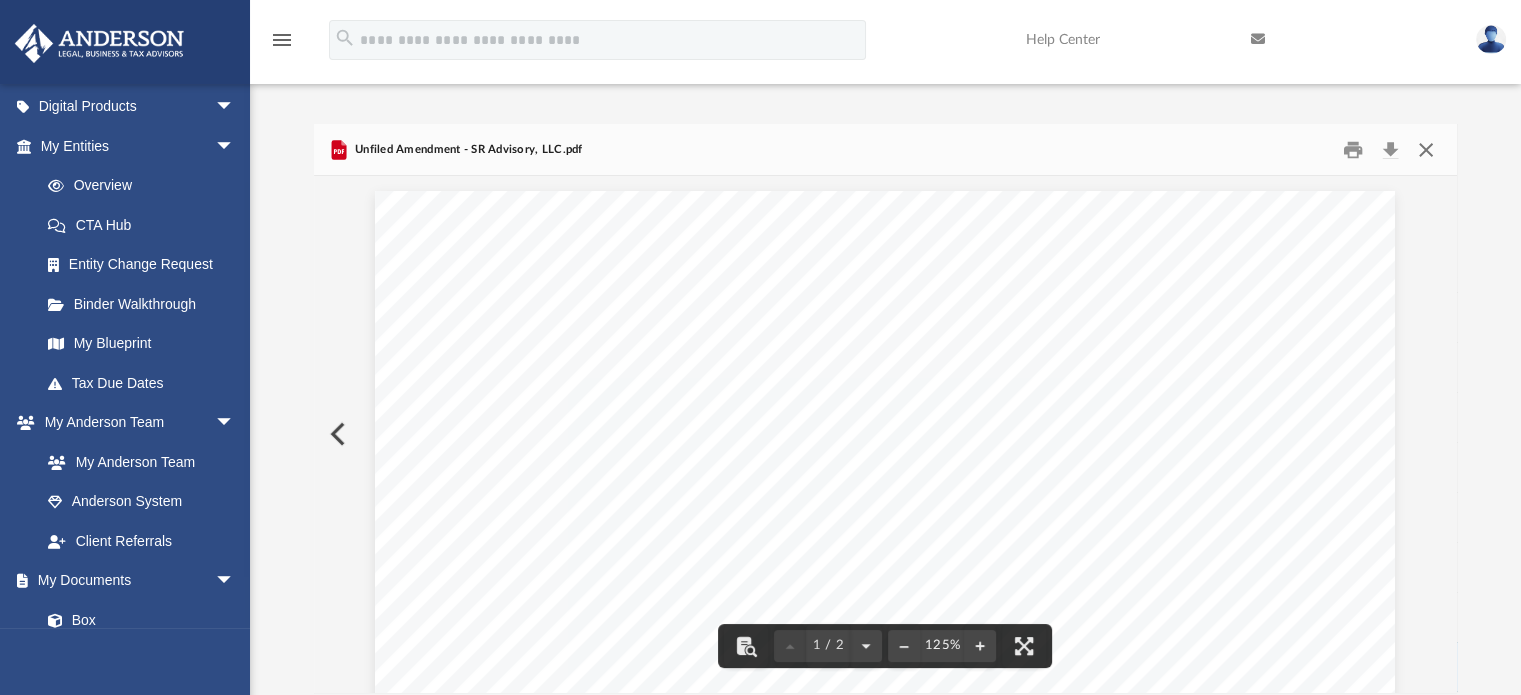 click at bounding box center [1426, 149] 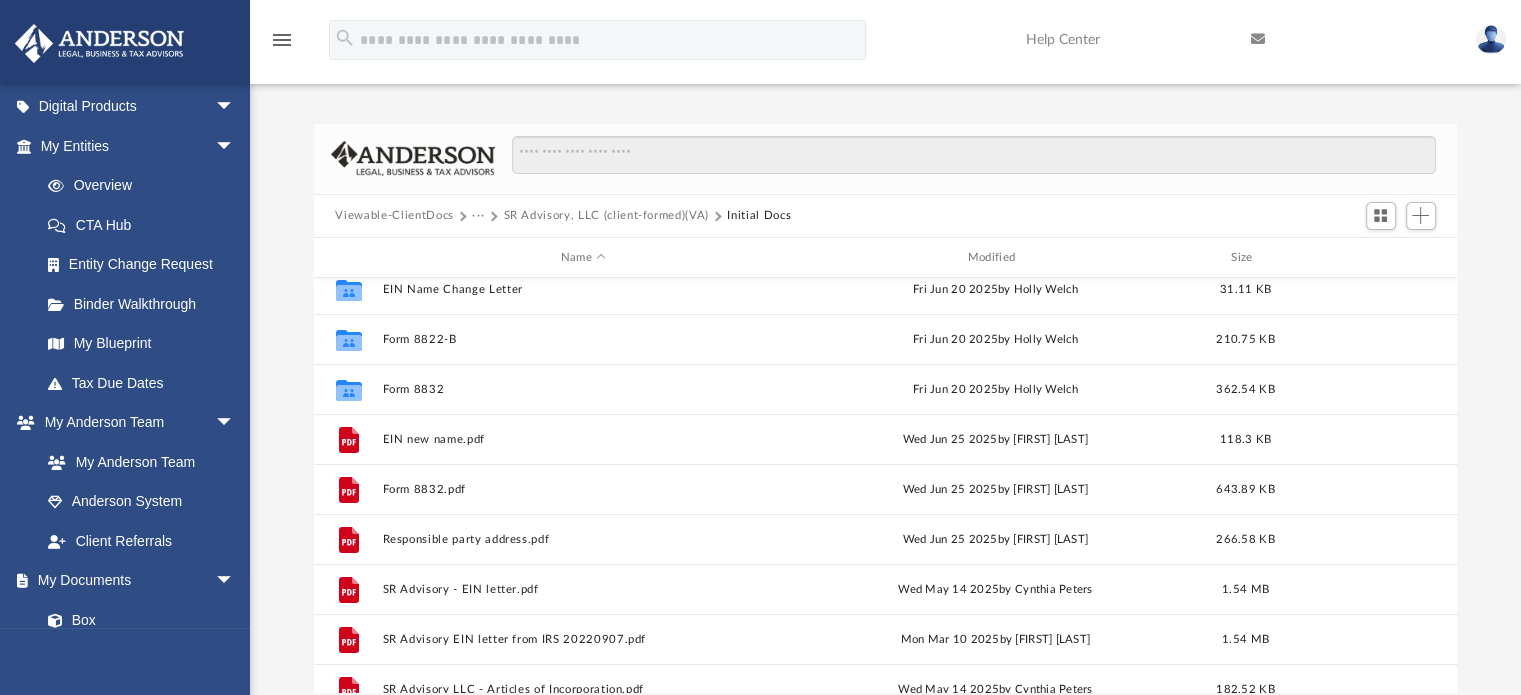 scroll, scrollTop: 0, scrollLeft: 0, axis: both 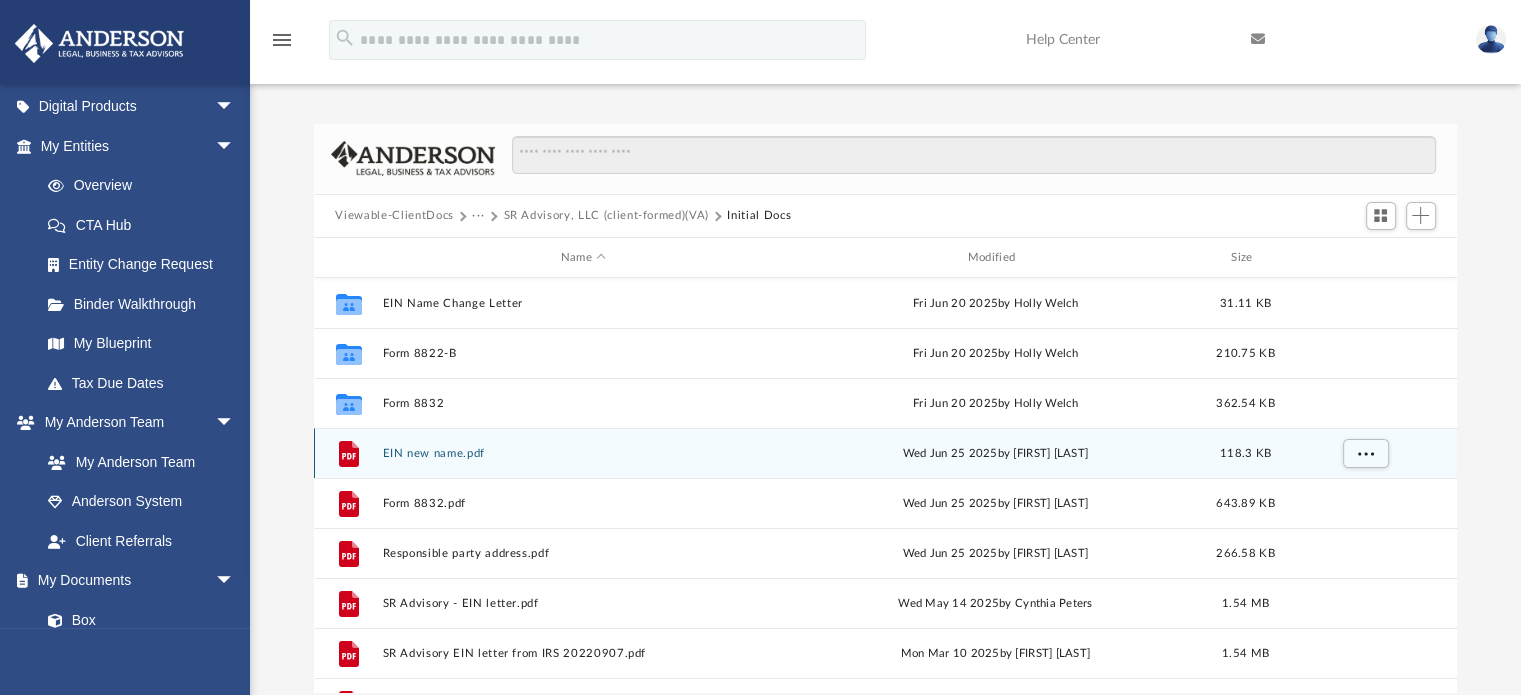 click on "EIN new name.pdf" at bounding box center (583, 453) 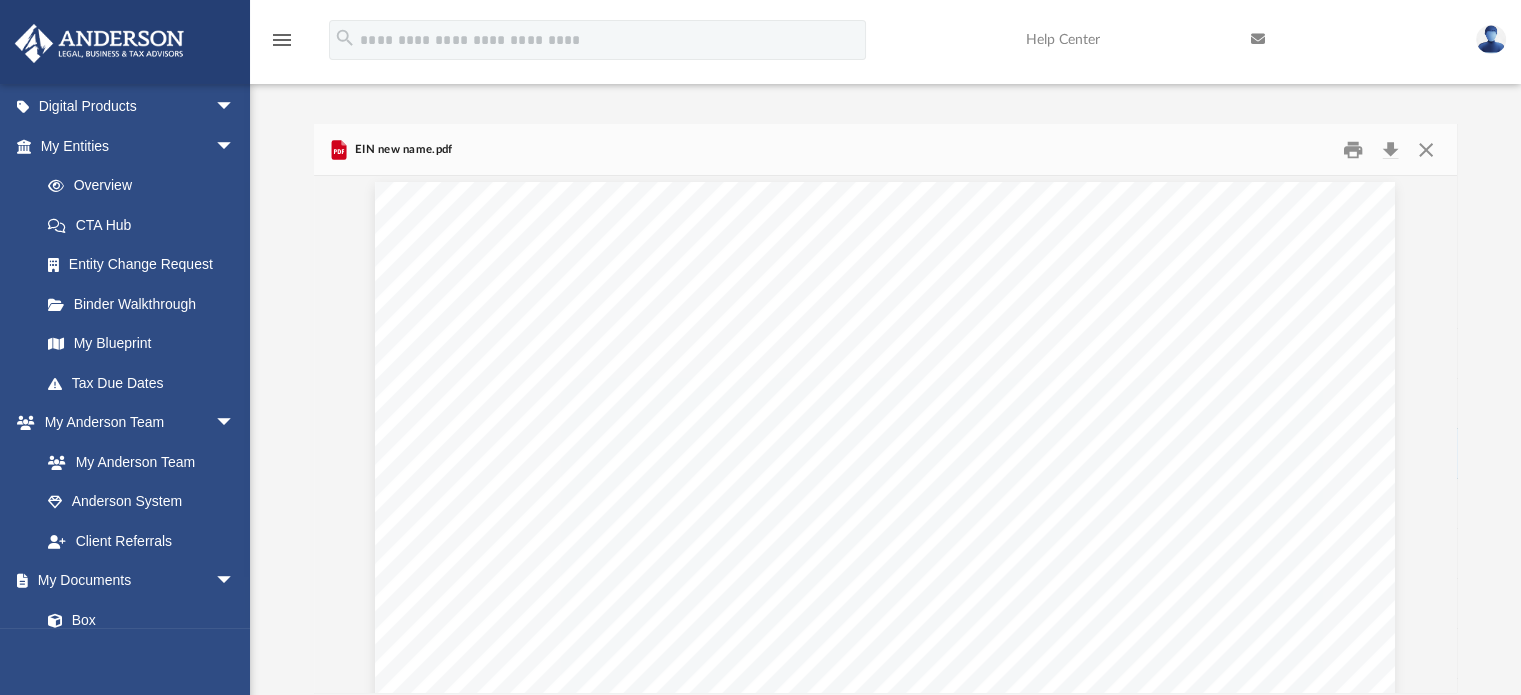 scroll, scrollTop: 0, scrollLeft: 0, axis: both 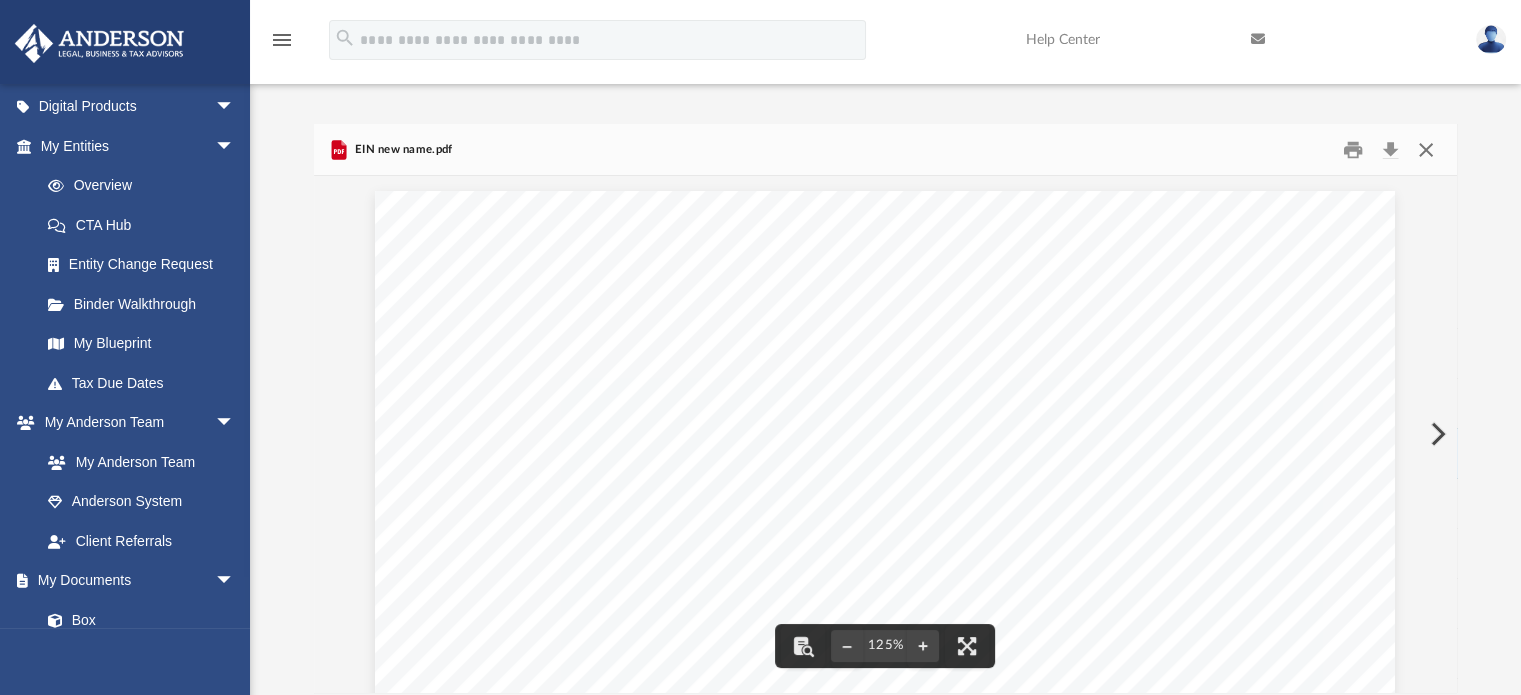 click at bounding box center (1426, 149) 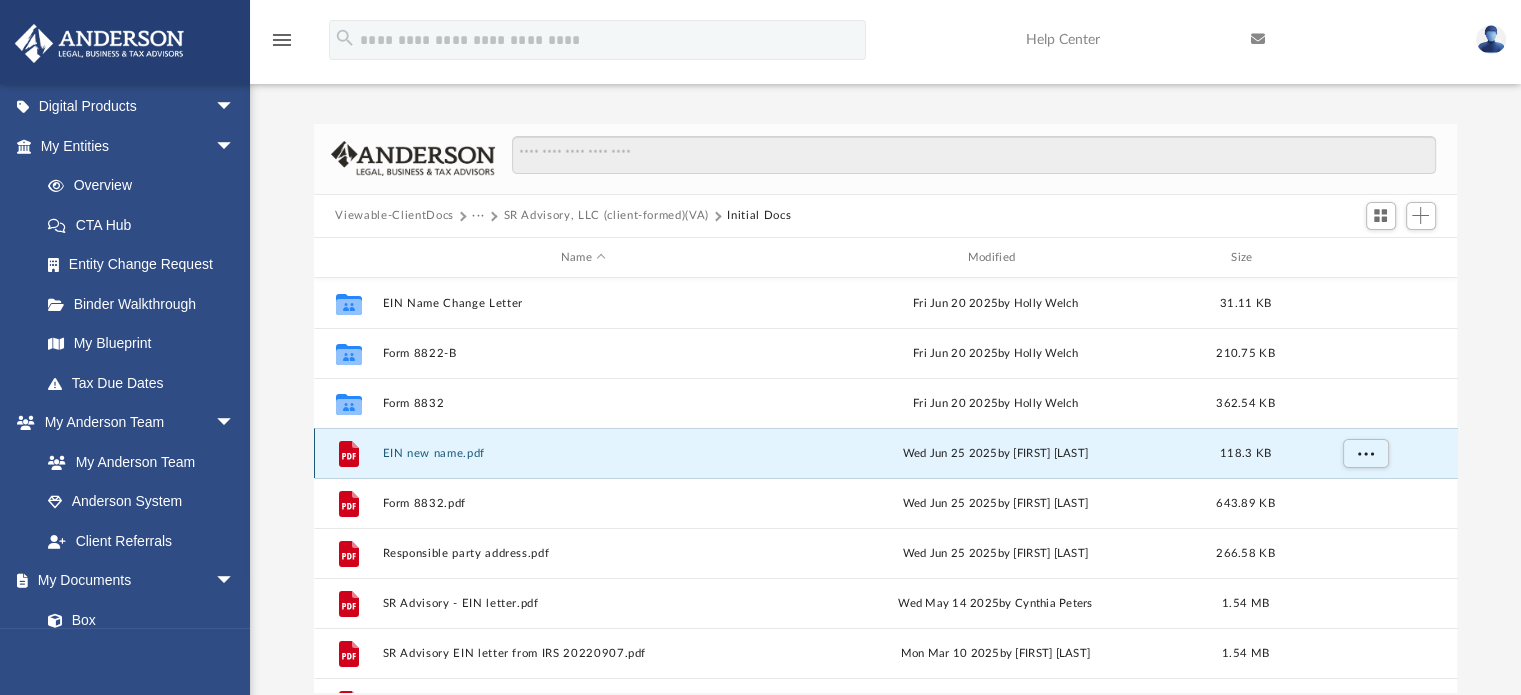 click on "EIN new name.pdf" at bounding box center [583, 453] 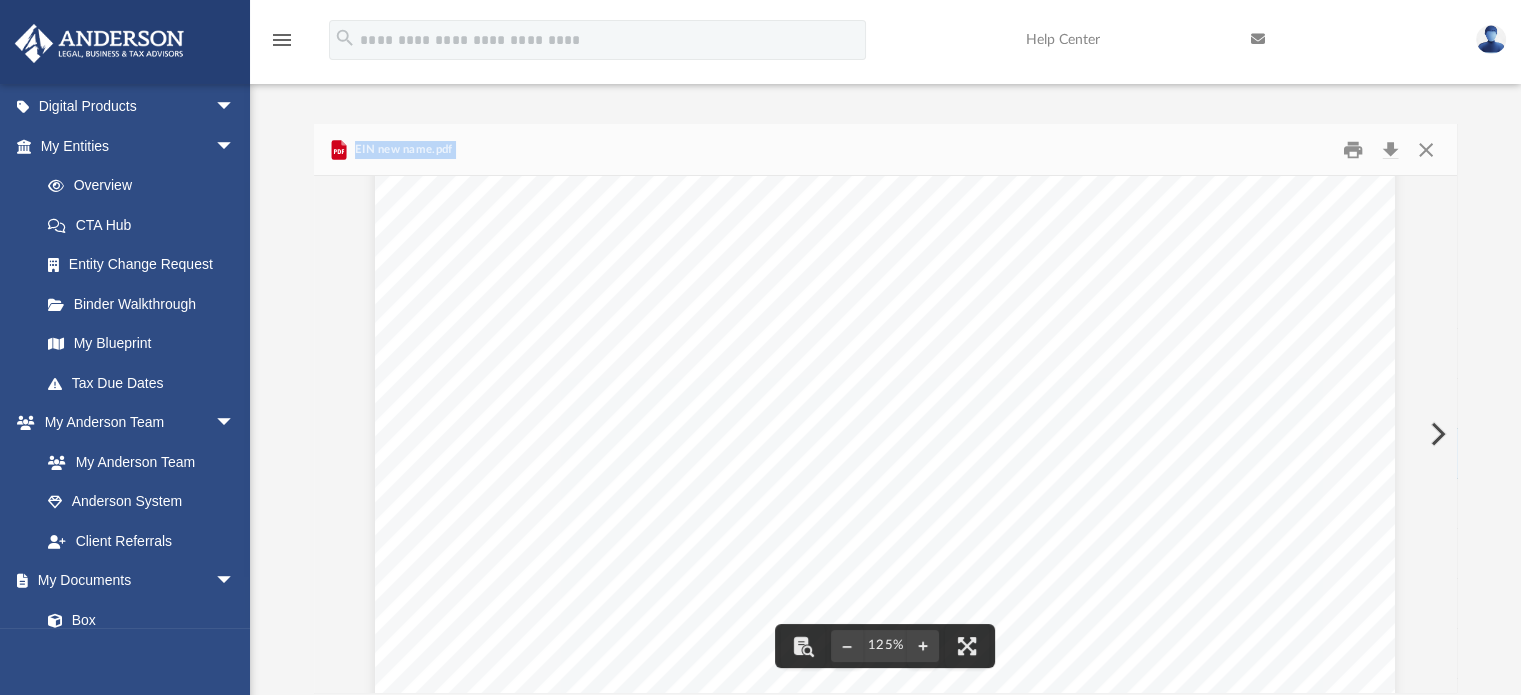 scroll, scrollTop: 500, scrollLeft: 0, axis: vertical 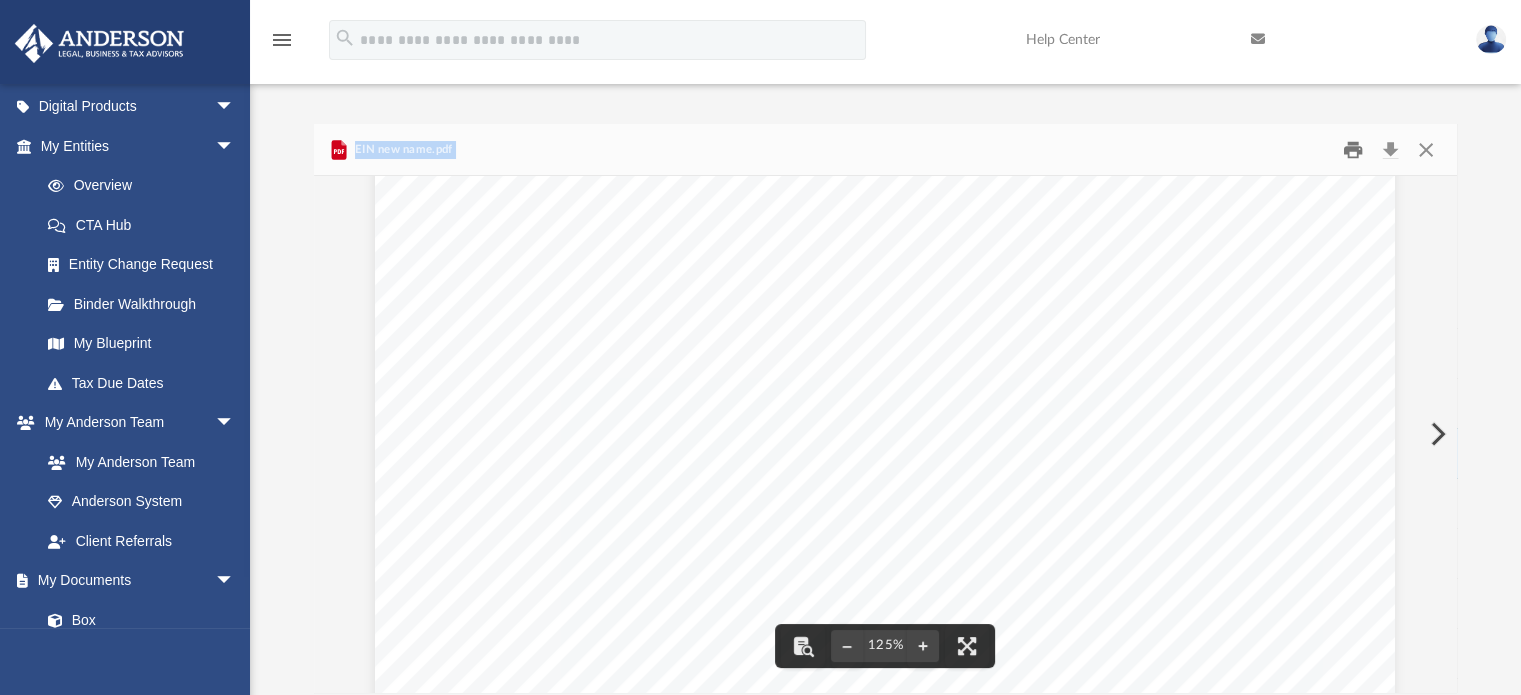 click at bounding box center (1353, 149) 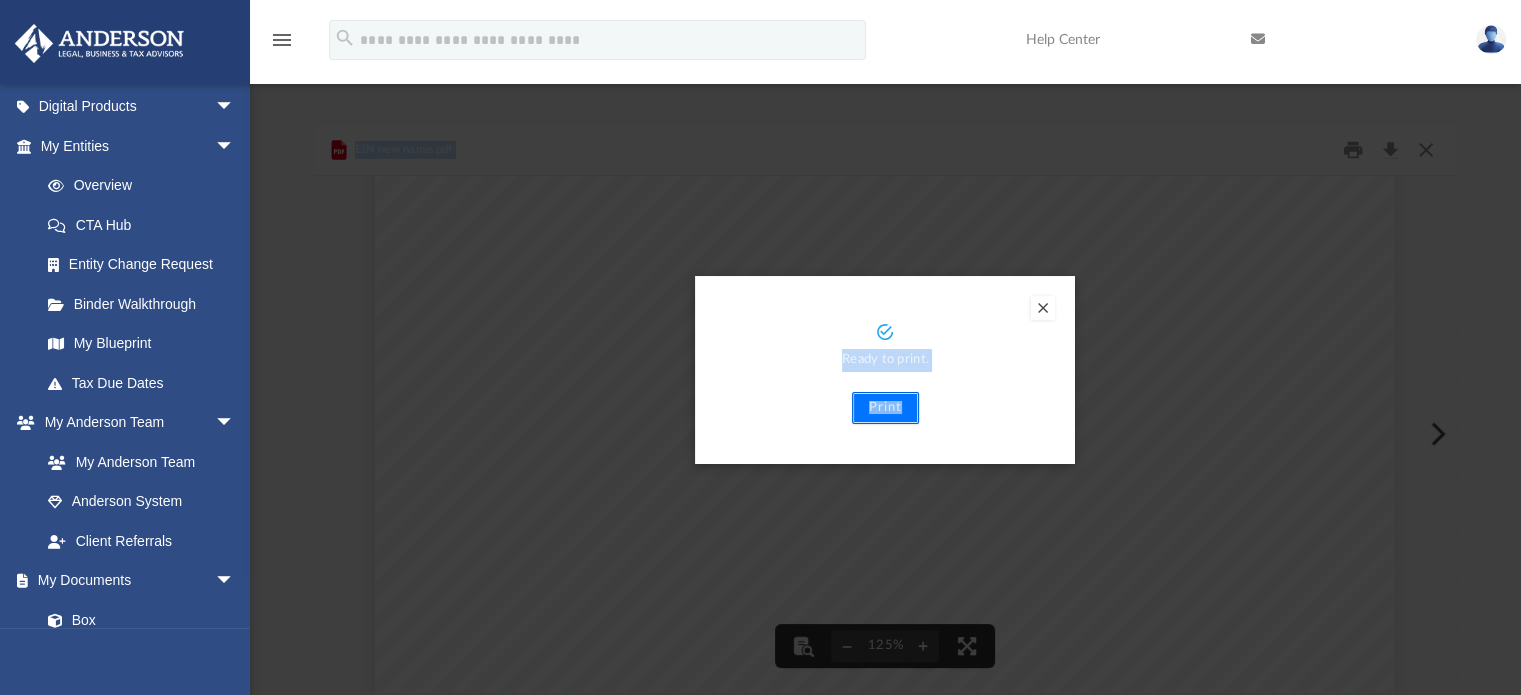 click on "Print" at bounding box center (885, 408) 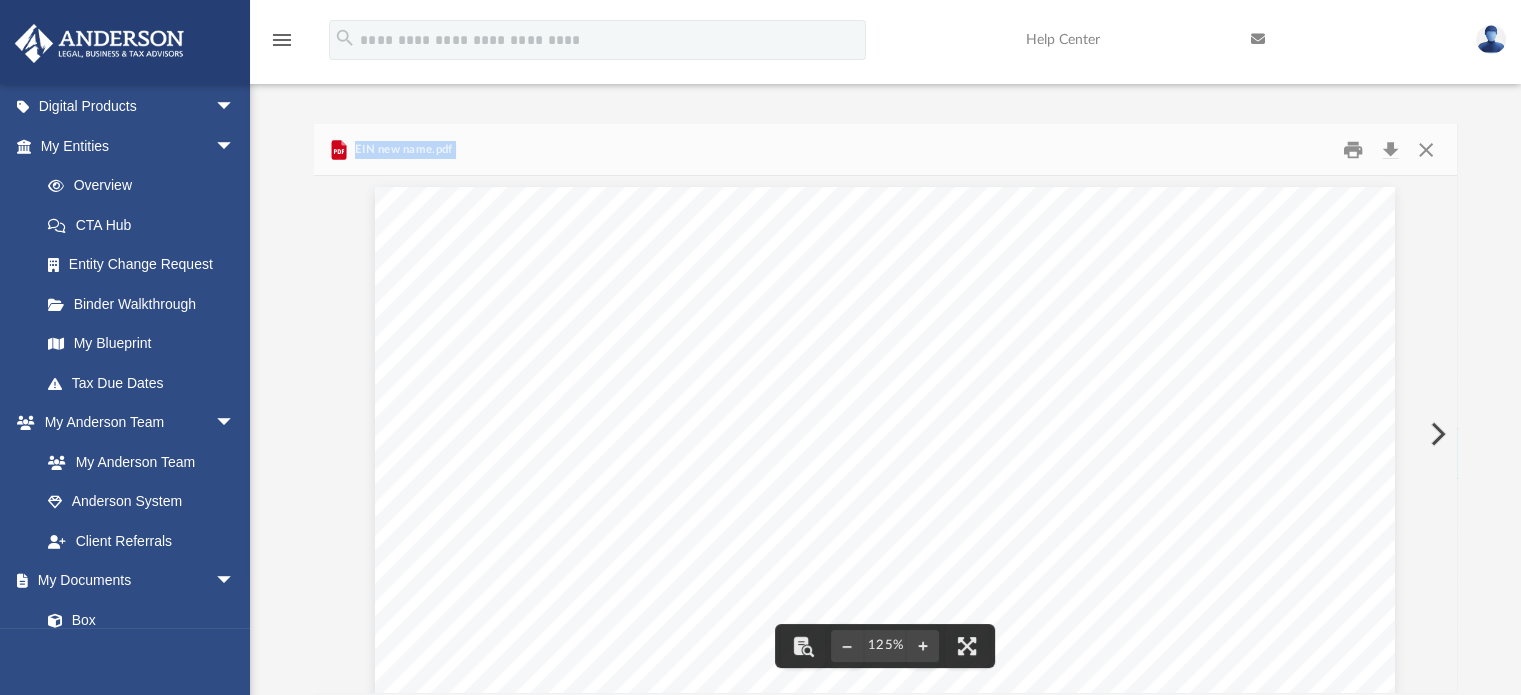 scroll, scrollTop: 0, scrollLeft: 0, axis: both 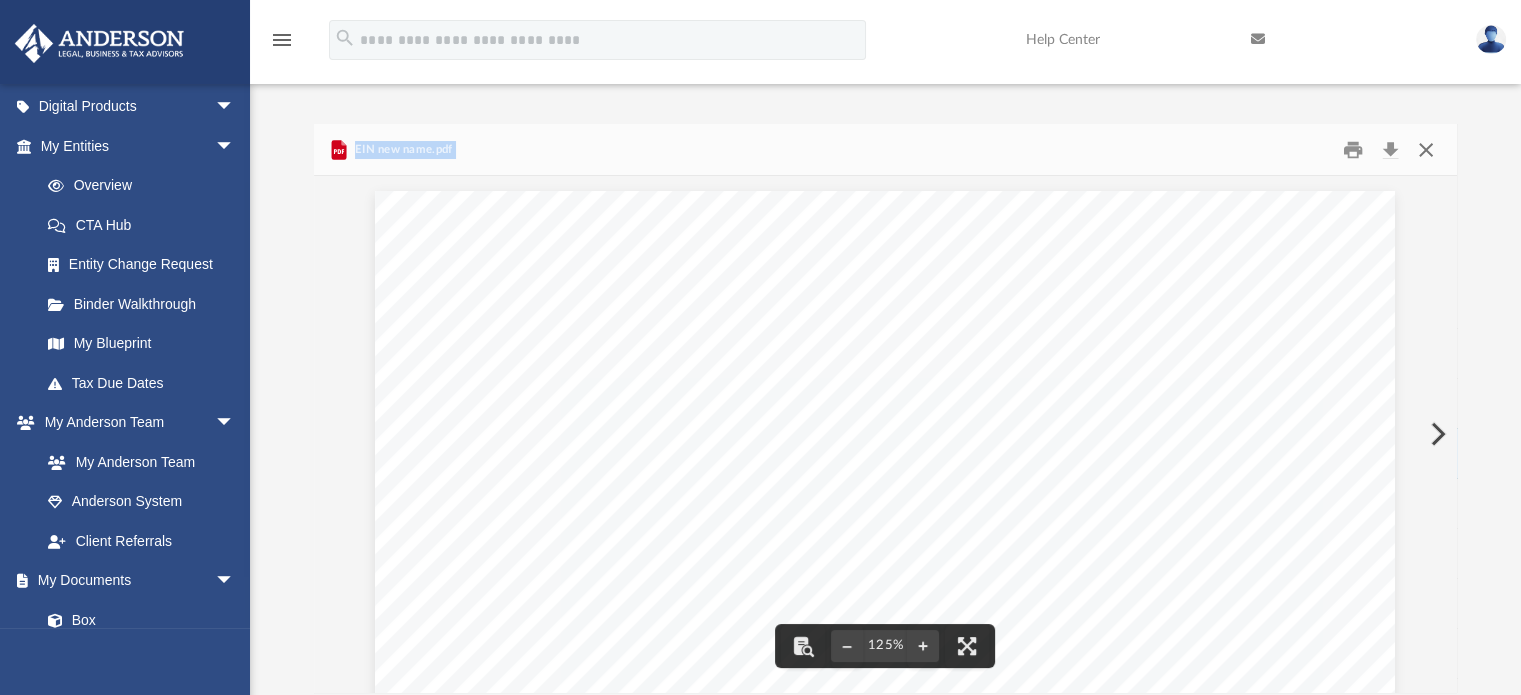 click at bounding box center (1426, 149) 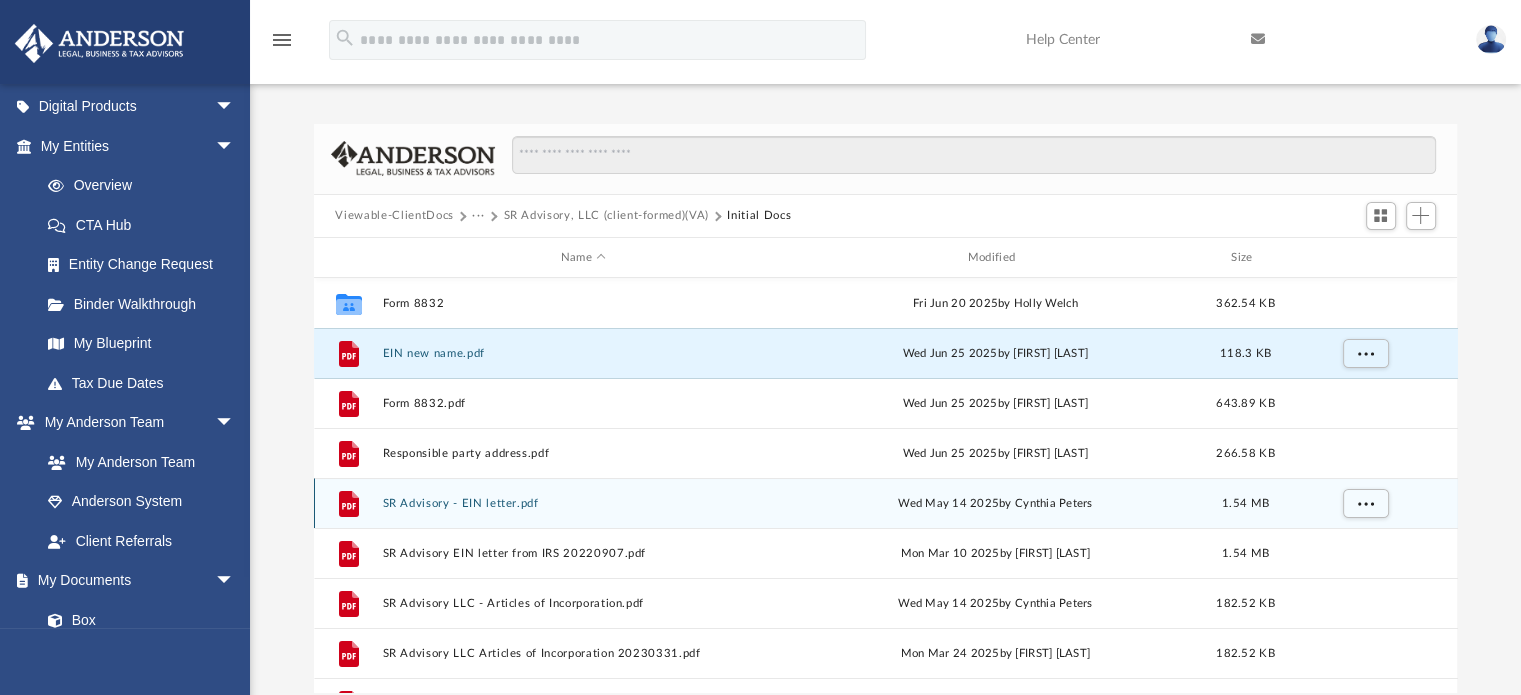 scroll, scrollTop: 200, scrollLeft: 0, axis: vertical 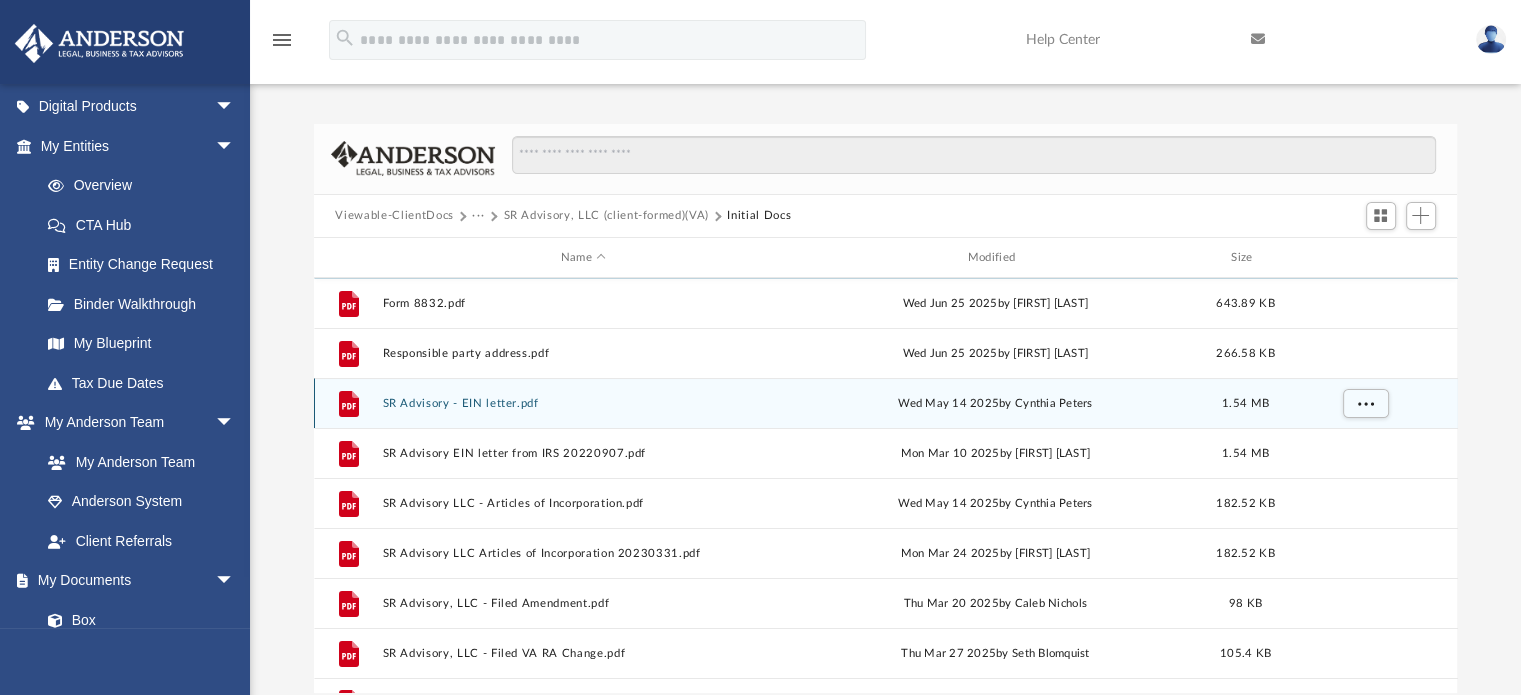 click on "SR Advisory - EIN letter.pdf" at bounding box center [583, 403] 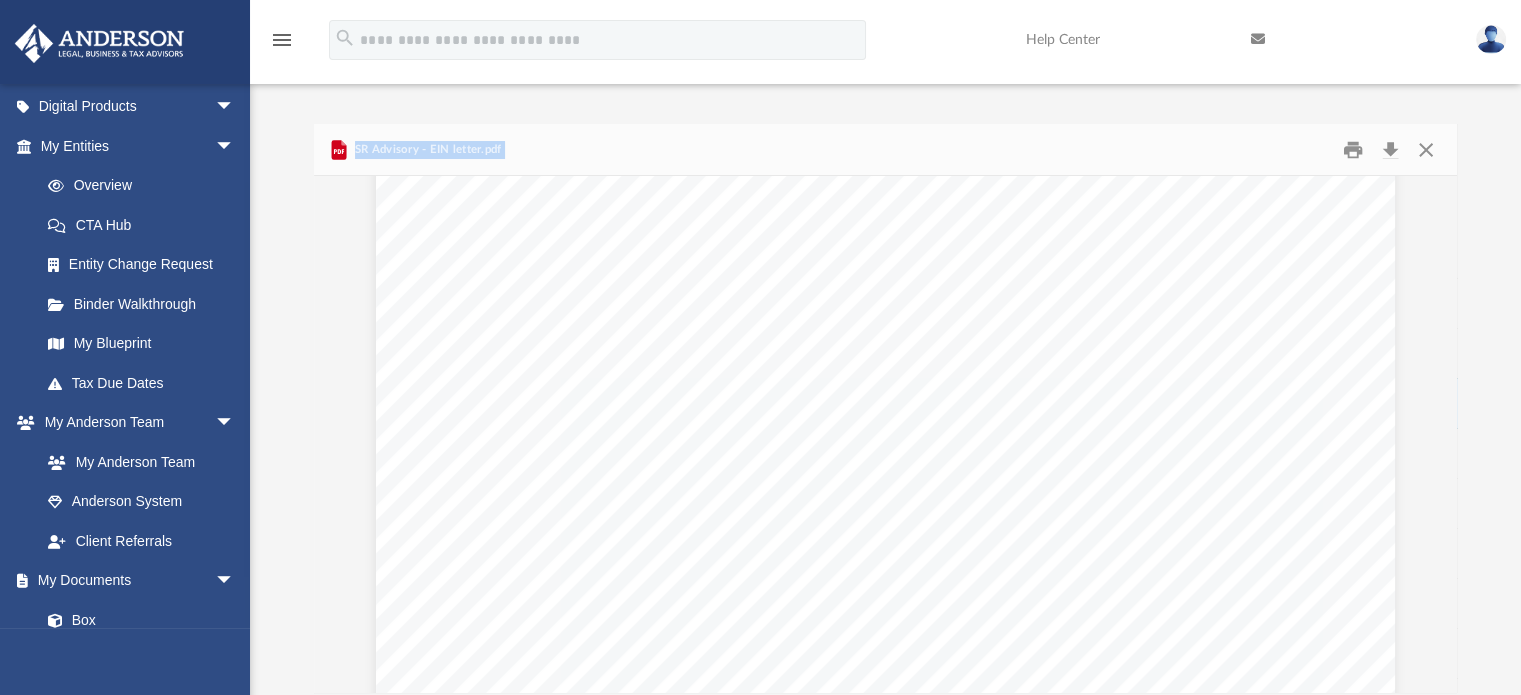 scroll, scrollTop: 2183, scrollLeft: 0, axis: vertical 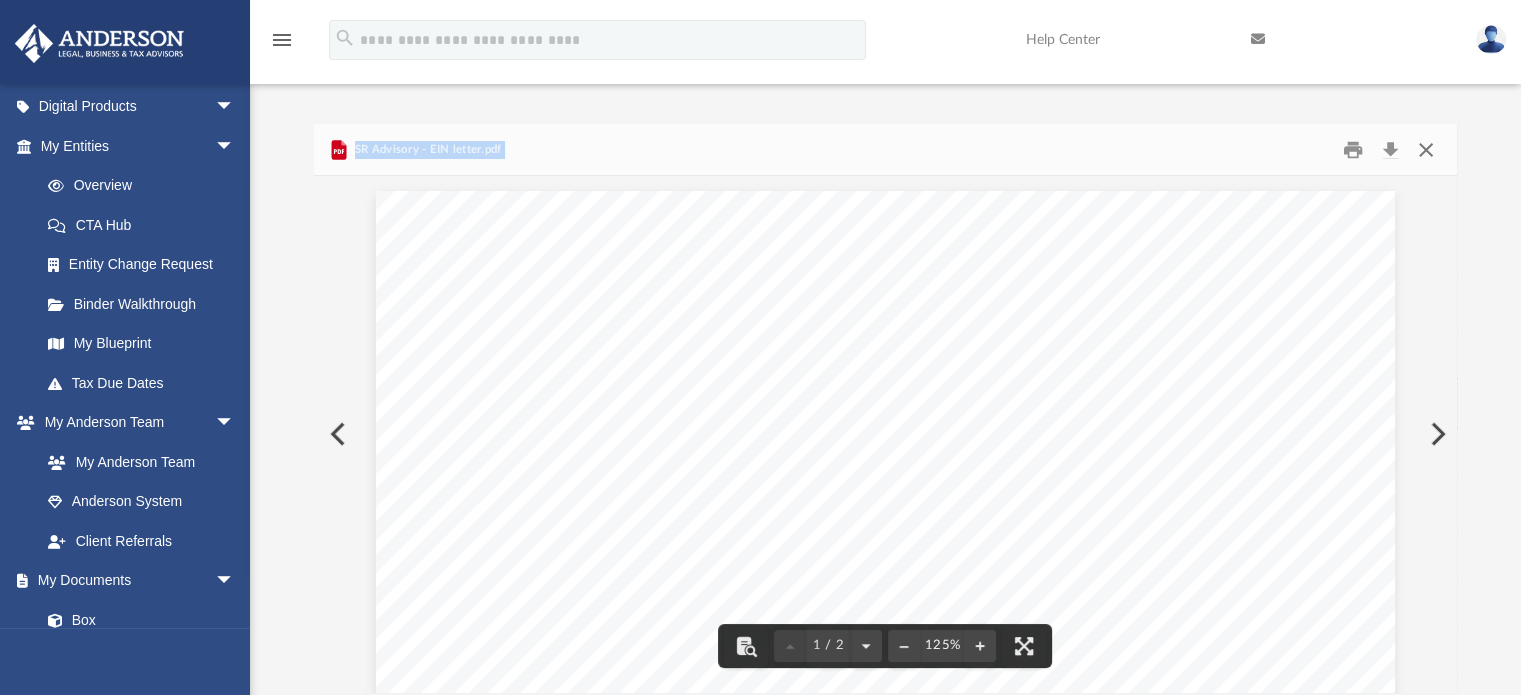 click at bounding box center (1426, 149) 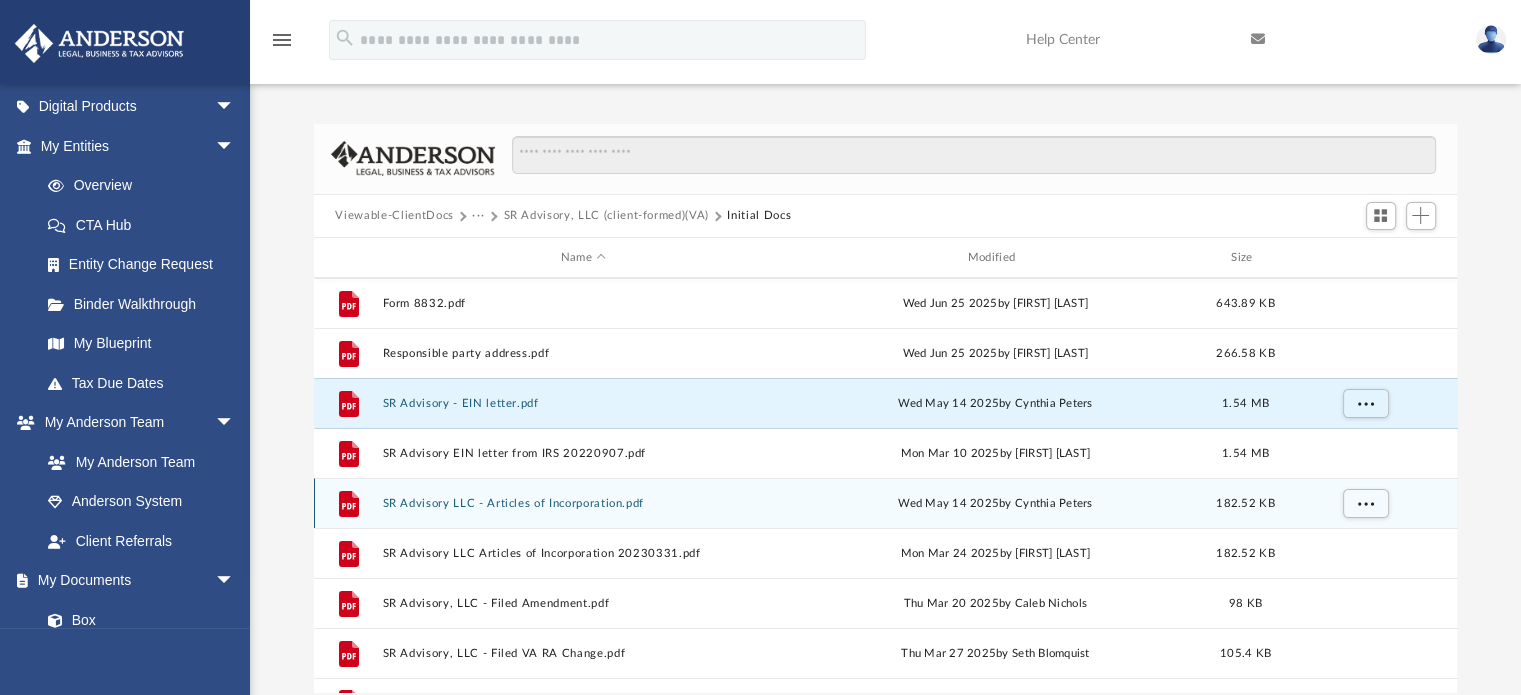 click on "SR Advisory LLC - Articles of Incorporation.pdf" at bounding box center [583, 503] 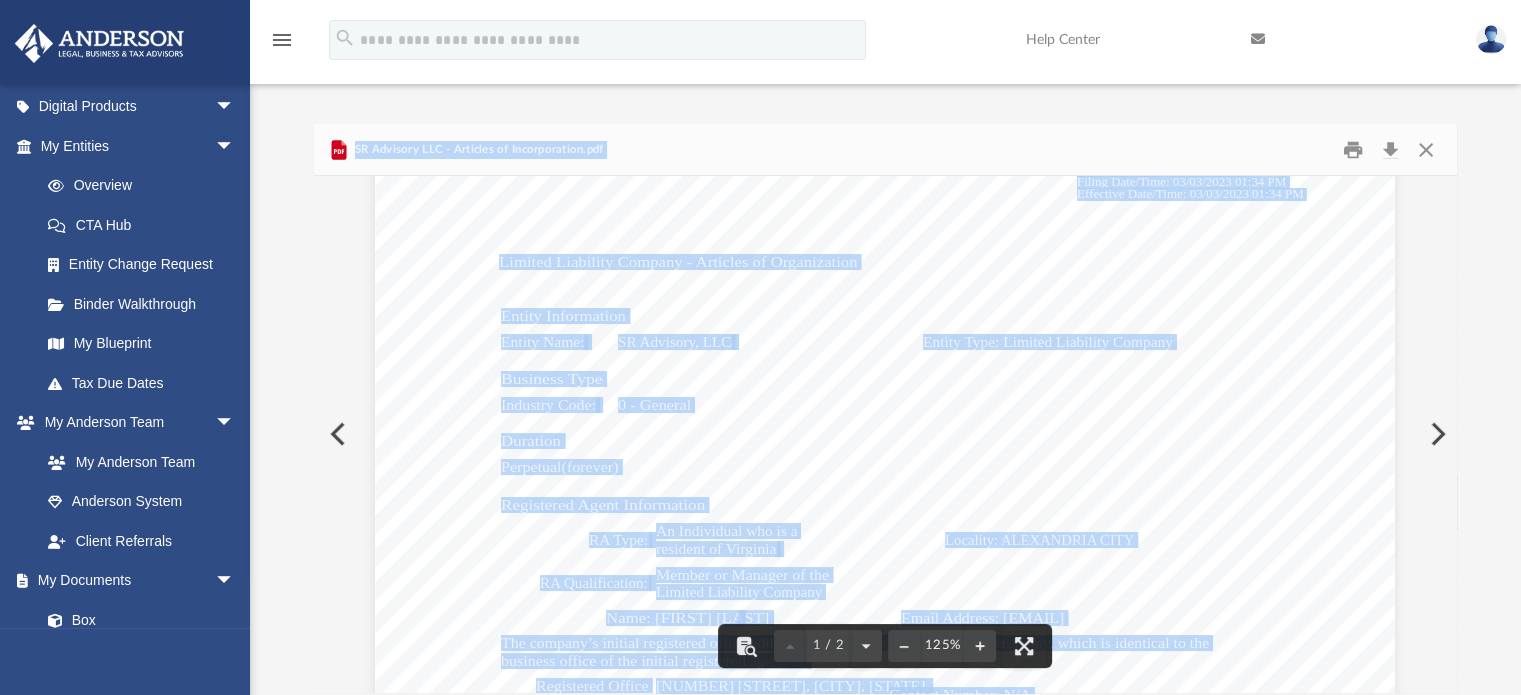 scroll, scrollTop: 0, scrollLeft: 0, axis: both 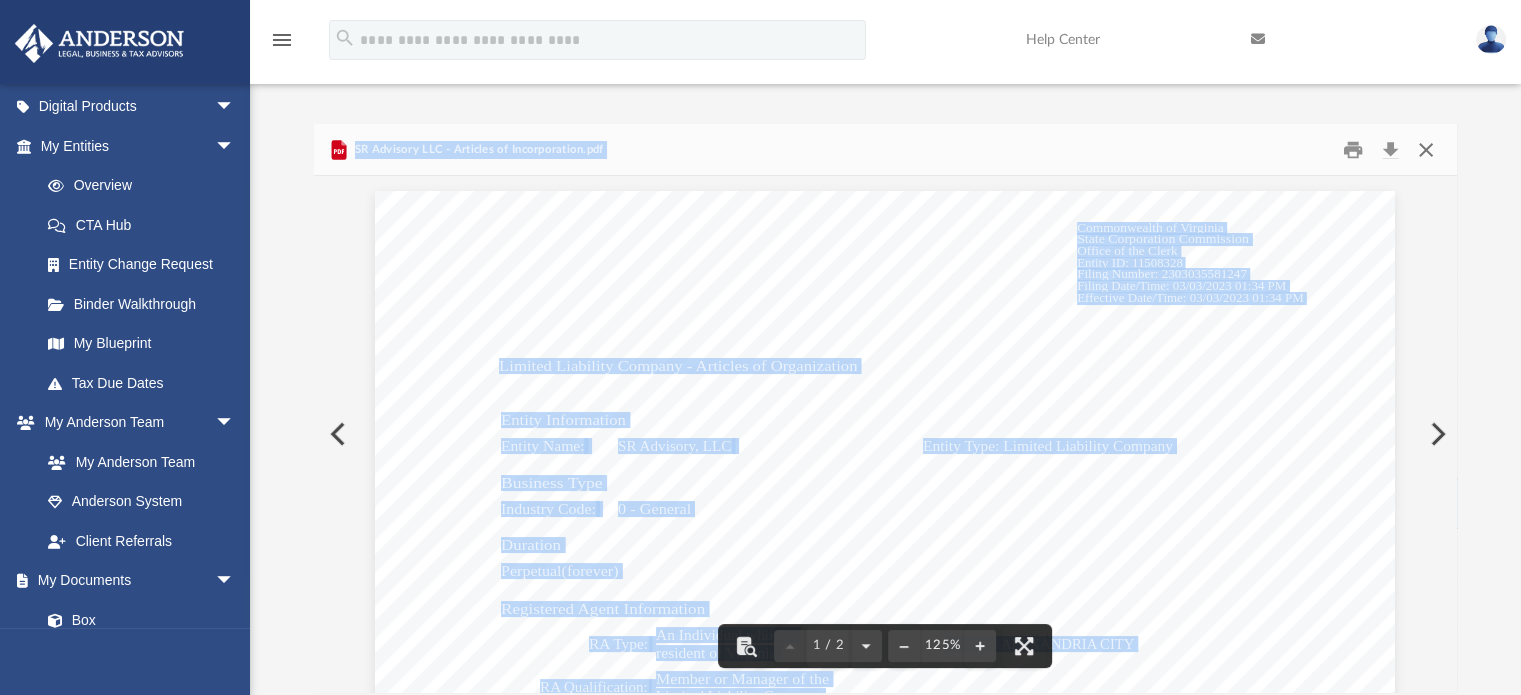 click at bounding box center (1426, 149) 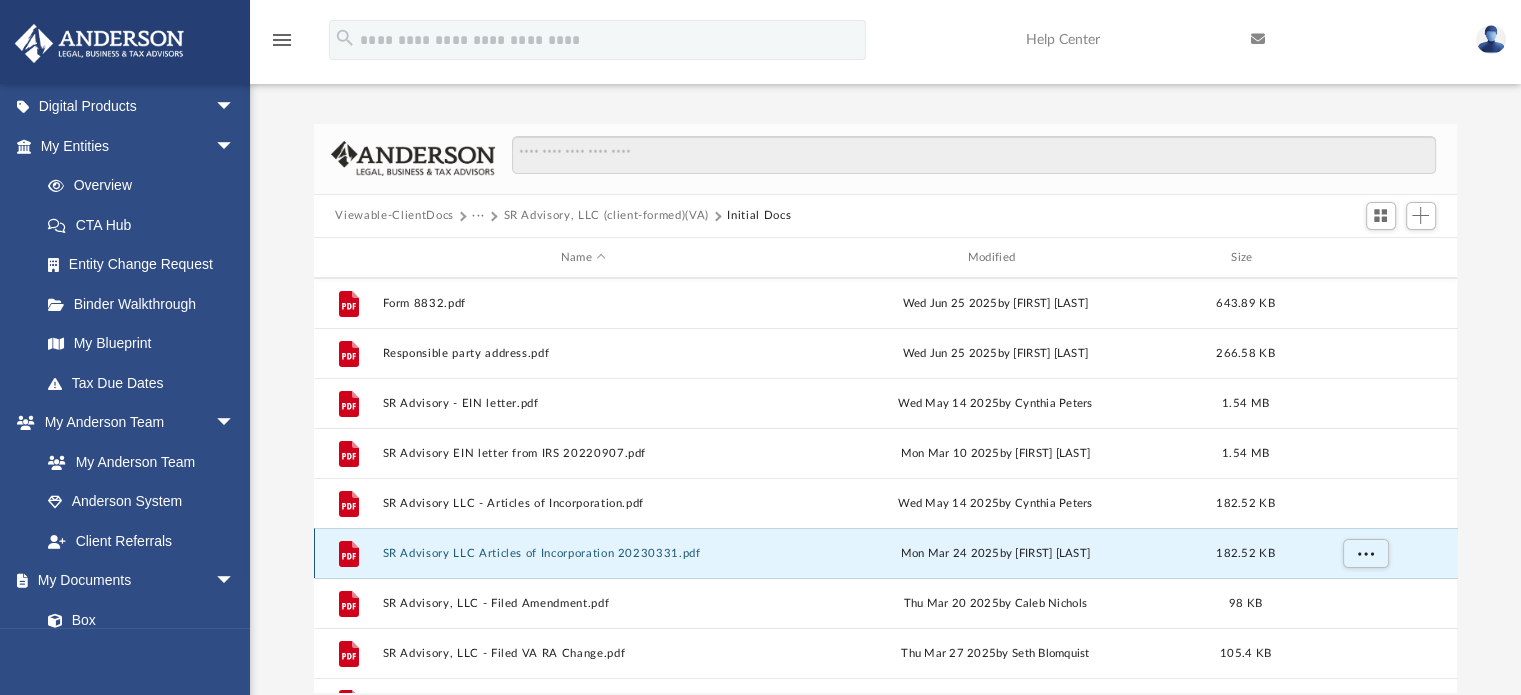 click on "SR Advisory LLC Articles of Incorporation 20230331.pdf" at bounding box center (583, 553) 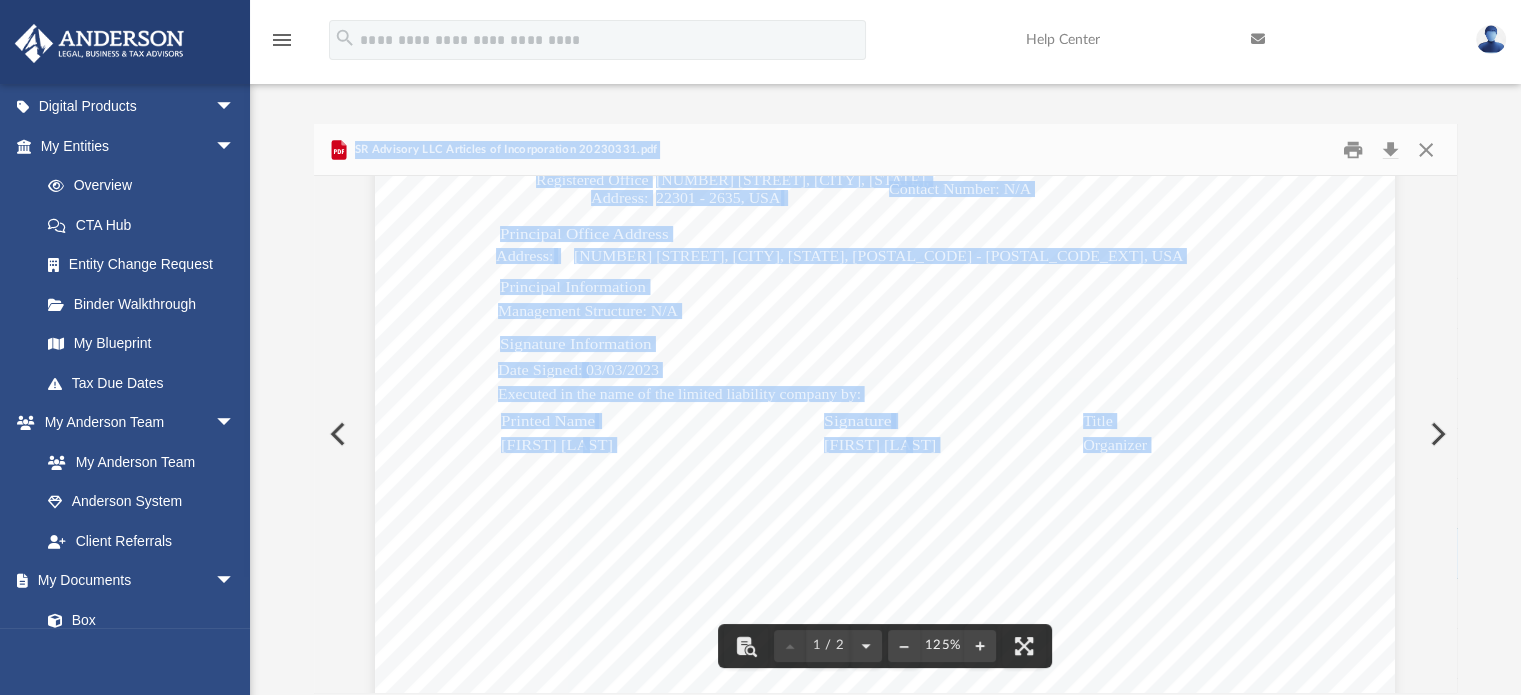 scroll, scrollTop: 600, scrollLeft: 0, axis: vertical 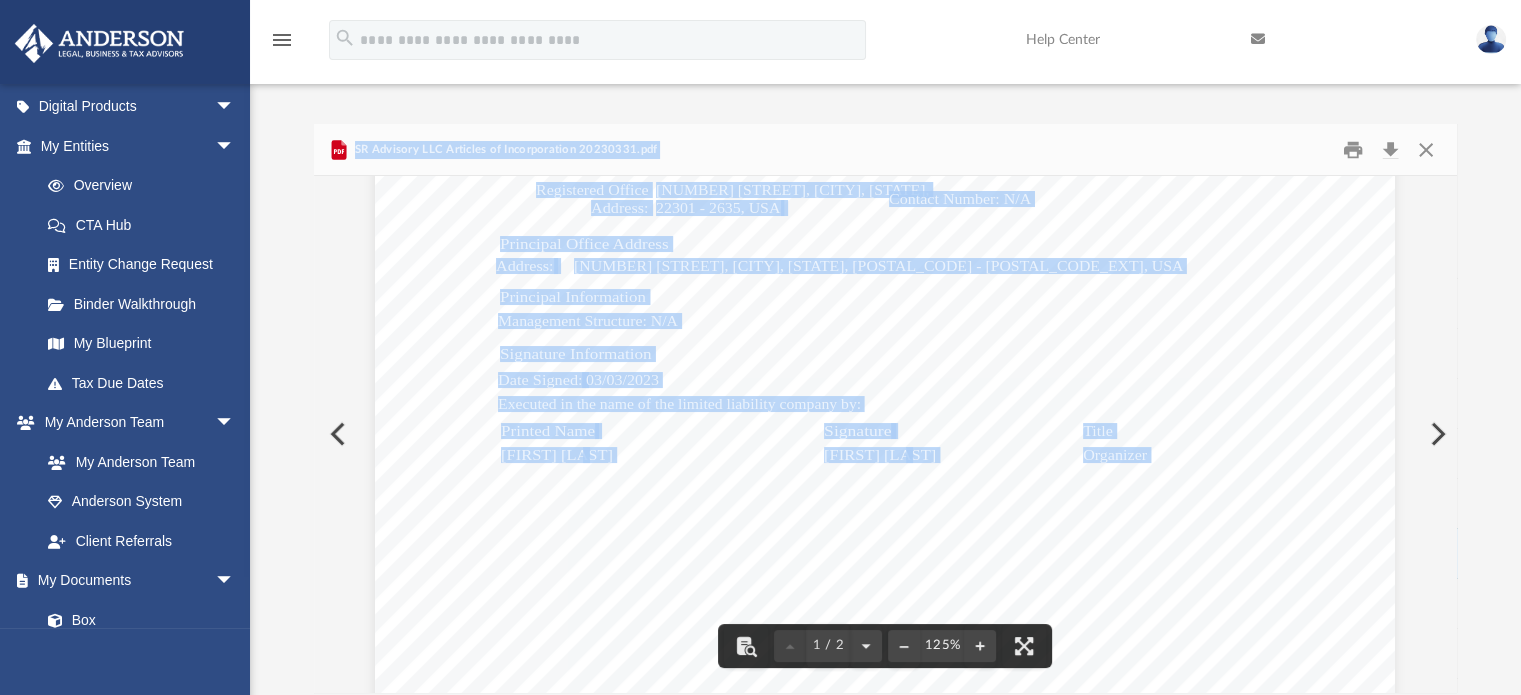 click on "Limited Liability Company - Articles of Organization Entity Information Entity Name: SR Advisory, LLC Entity Type: Limited Liability Company Business Type Industry Code: 0 - General Duration Perpetual(forever) Registered Agent Information RA Type: An Individual who is a resident of Virginia Locality: ALEXANDRIA CITY RA Qualification: Member or Manager of the Limited Liability Company Name: [FIRST] [LAST] Email Address: [EMAIL] The company’s initial registered office address, including the street and number, if any, which is identical to the business office of the initial registered agent, is: Registered Office Address: [NUMBER] [STREET], [CITY], [STATE], [POSTAL_CODE] - [POSTAL_CODE_EXT], USA Contact Number: N/A Principal Office Address Address: [NUMBER] [STREET], [CITY], [STATE], [POSTAL_CODE] - [POSTAL_CODE_EXT], USA Principal Information Management Structure: N/A Signature Information Date Signed: 03/03/2023 Executed in the name of the limited liability company by: Printed Name Signature Title [FIRST] [LAST]" at bounding box center (885, 251) 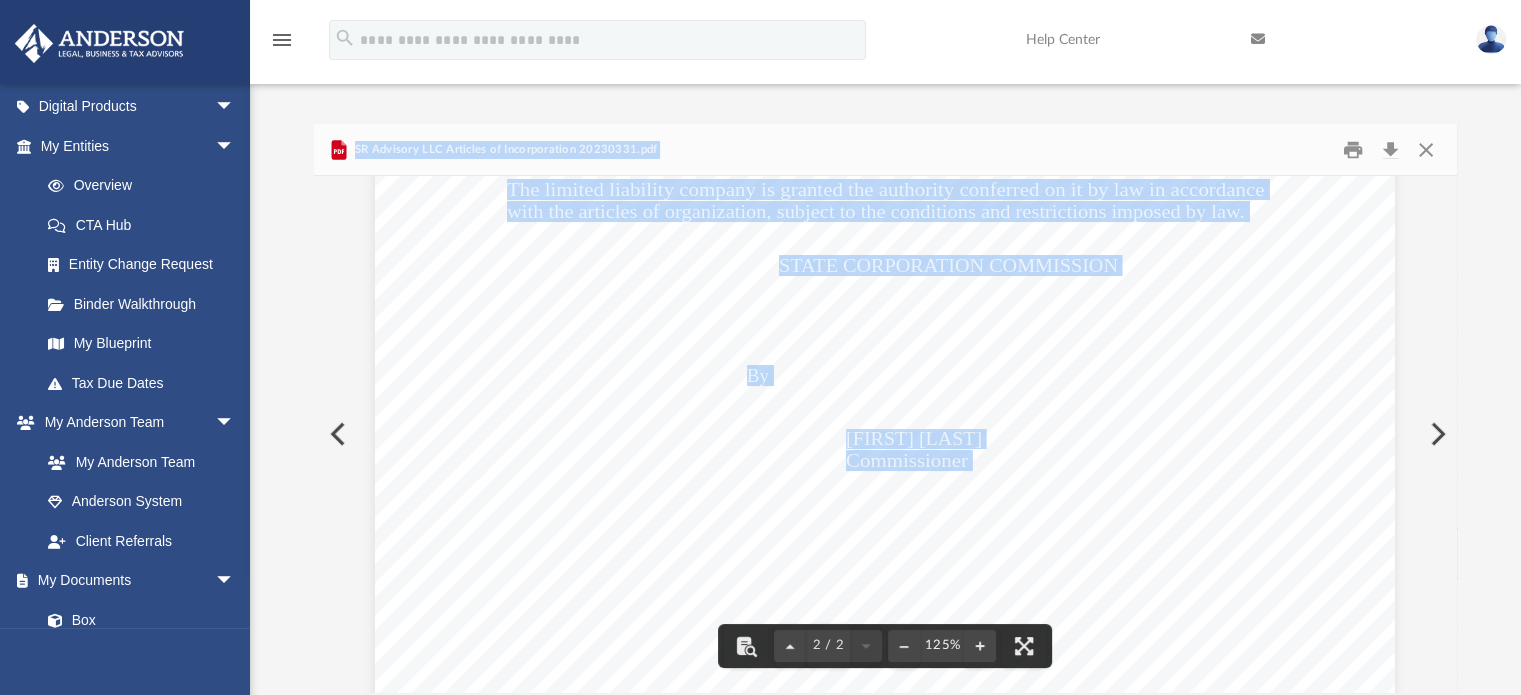 scroll, scrollTop: 1500, scrollLeft: 0, axis: vertical 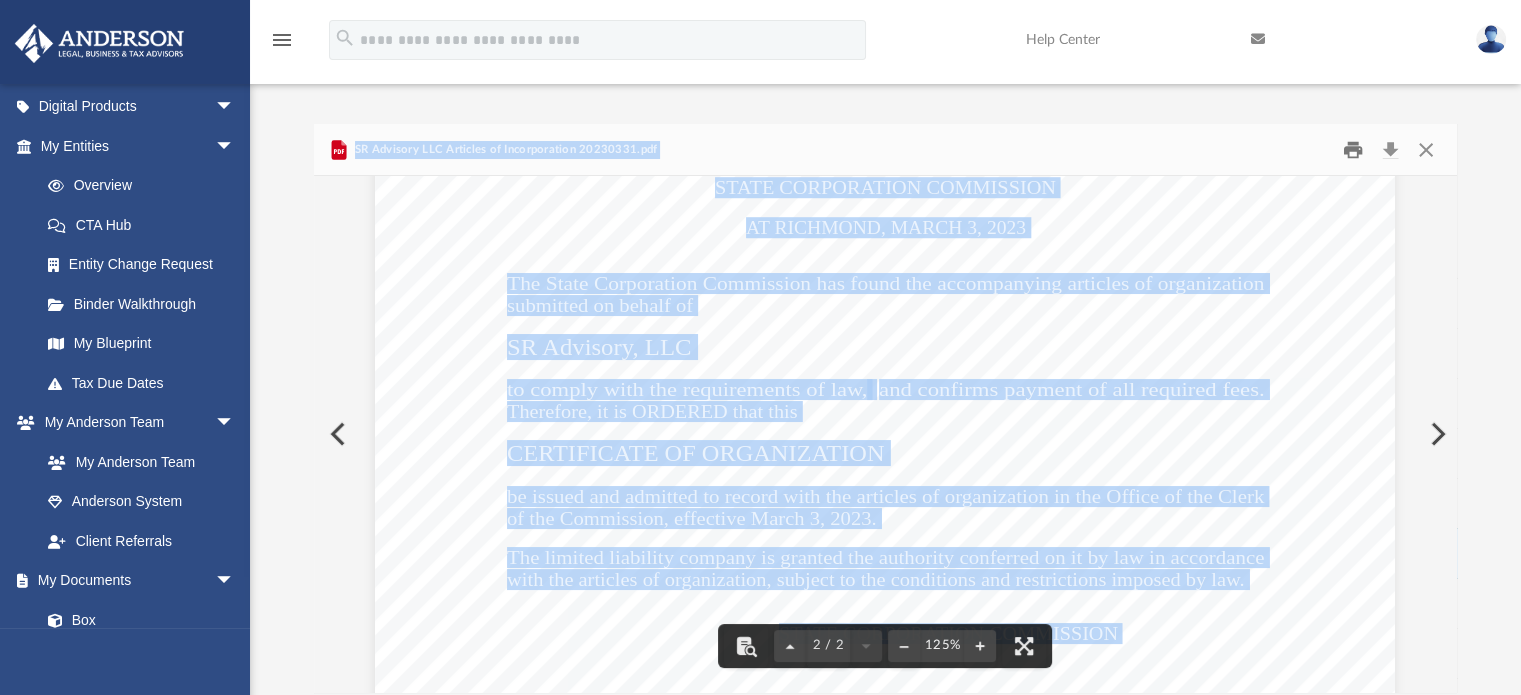 click at bounding box center (1353, 149) 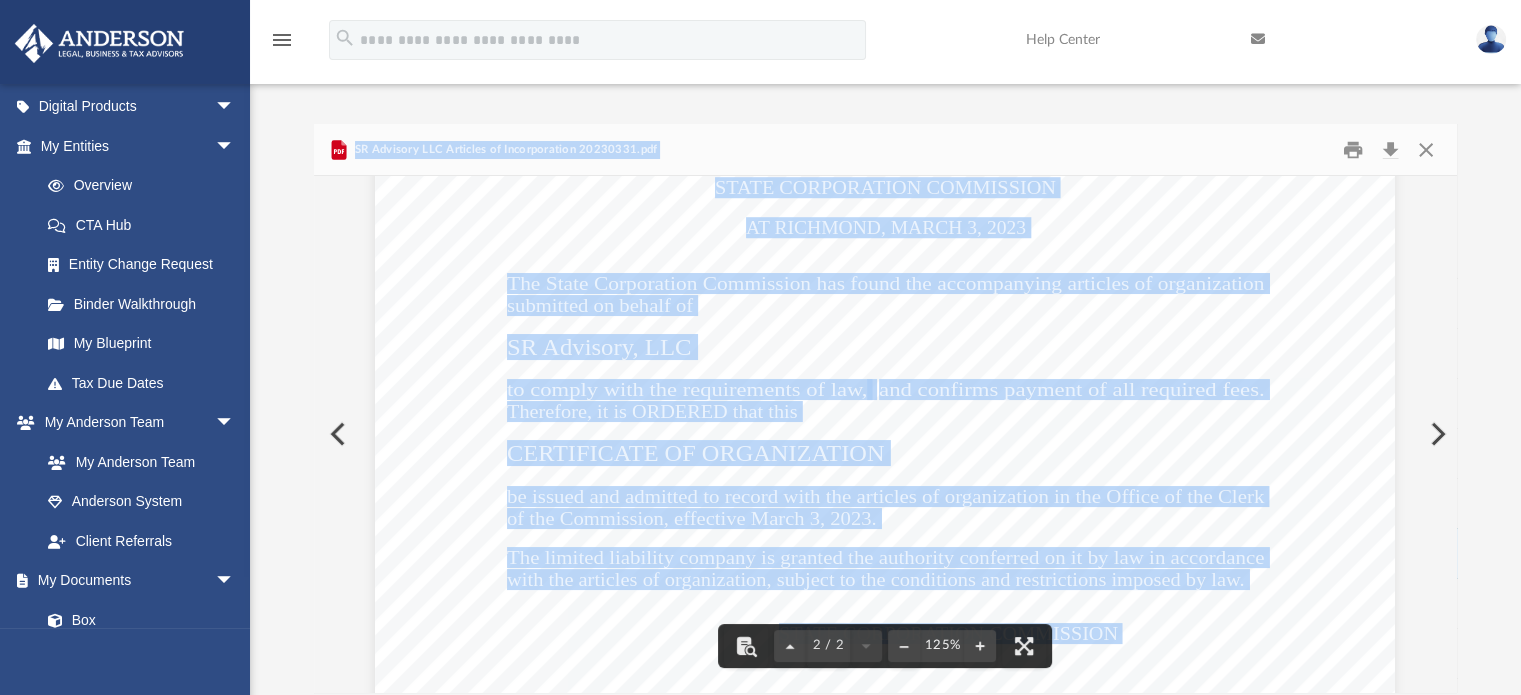 click on "submitted on behalf of" at bounding box center [600, 306] 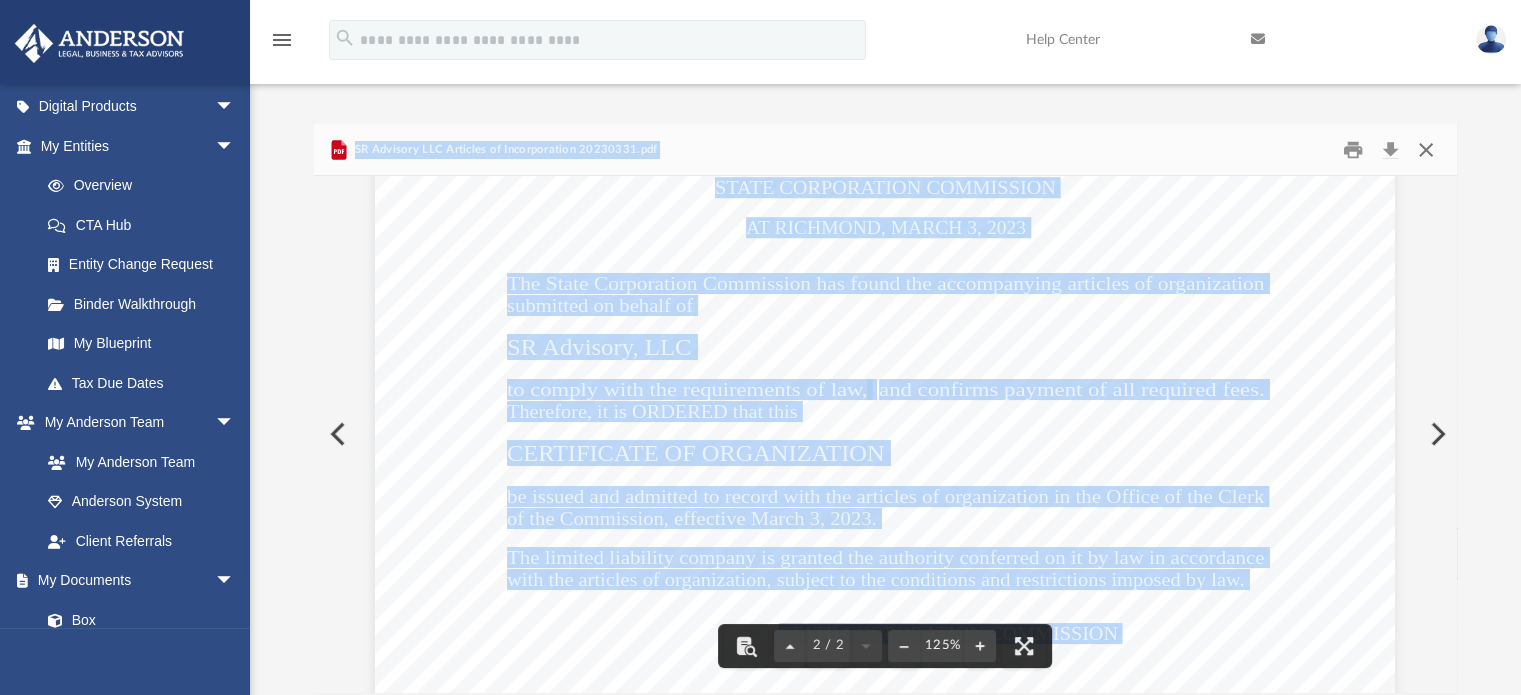 click at bounding box center [1426, 149] 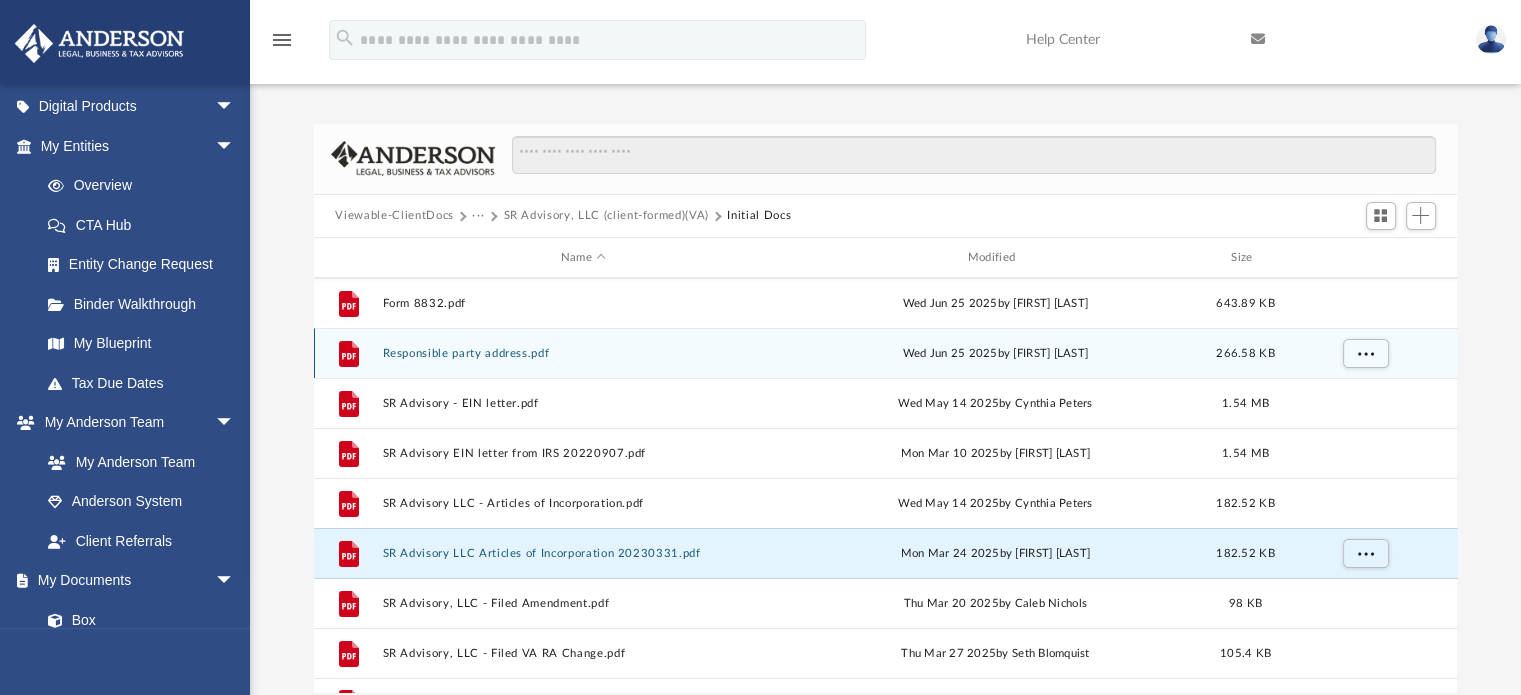 scroll, scrollTop: 236, scrollLeft: 0, axis: vertical 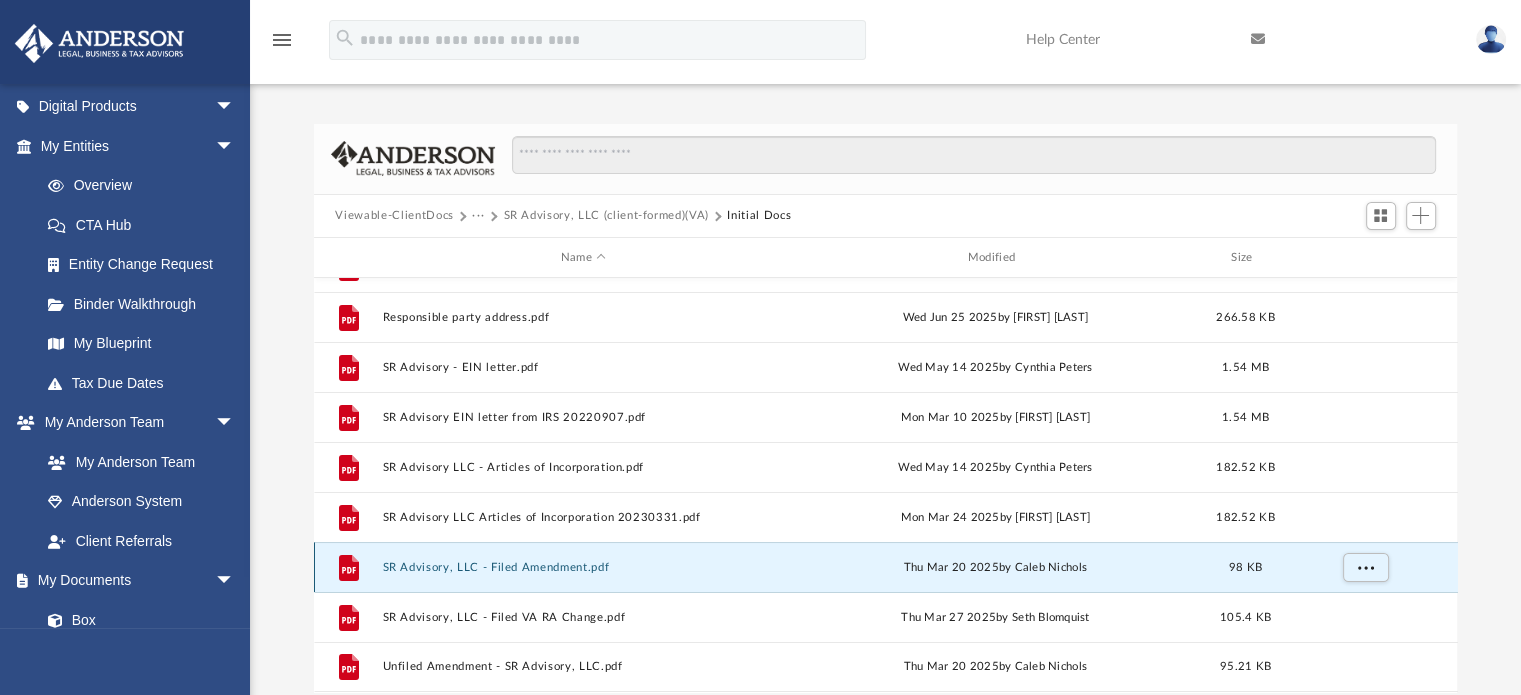 click on "SR Advisory, LLC - Filed Amendment.pdf" at bounding box center (583, 567) 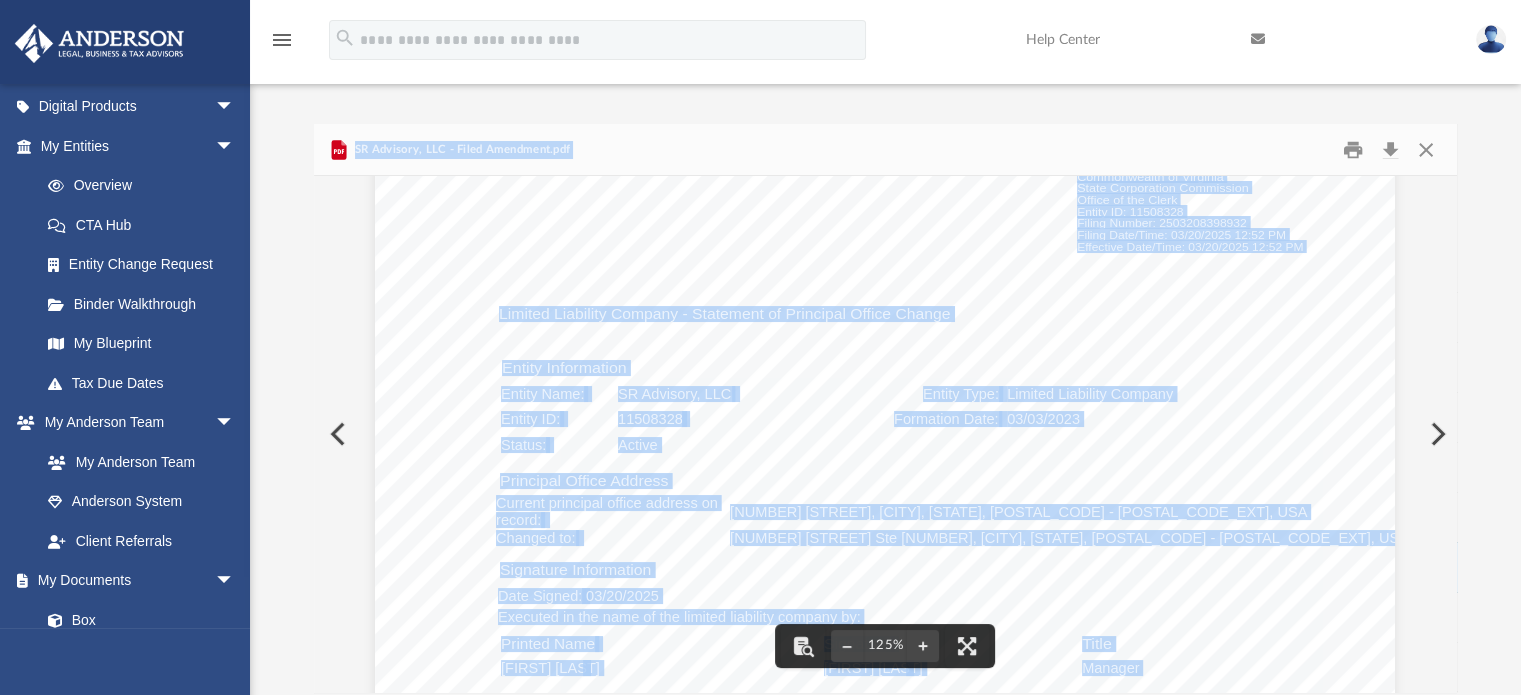 scroll, scrollTop: 100, scrollLeft: 0, axis: vertical 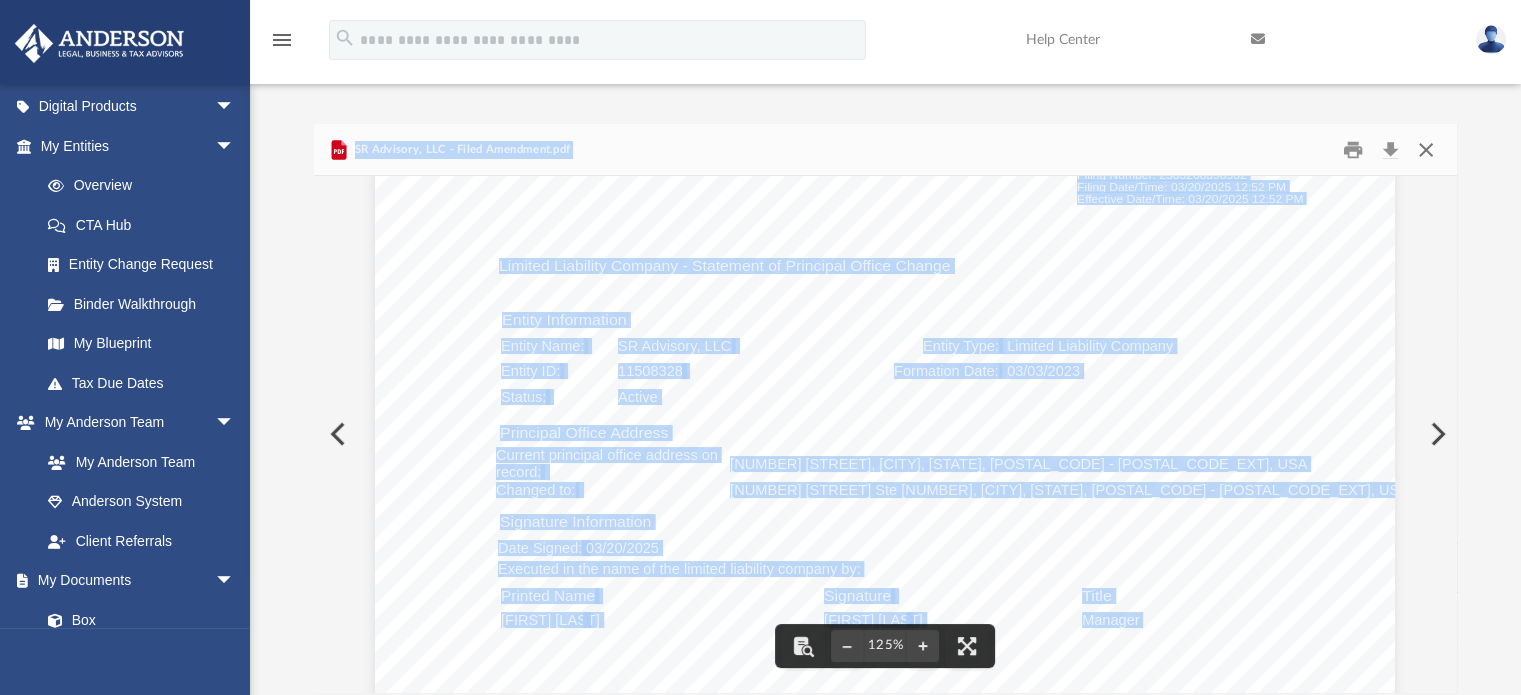 click at bounding box center [1426, 149] 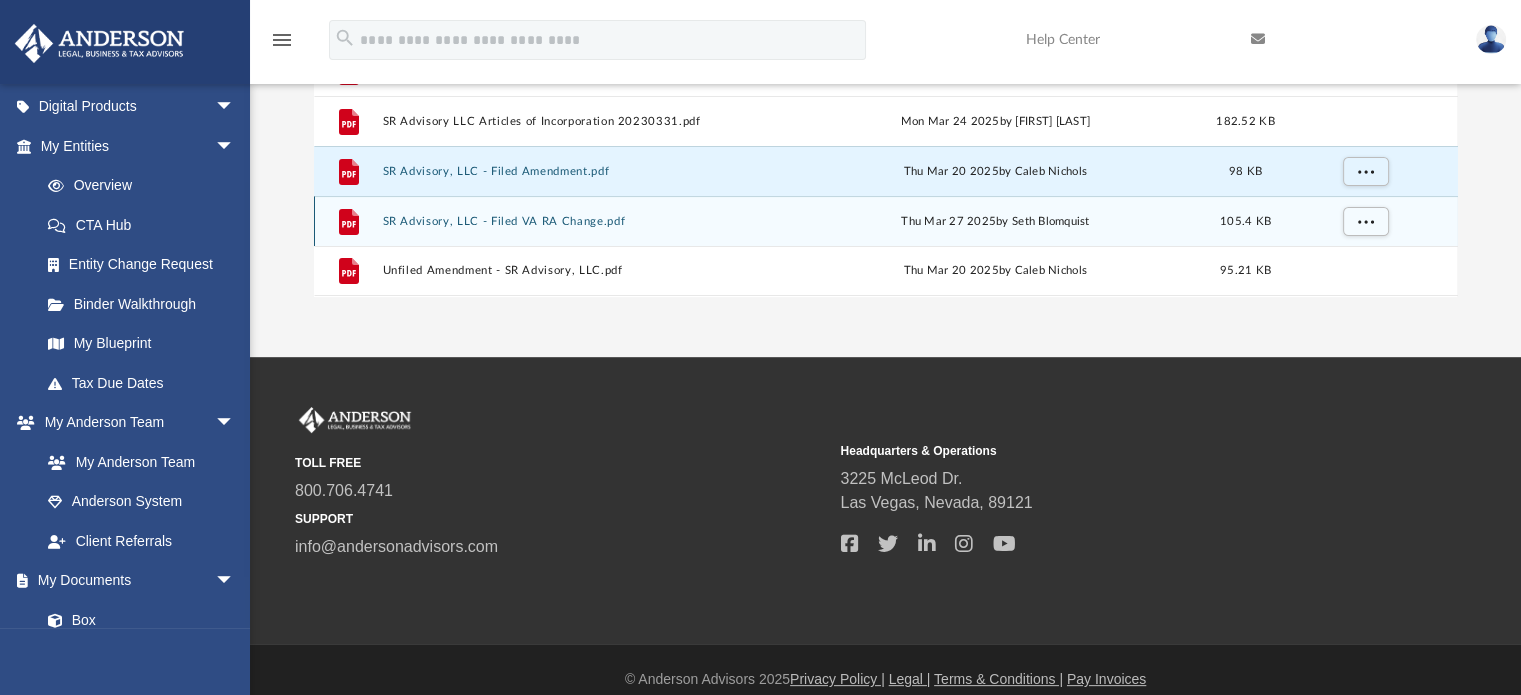 scroll, scrollTop: 400, scrollLeft: 0, axis: vertical 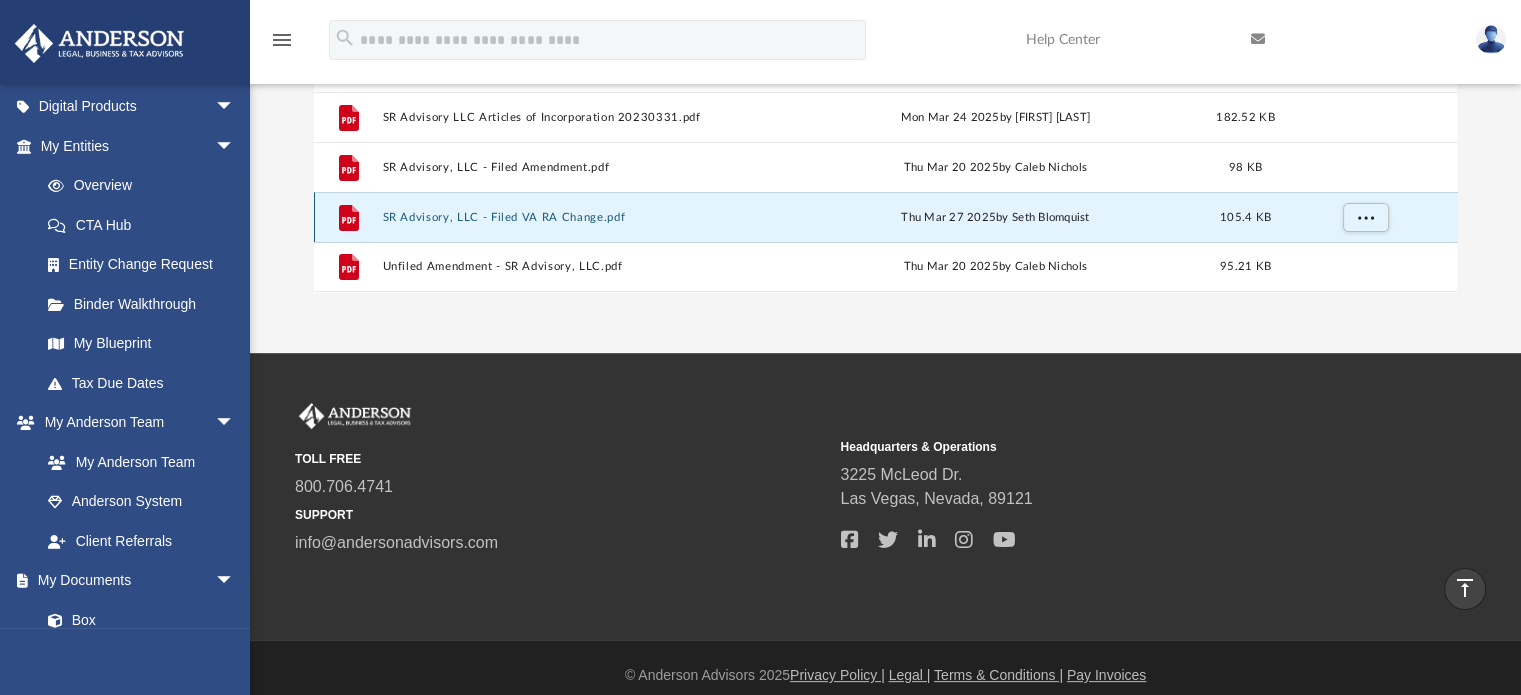 click on "SR Advisory, LLC - Filed VA RA Change.pdf" at bounding box center (583, 217) 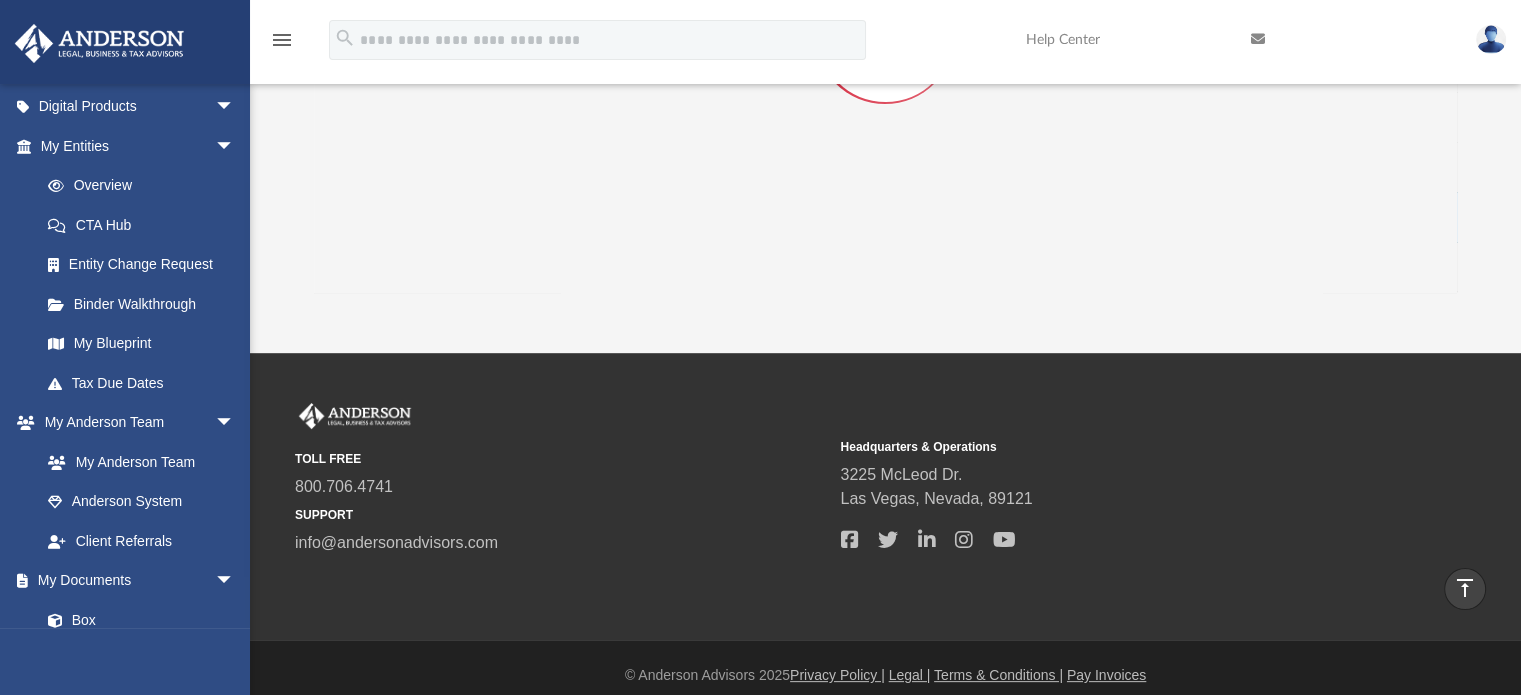 scroll, scrollTop: 124, scrollLeft: 0, axis: vertical 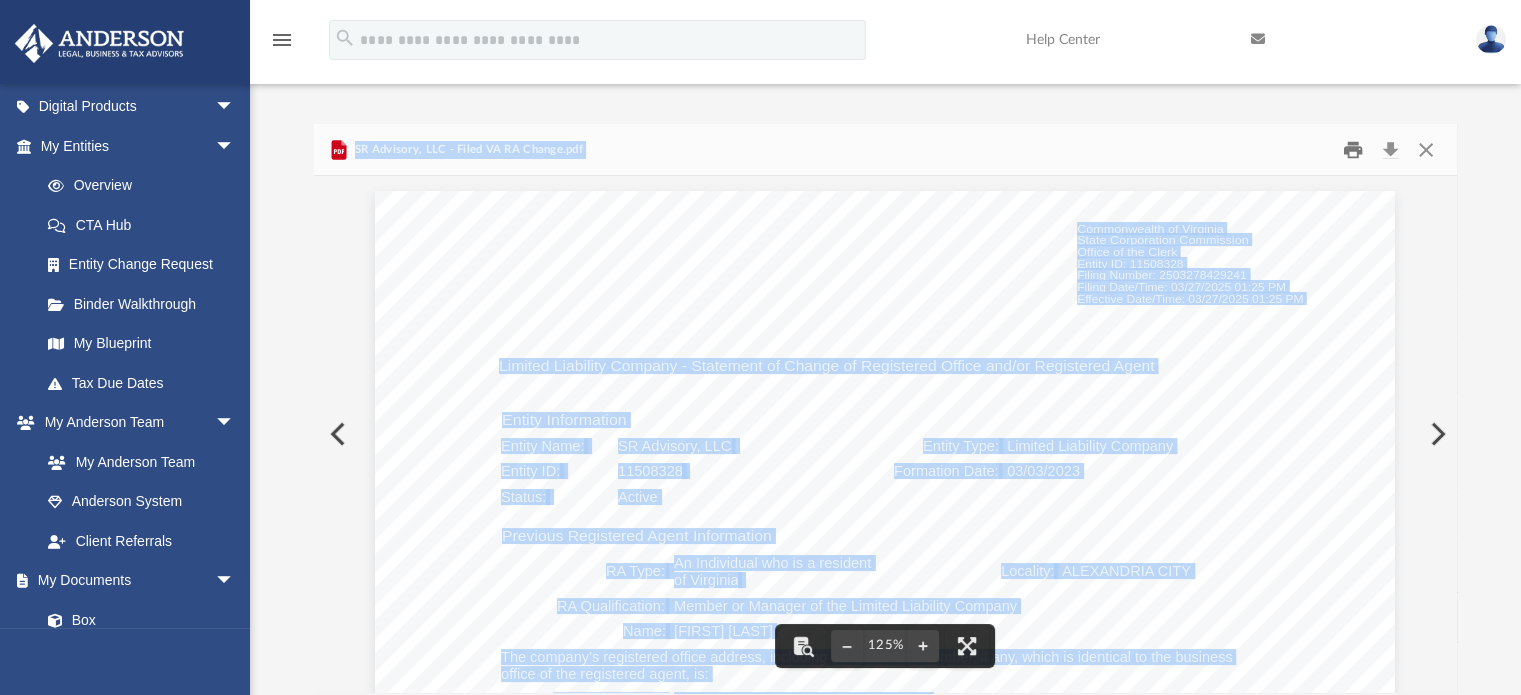 click at bounding box center (1353, 149) 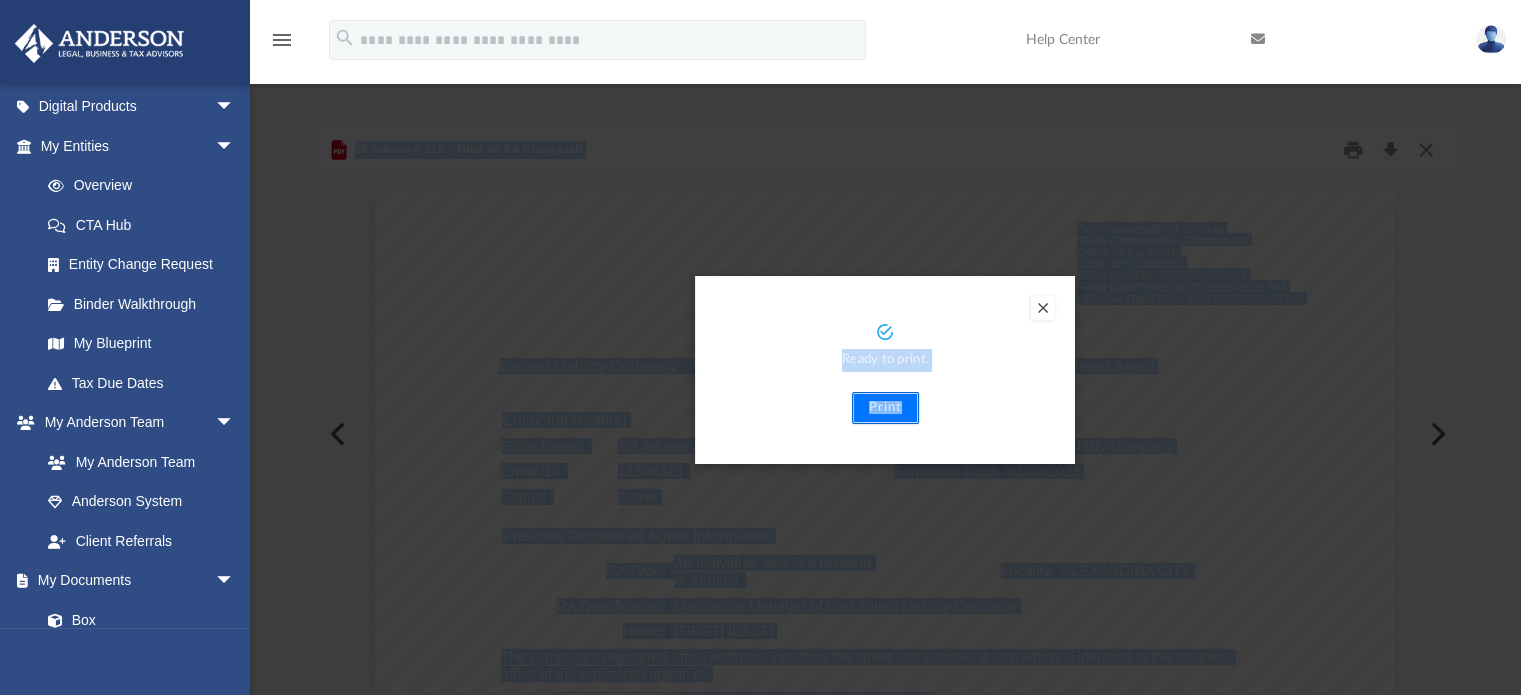 click on "Print" at bounding box center (885, 408) 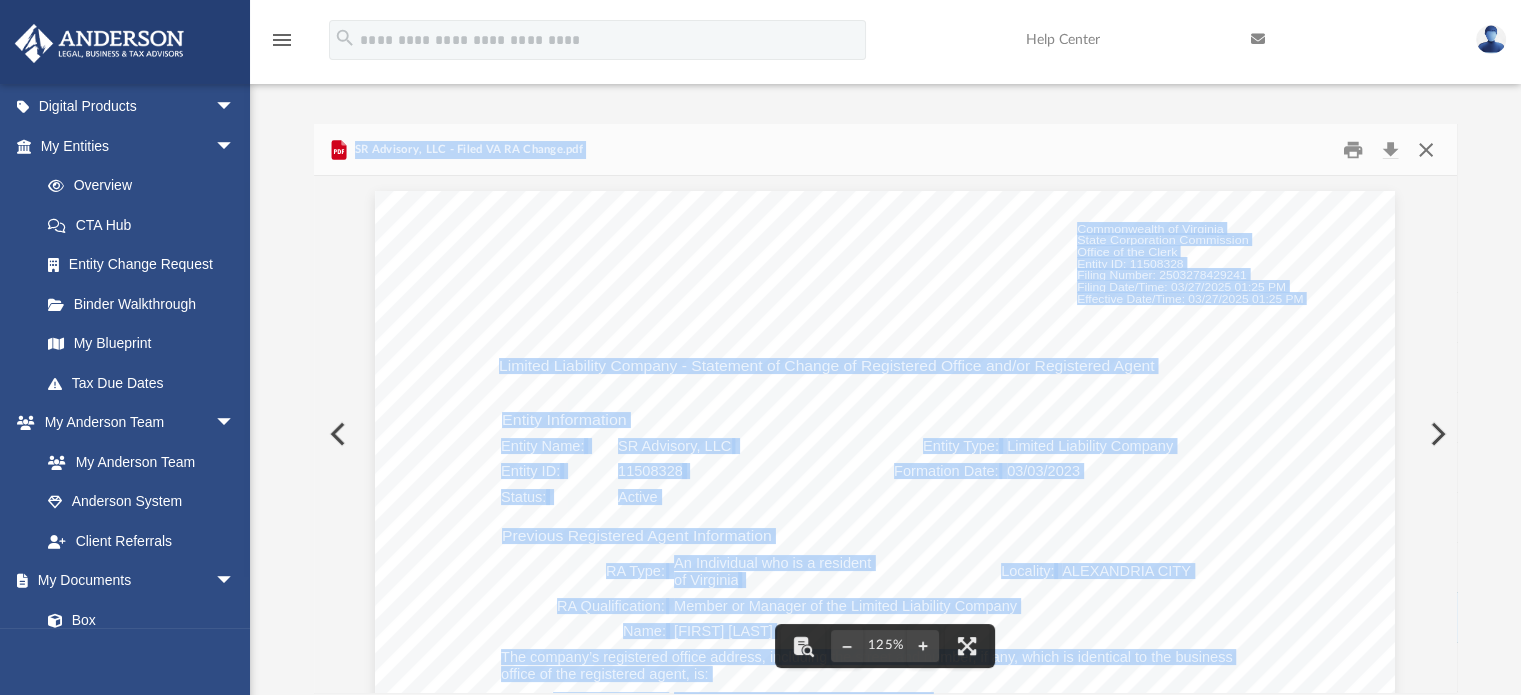 click at bounding box center (1426, 149) 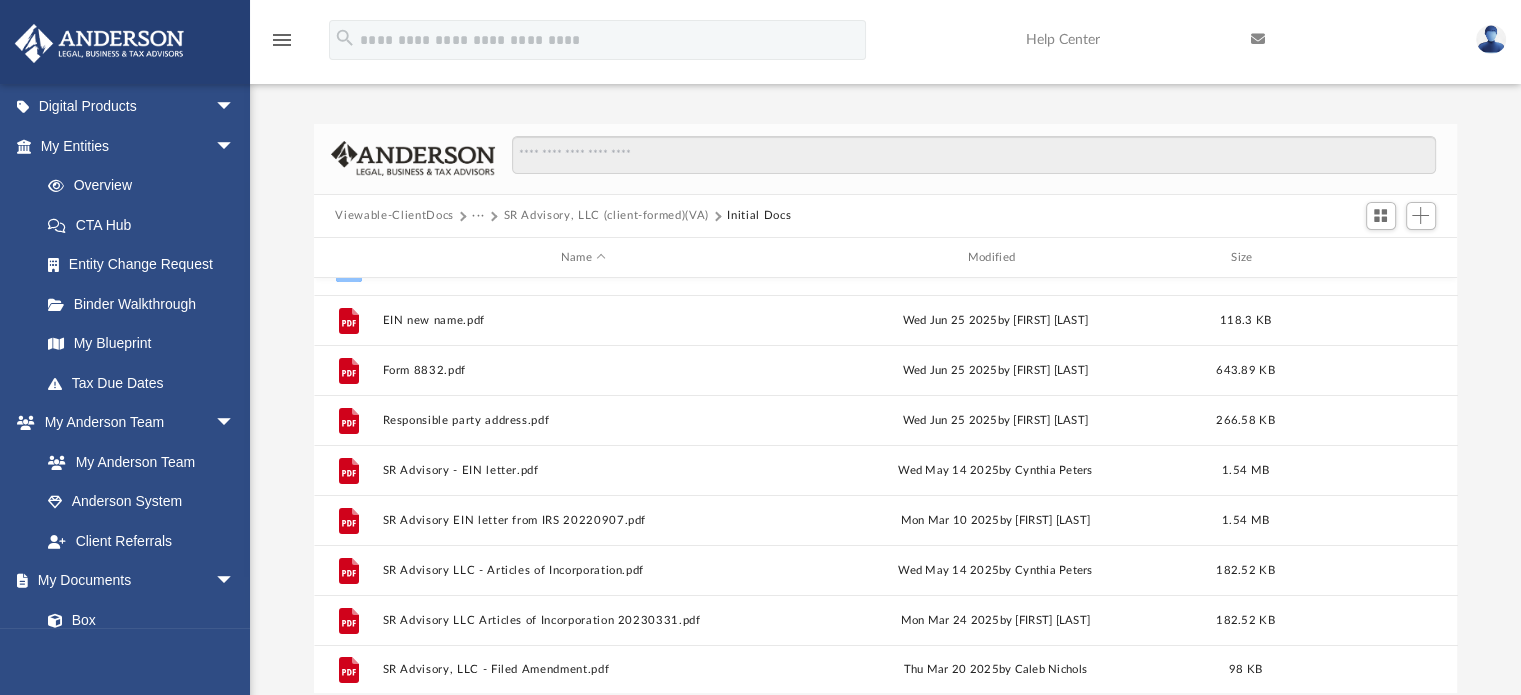 scroll, scrollTop: 0, scrollLeft: 0, axis: both 